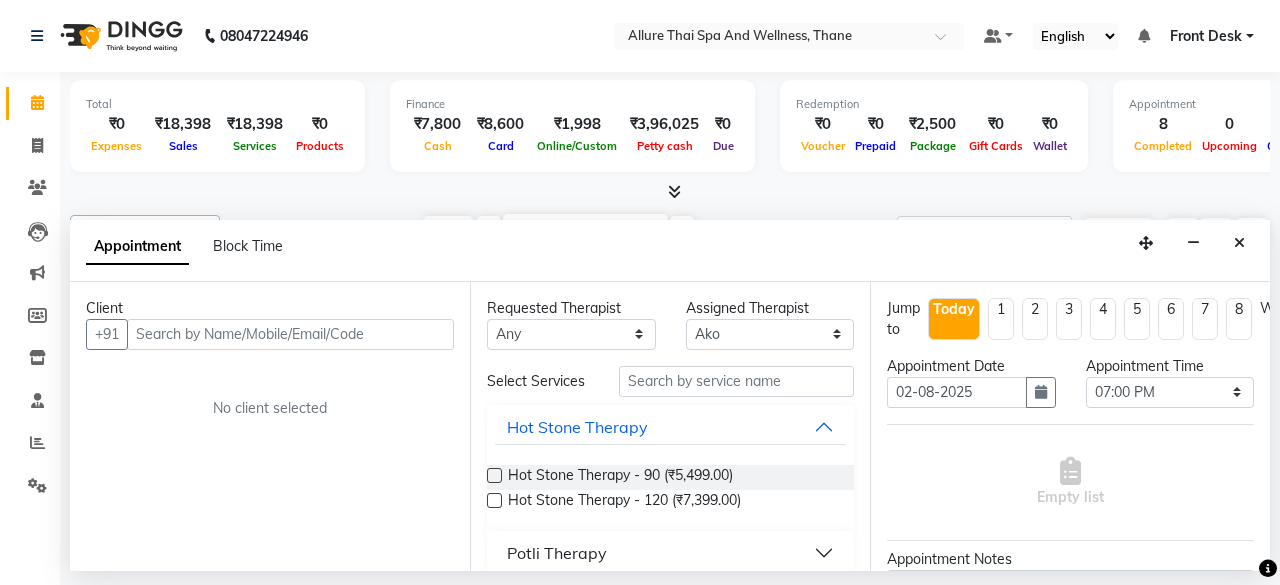 select on "84281" 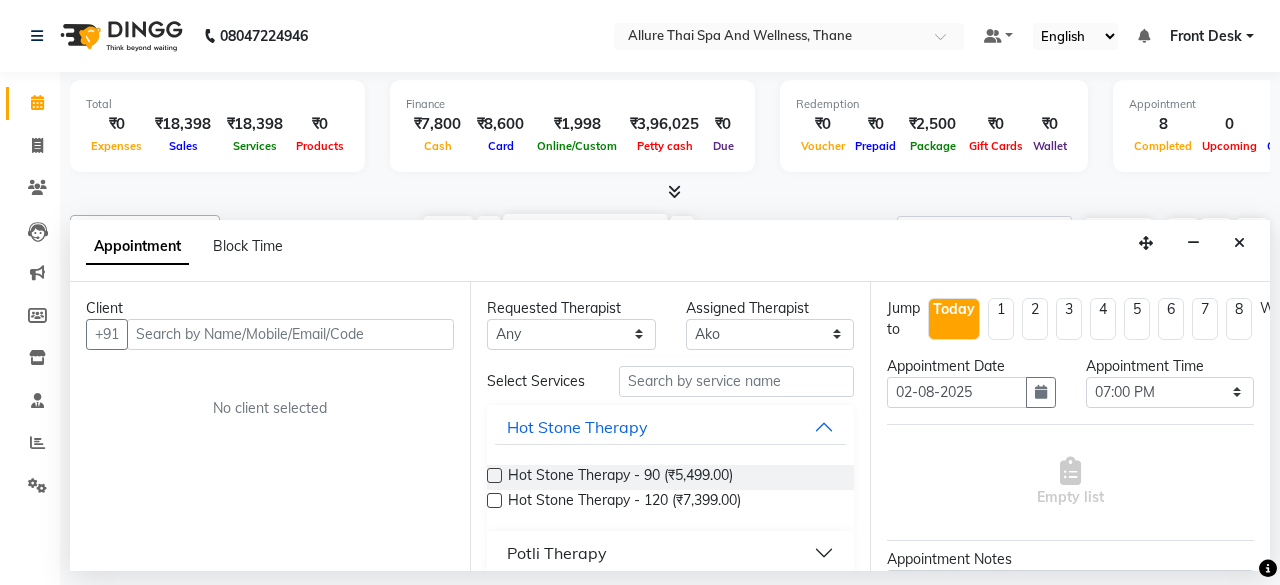 scroll, scrollTop: 0, scrollLeft: 430, axis: horizontal 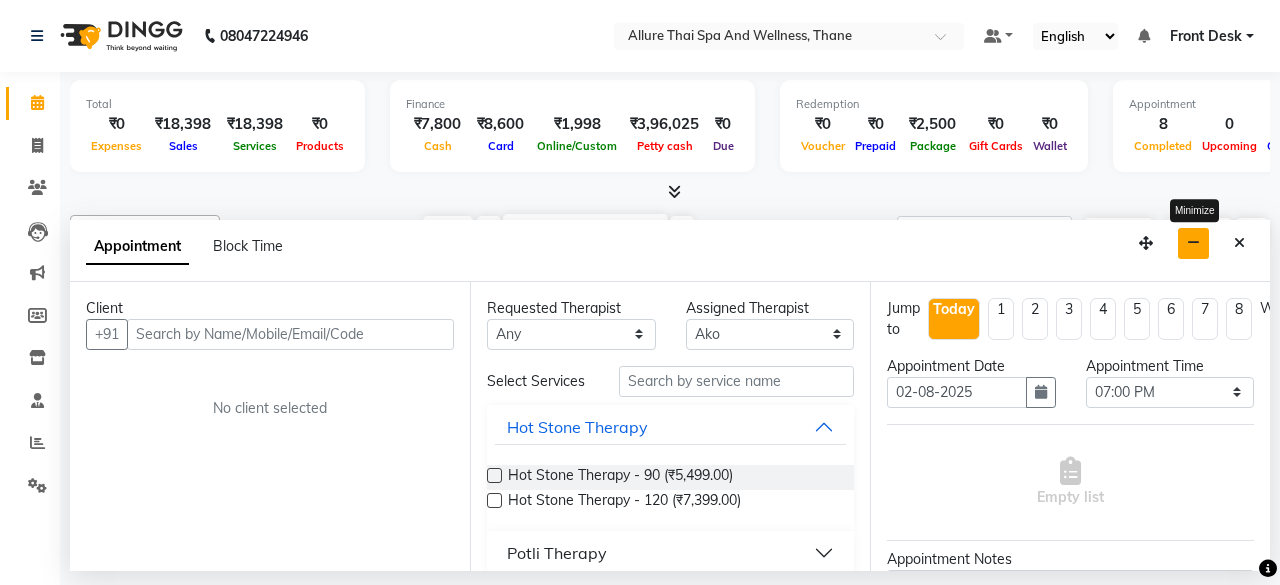 click at bounding box center (1193, 243) 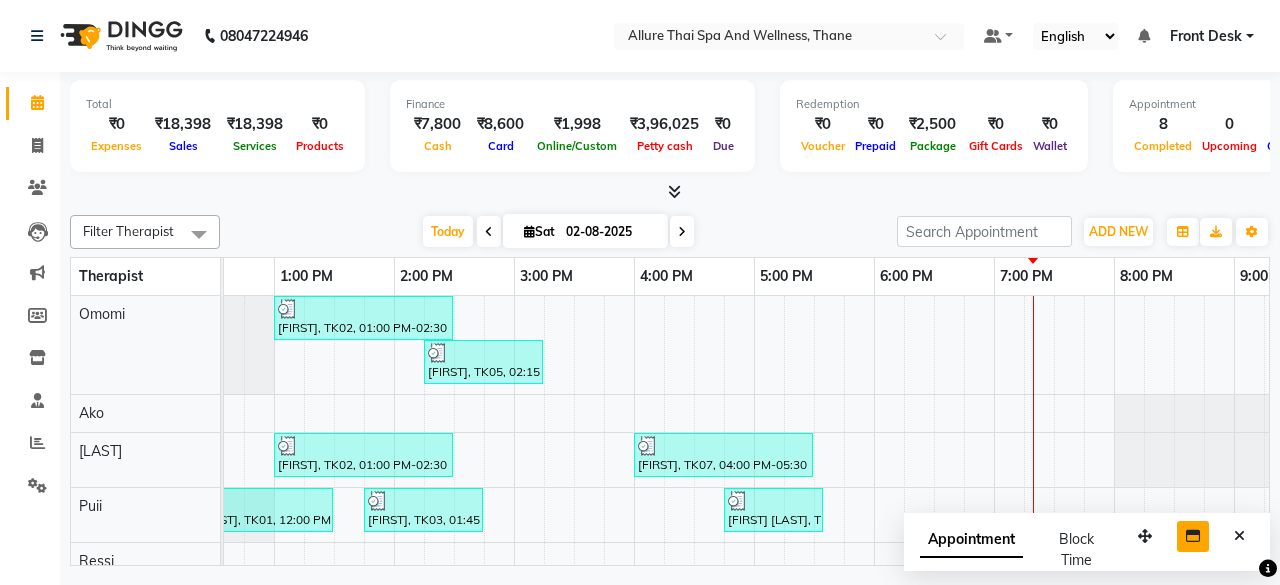 scroll, scrollTop: 27, scrollLeft: 430, axis: both 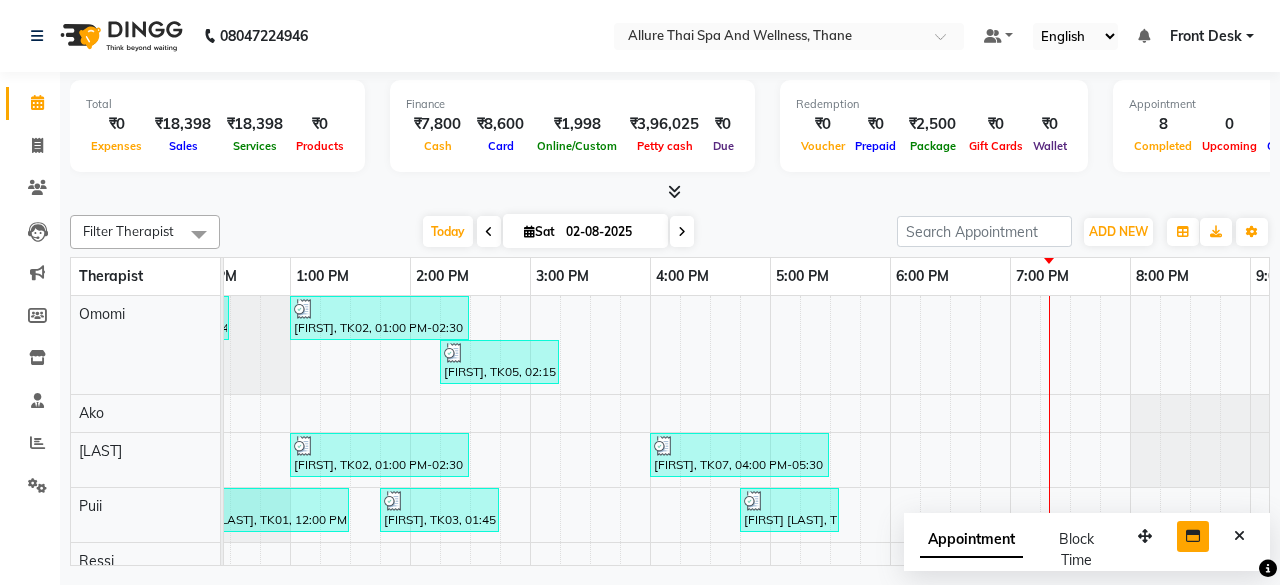 click on "Appointment Block Time" at bounding box center (1012, 550) 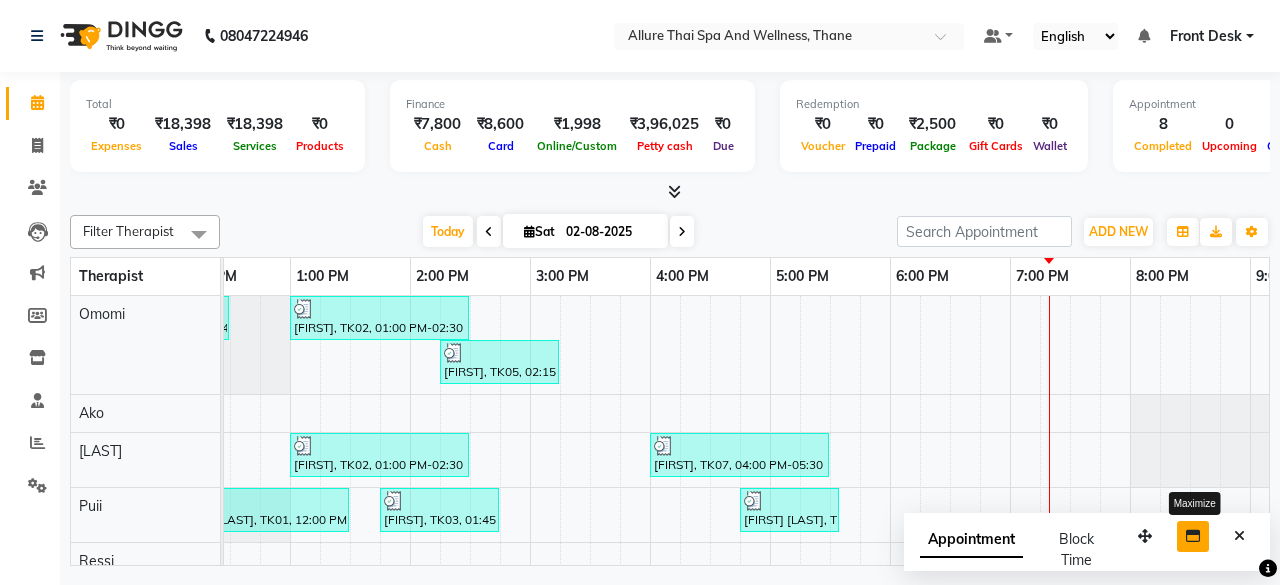 click at bounding box center (1193, 536) 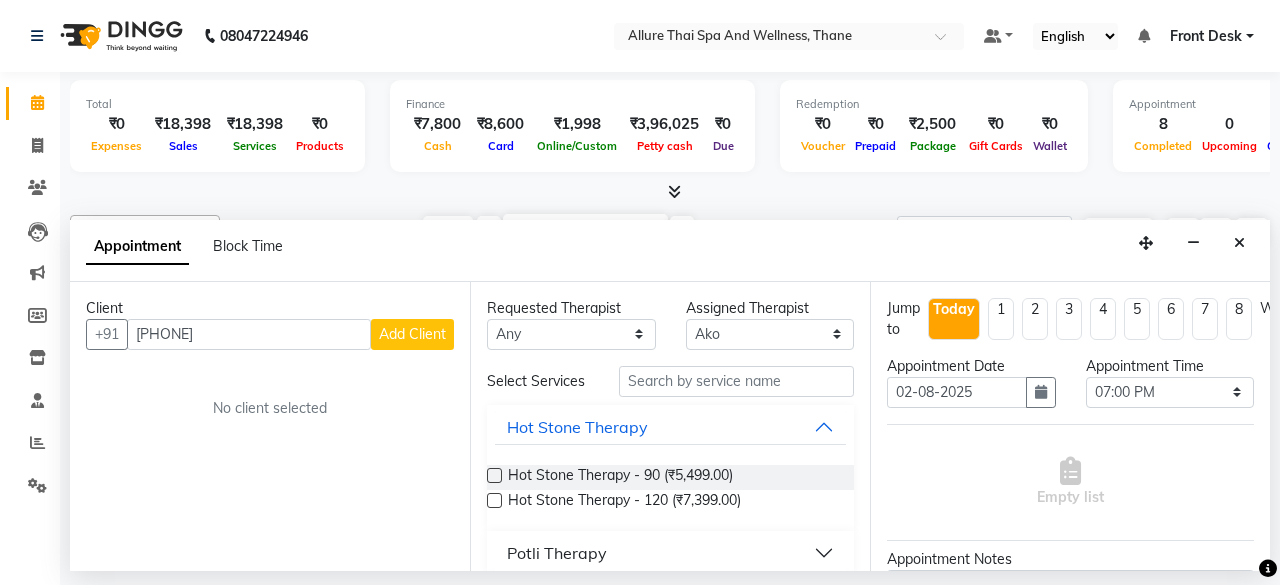 type on "[PHONE]" 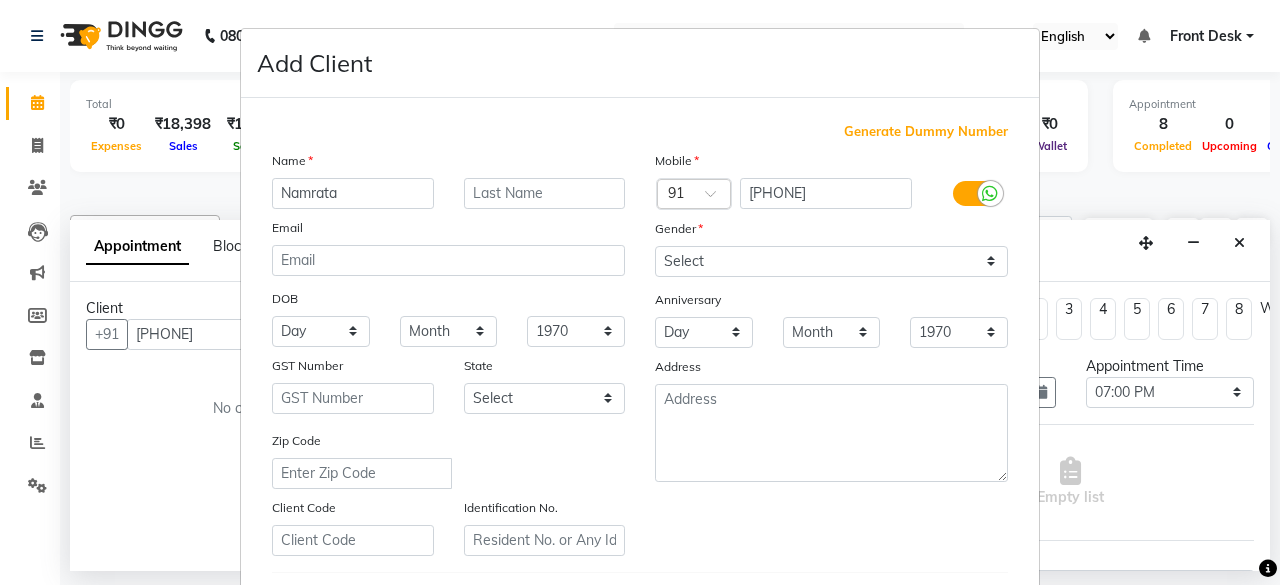 type on "Namrata" 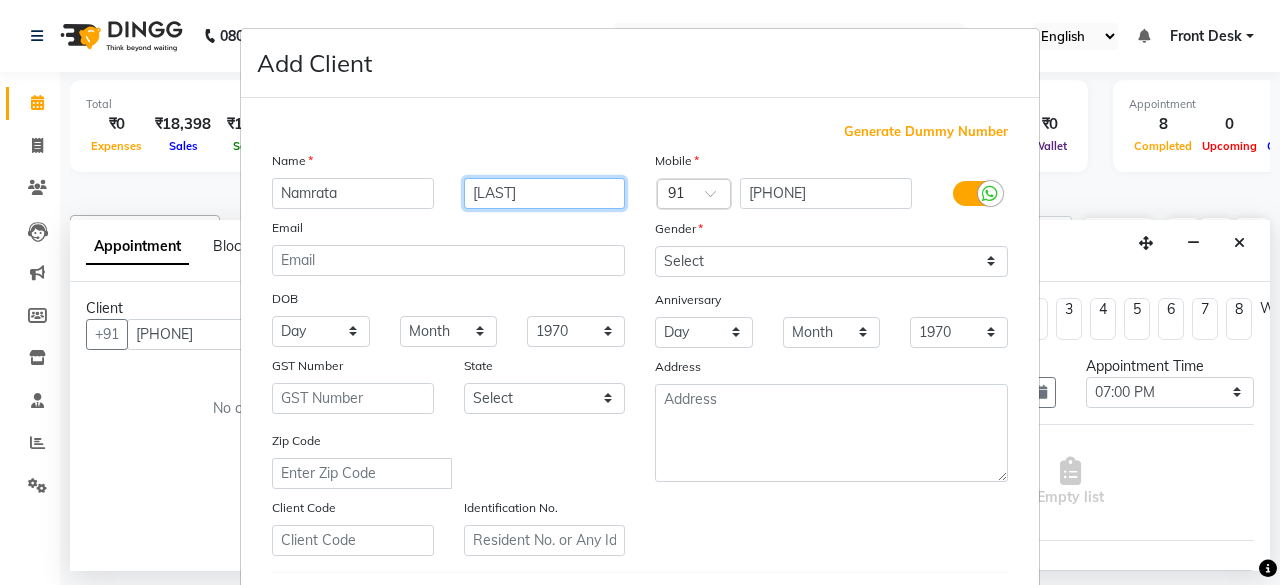 type on "[LAST]" 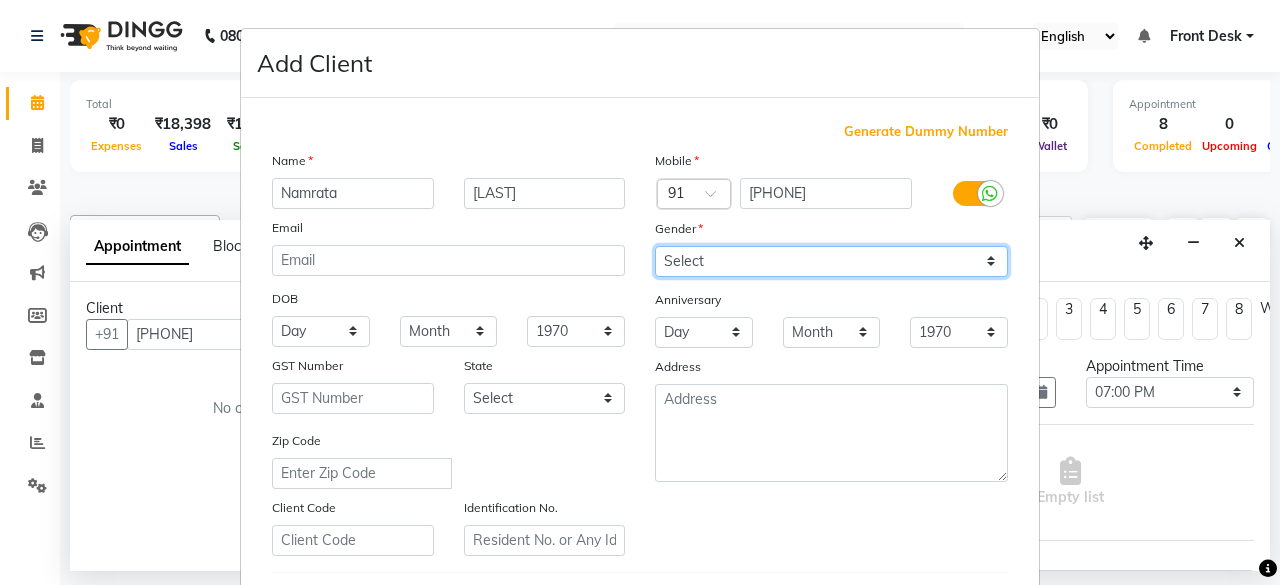 click on "Select Male Female Other Prefer Not To Say" at bounding box center [831, 261] 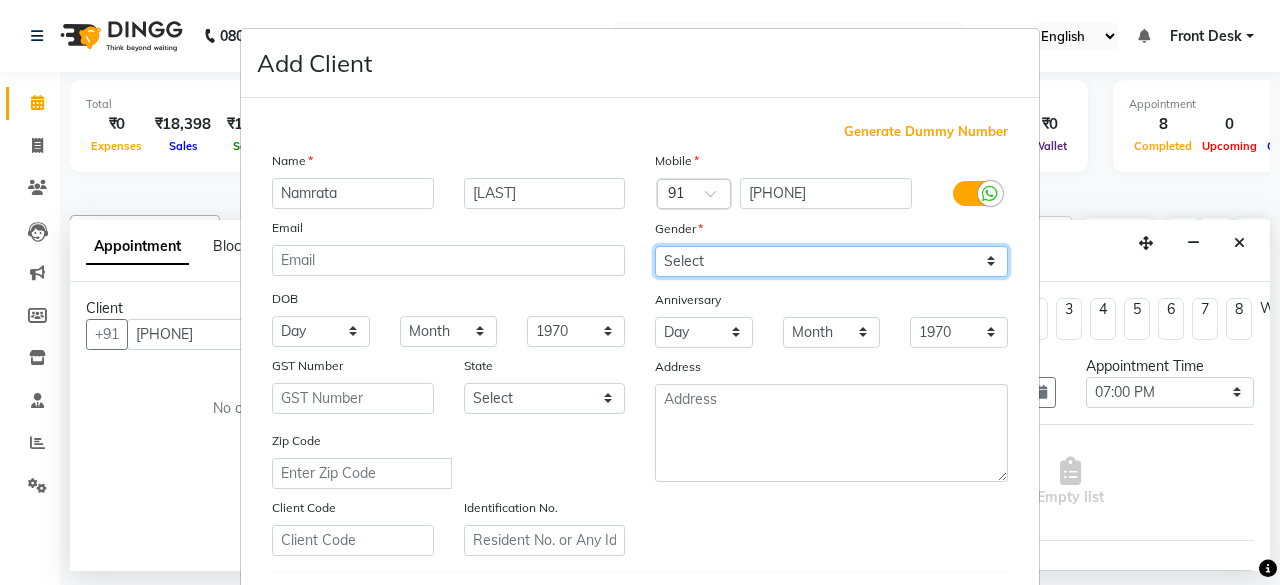 select on "female" 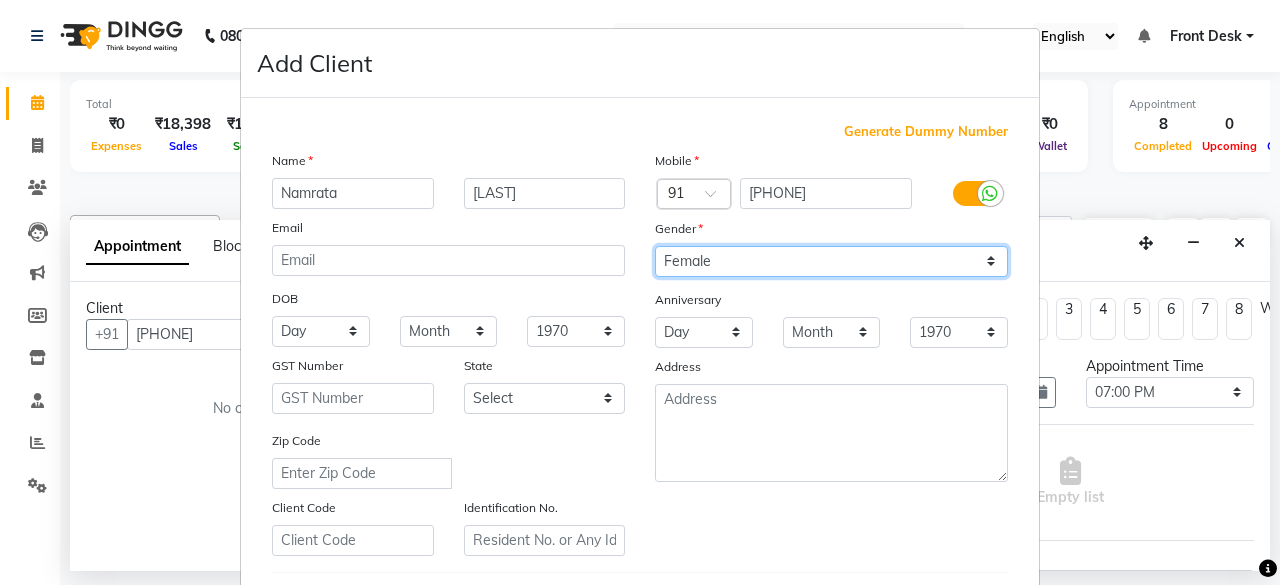 click on "Select Male Female Other Prefer Not To Say" at bounding box center [831, 261] 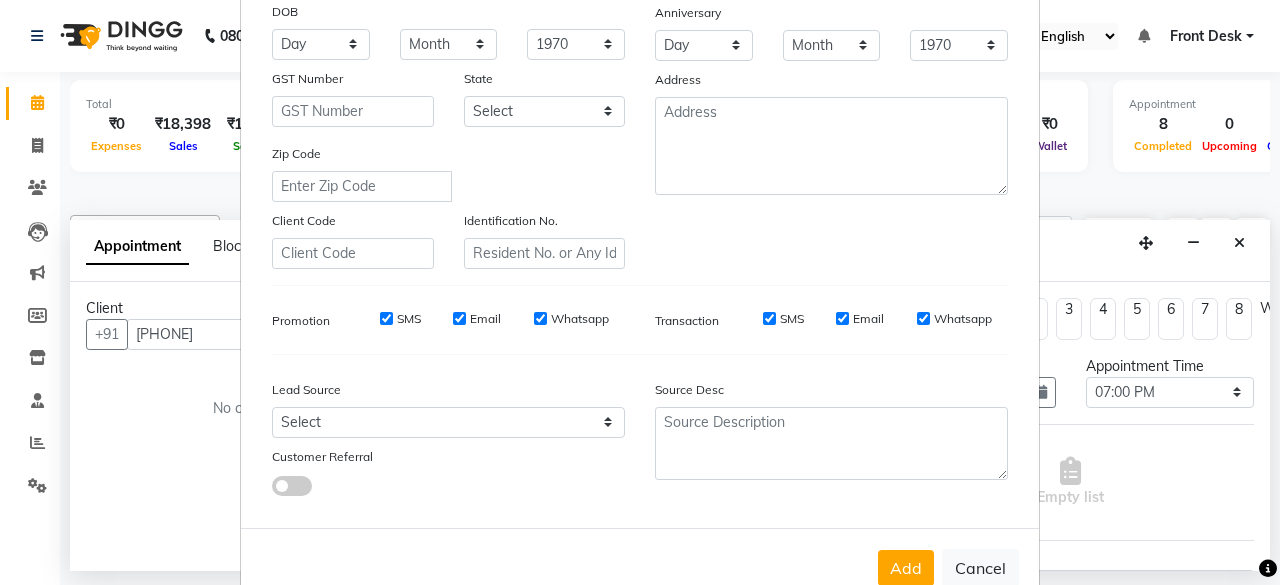 scroll, scrollTop: 334, scrollLeft: 0, axis: vertical 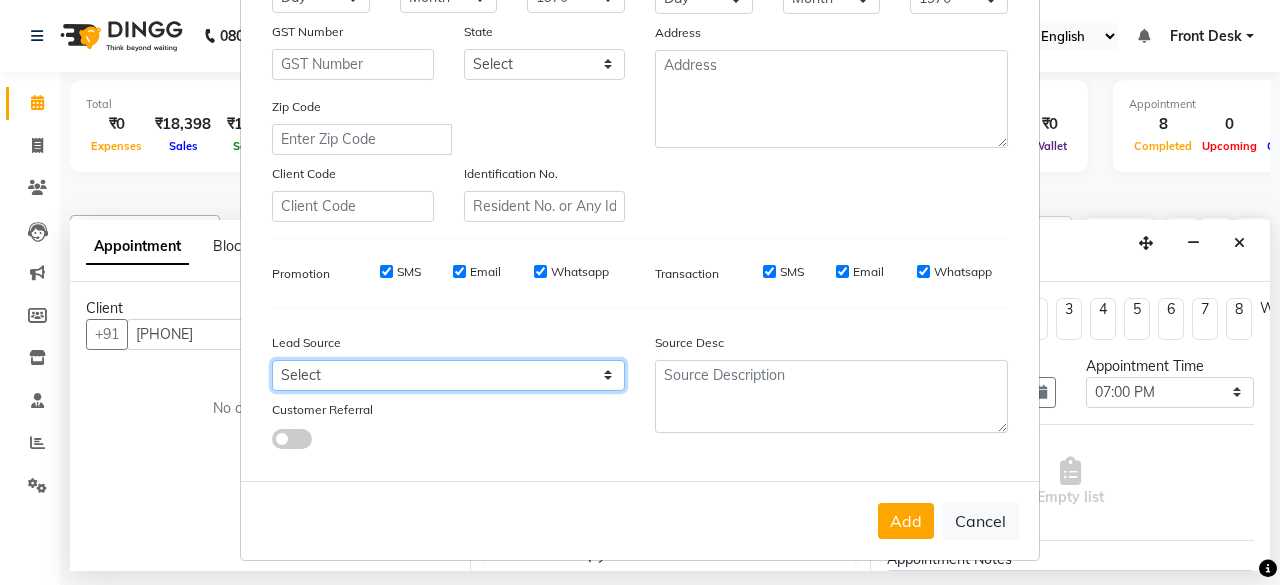 click on "Select Walk-in Referral Internet Friend Word of Mouth Advertisement Facebook JustDial Google Other" at bounding box center (448, 375) 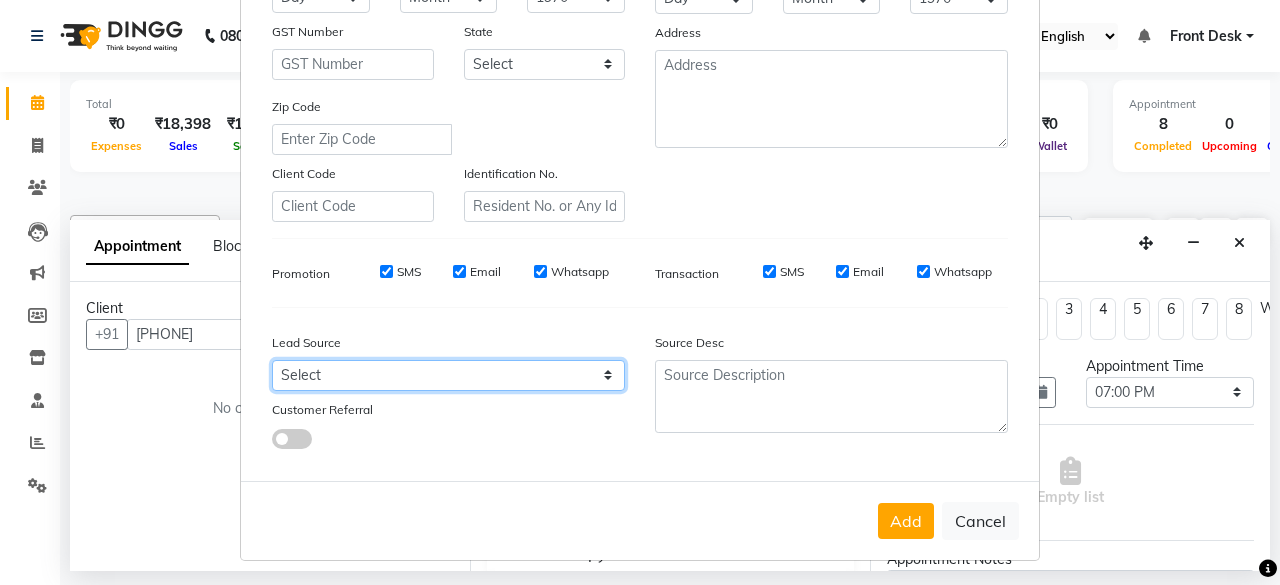 select on "55726" 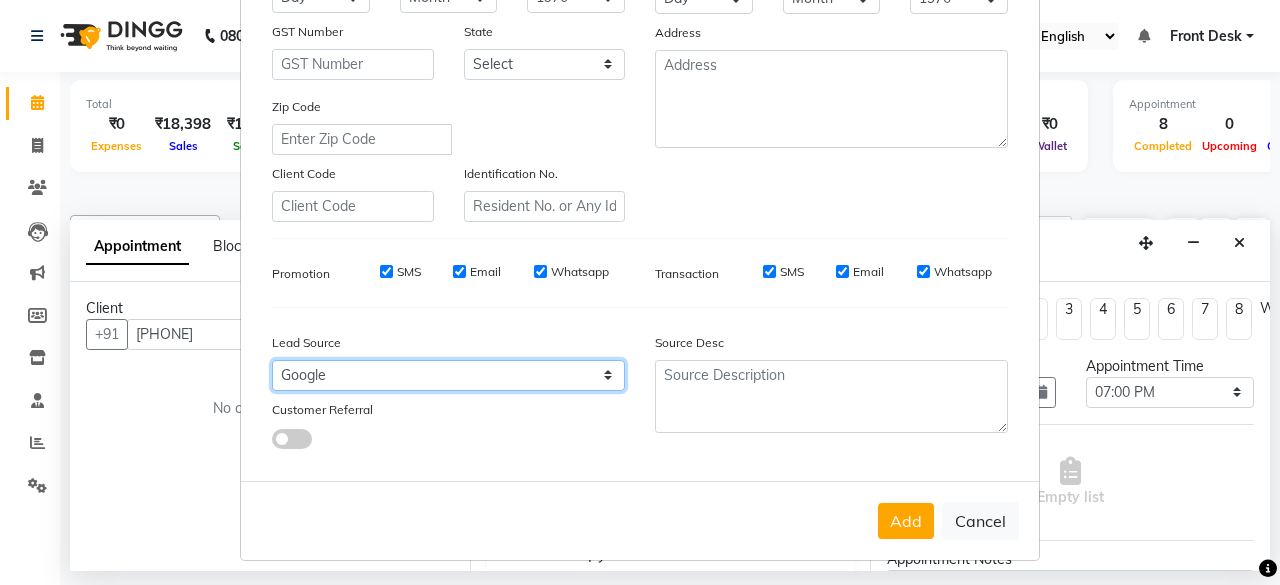 click on "Select Walk-in Referral Internet Friend Word of Mouth Advertisement Facebook JustDial Google Other" at bounding box center (448, 375) 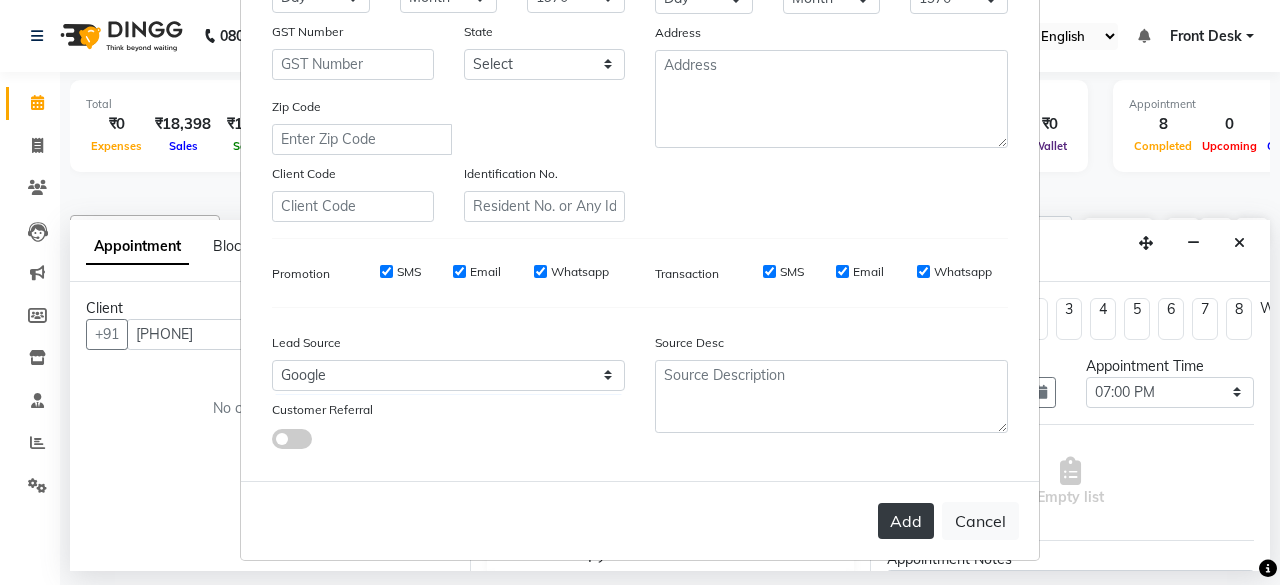 click on "Add" at bounding box center (906, 521) 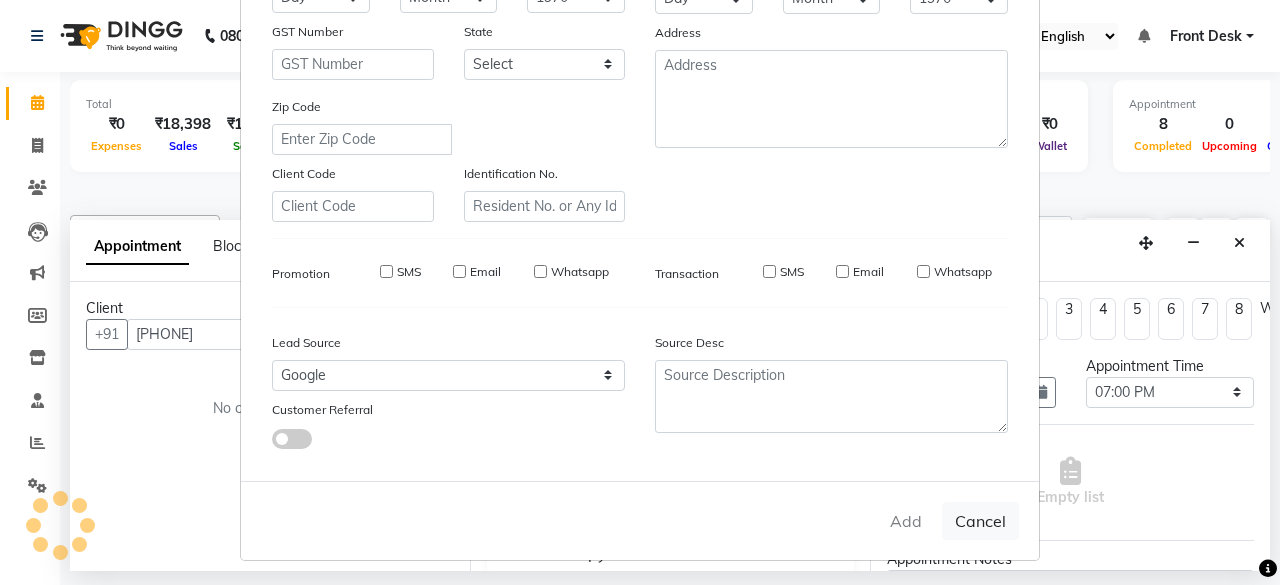 type 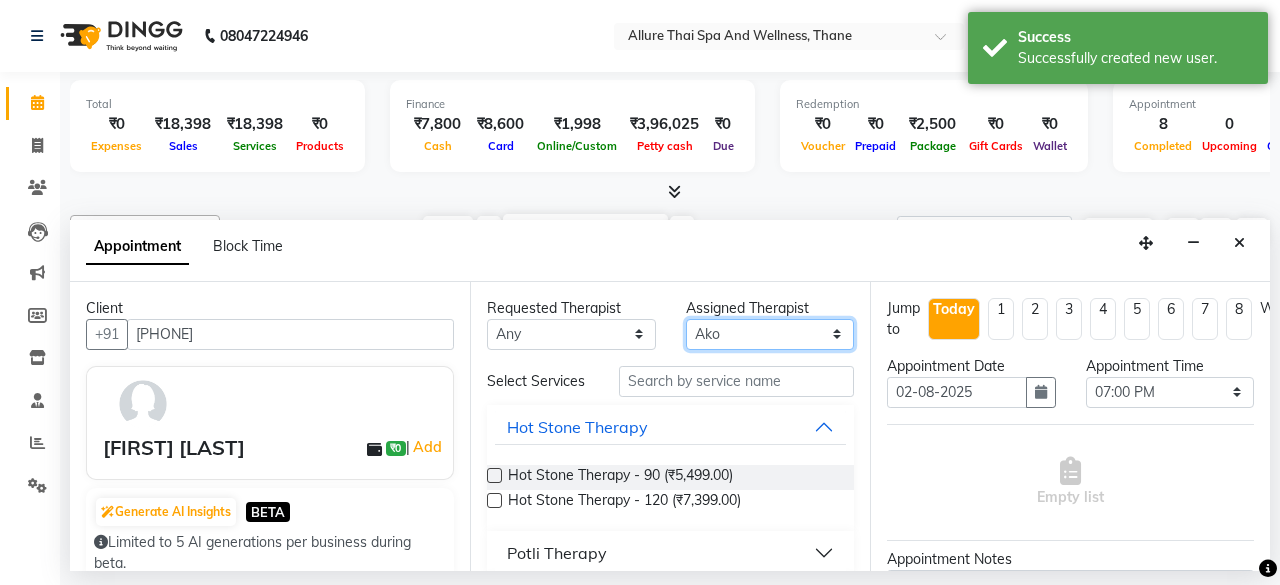 click on "Select Ako Omomi Puii Ressi Seim" at bounding box center (770, 334) 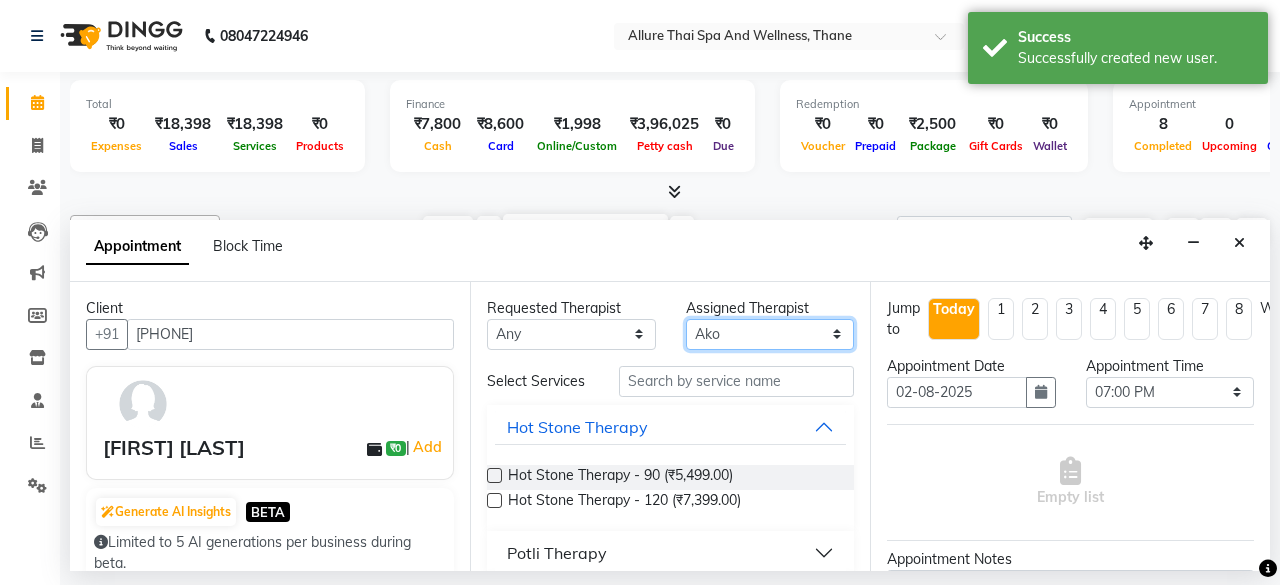 select on "84280" 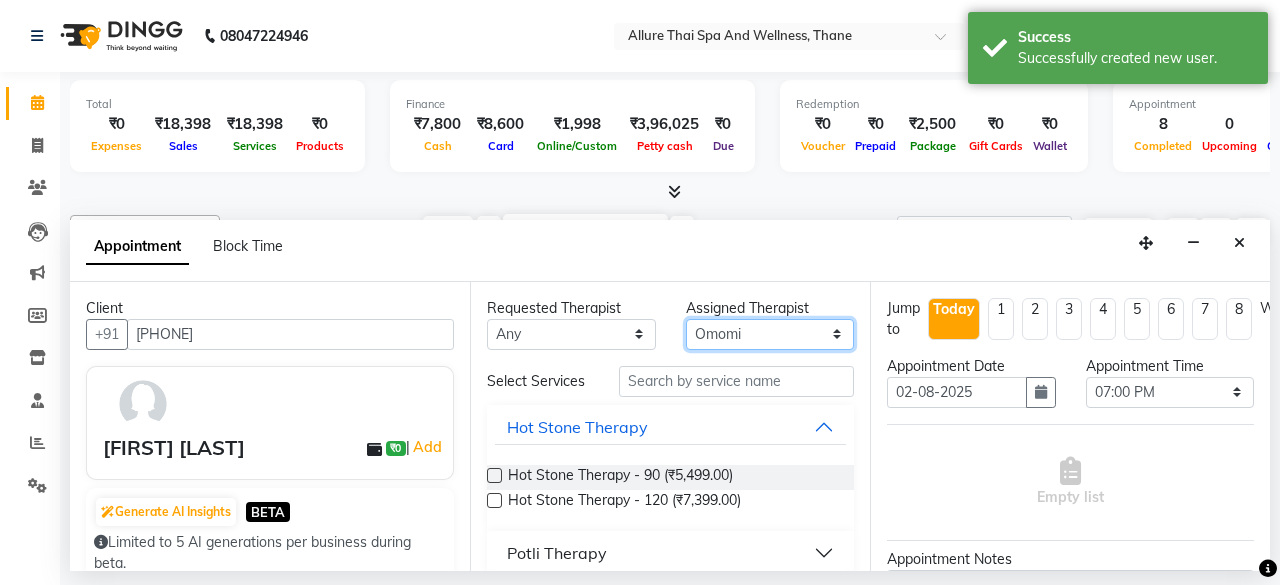 click on "Select Ako Omomi Puii Ressi Seim" at bounding box center (770, 334) 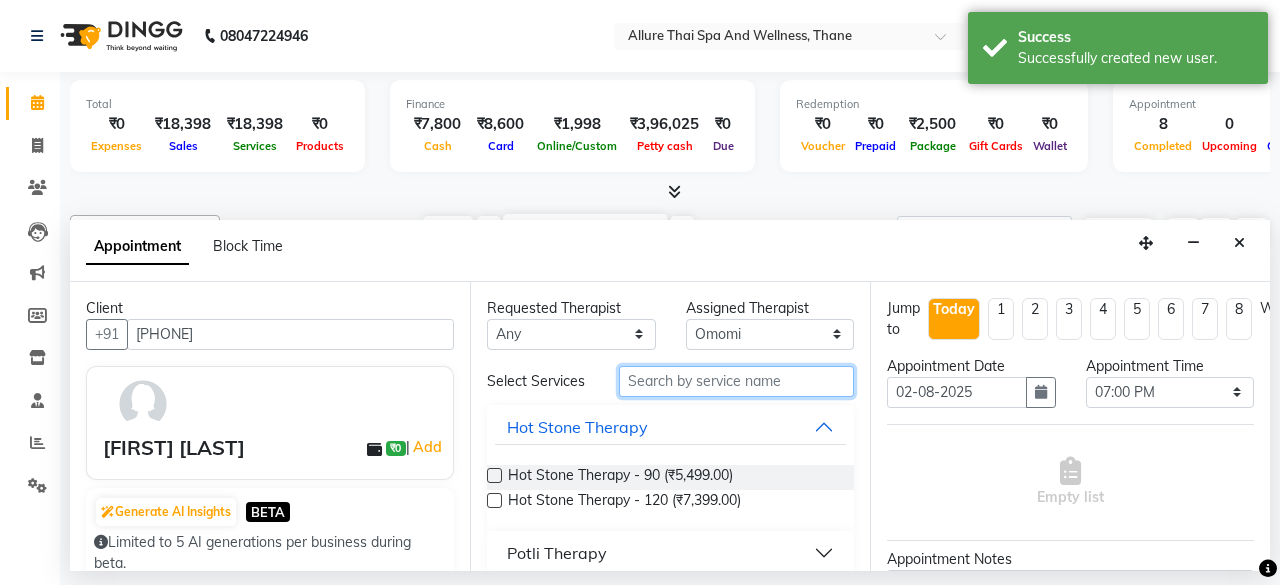 click at bounding box center [736, 381] 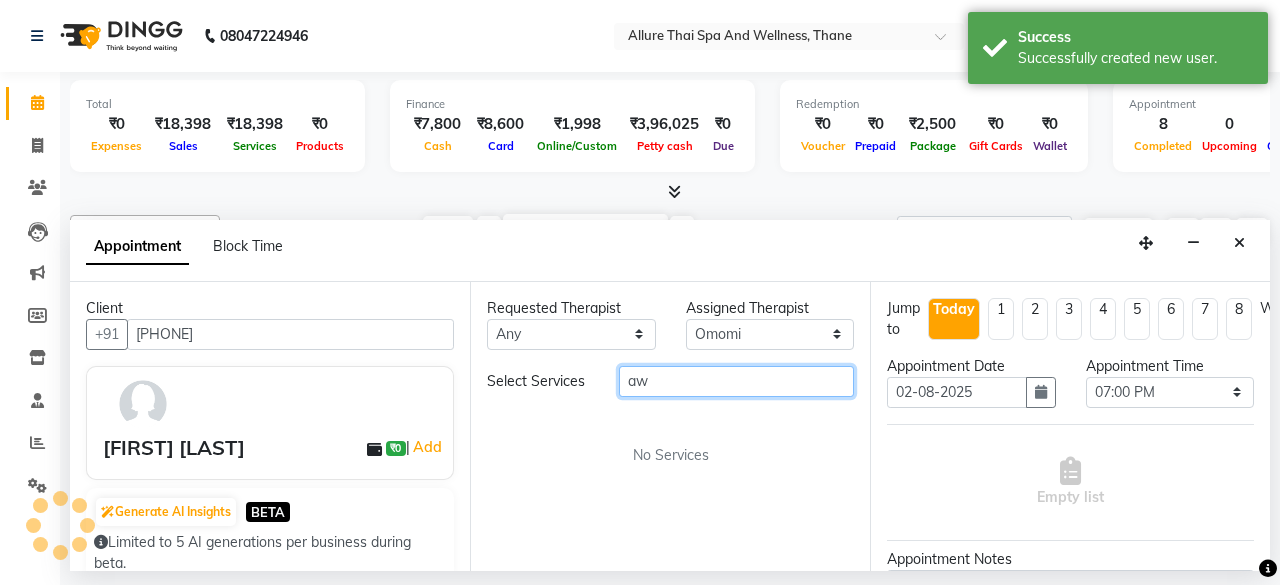 type on "a" 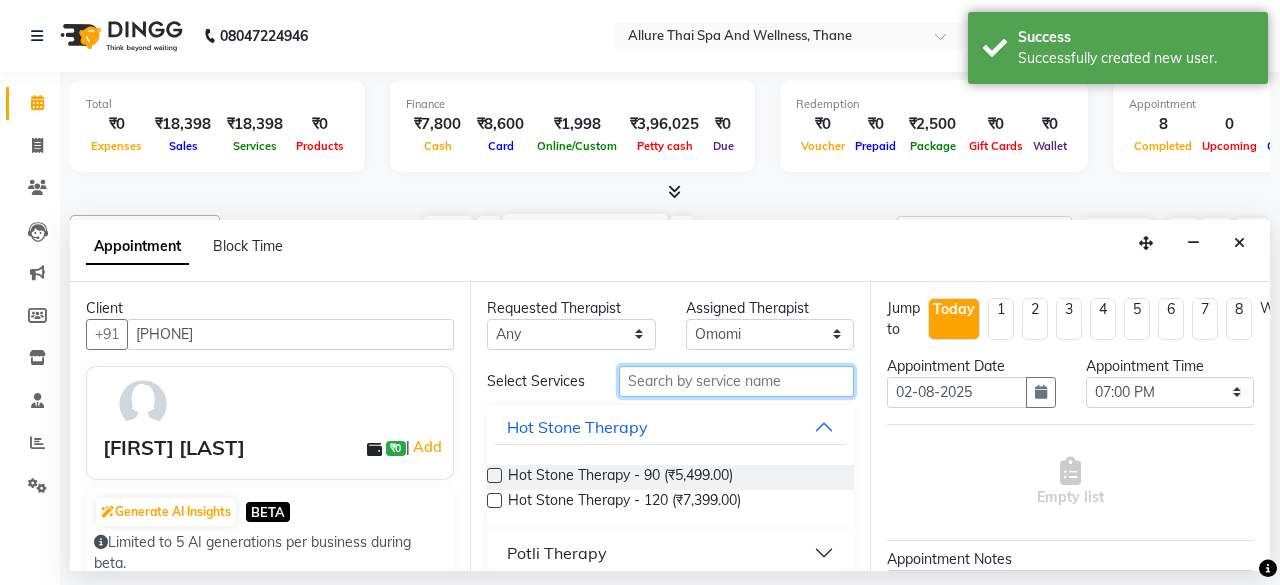 type on "w" 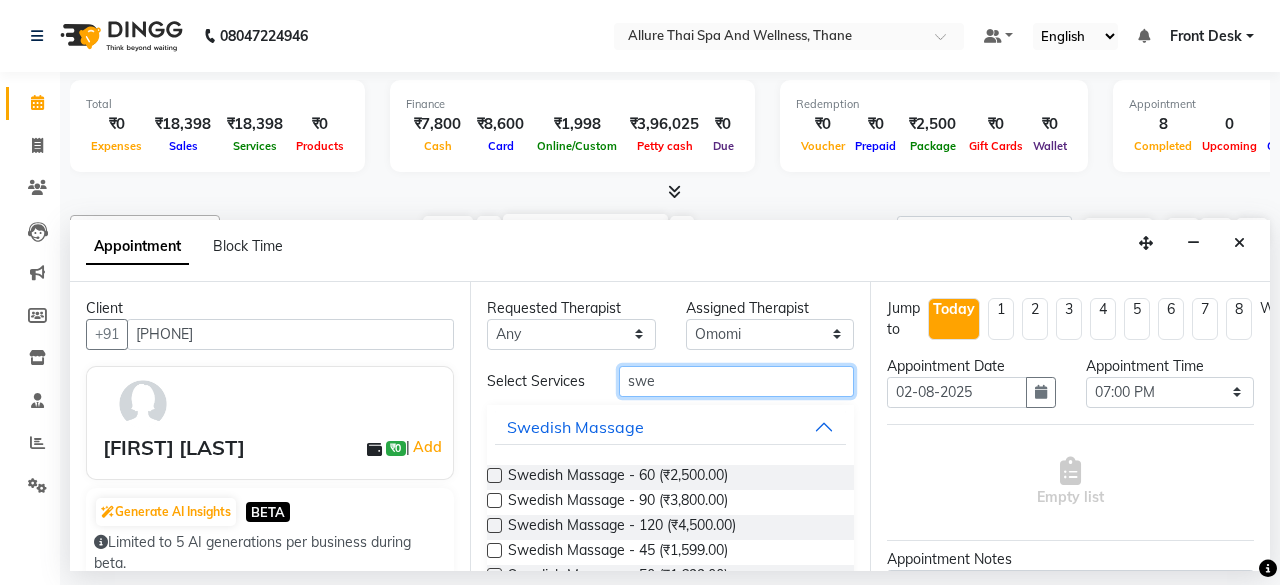 type on "swe" 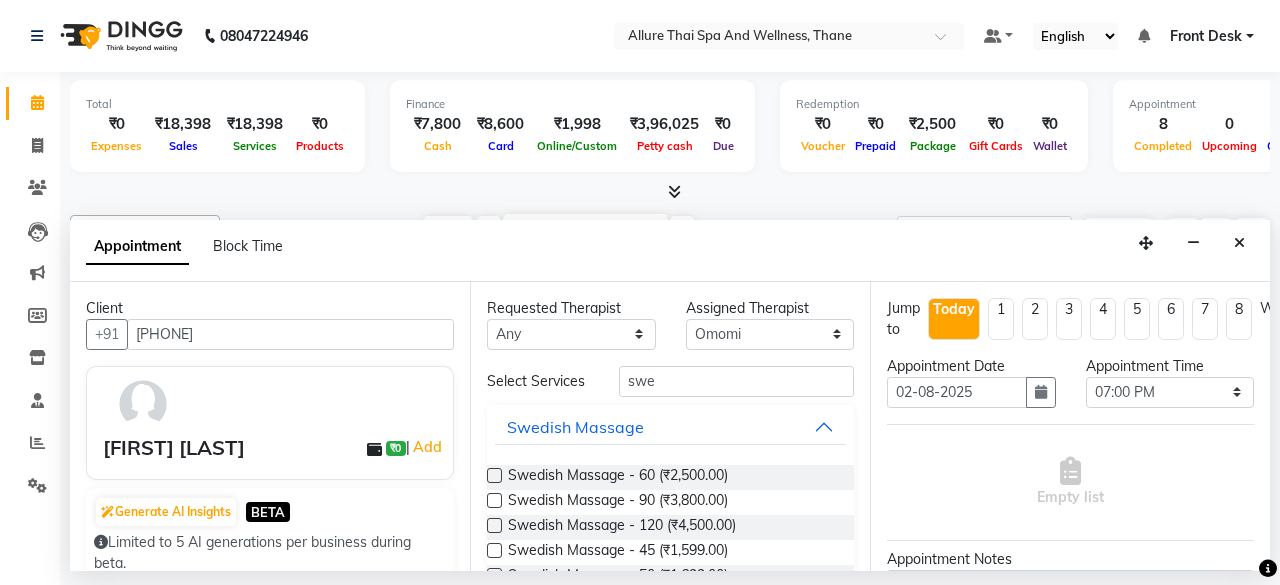 click at bounding box center [494, 500] 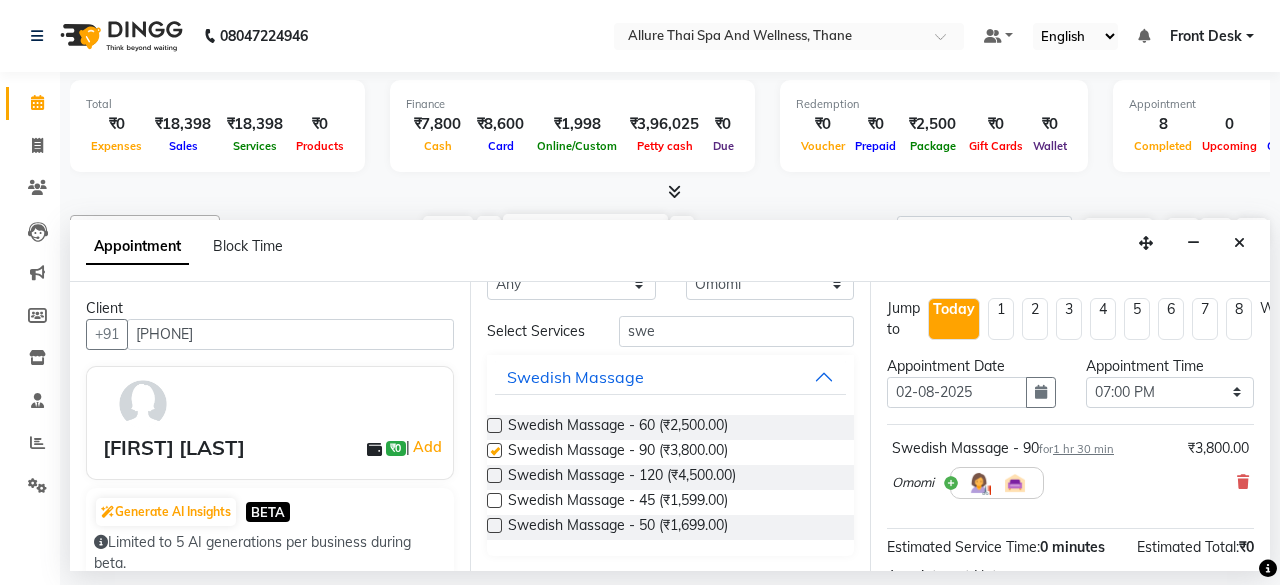 scroll, scrollTop: 12, scrollLeft: 0, axis: vertical 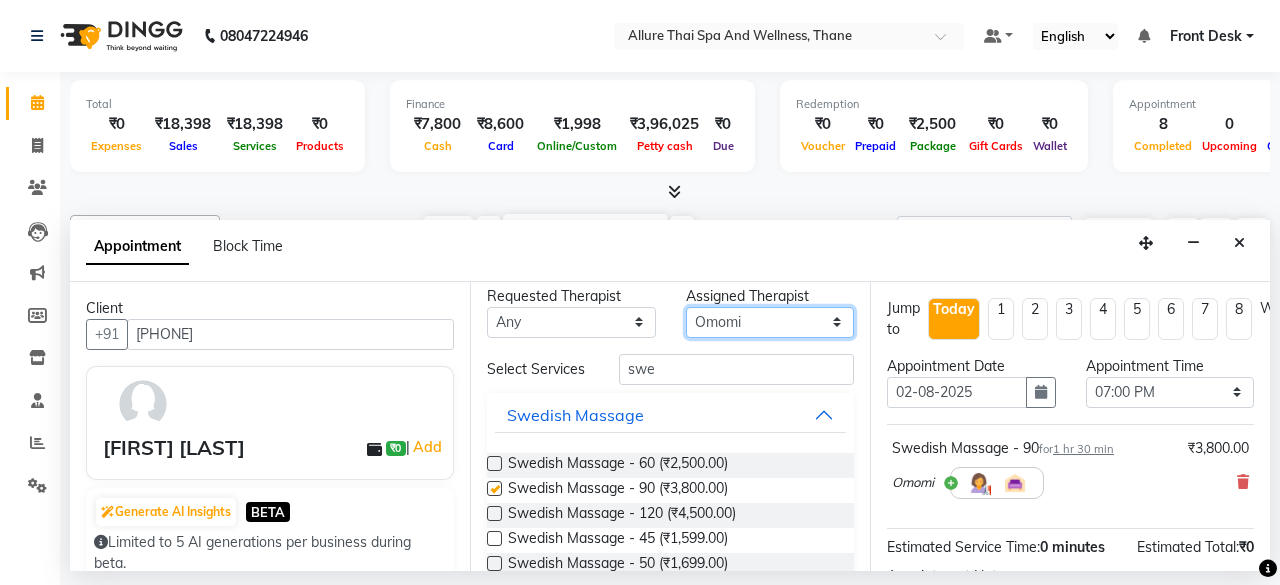 click on "Select Ako Omomi Puii Ressi Seim" at bounding box center [770, 322] 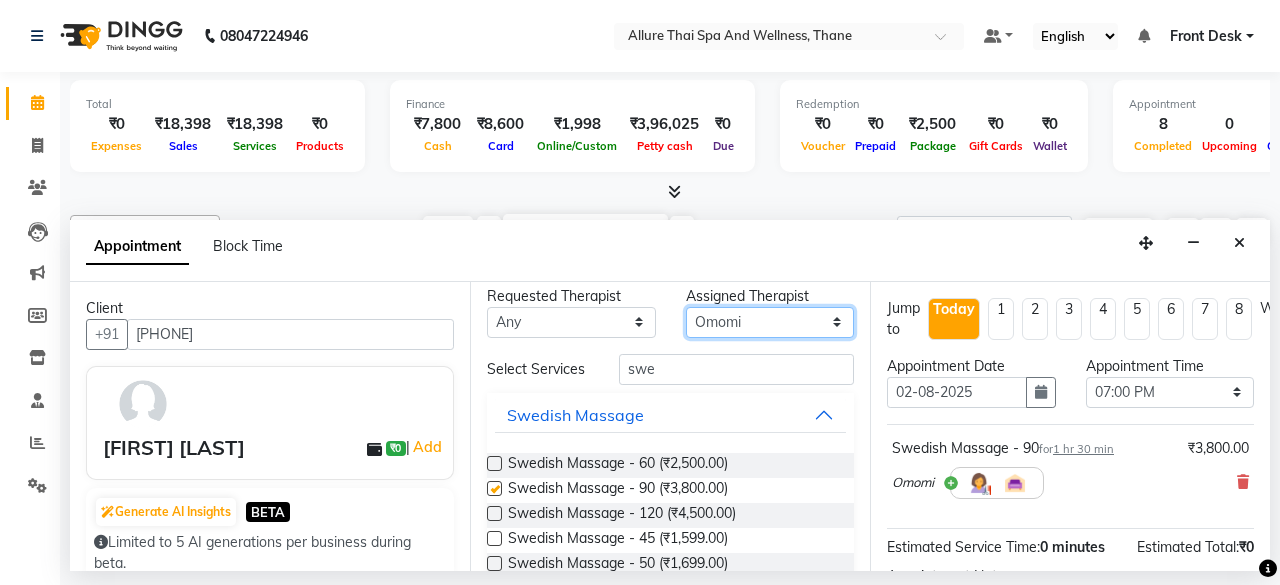 select on "84282" 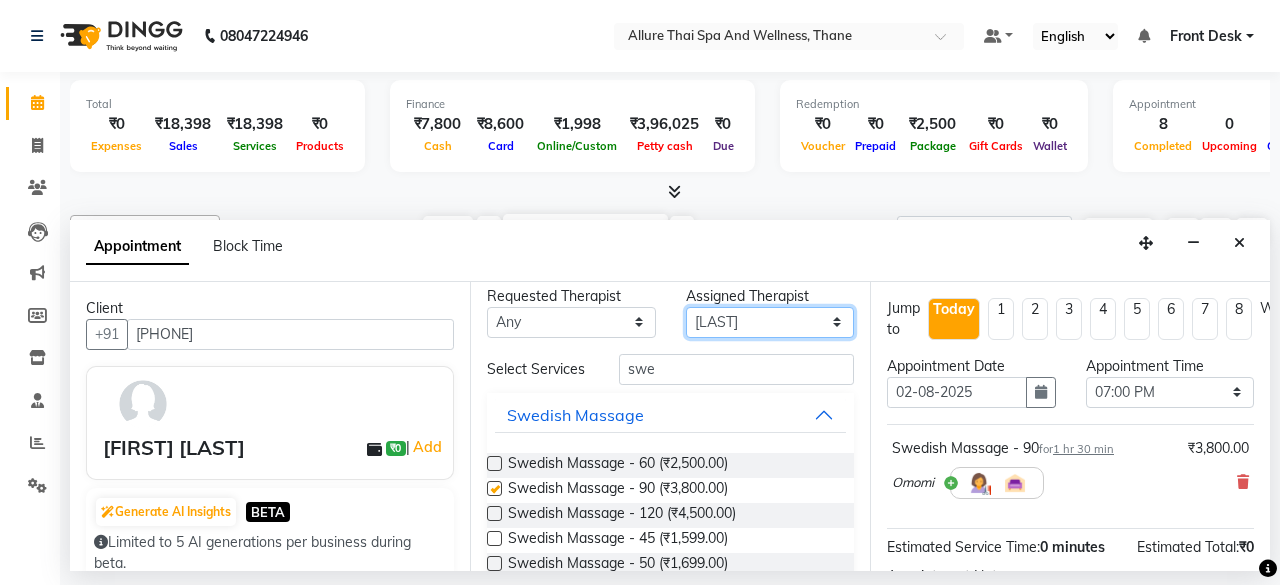 click on "Select Ako Omomi Puii Ressi Seim" at bounding box center (770, 322) 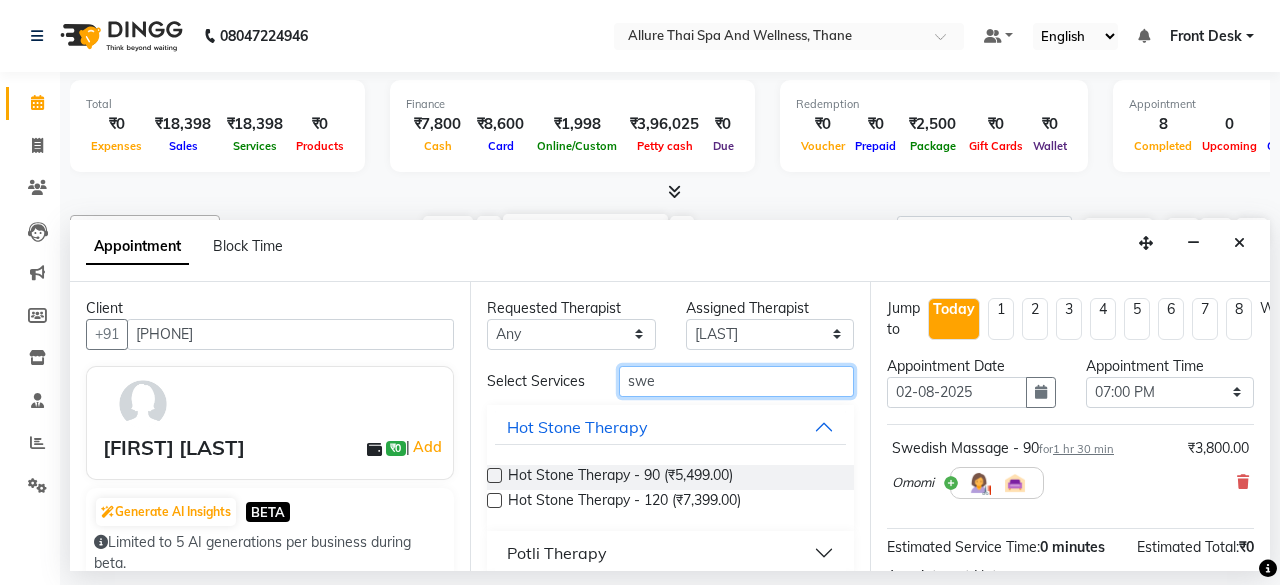 click on "swe" at bounding box center (736, 381) 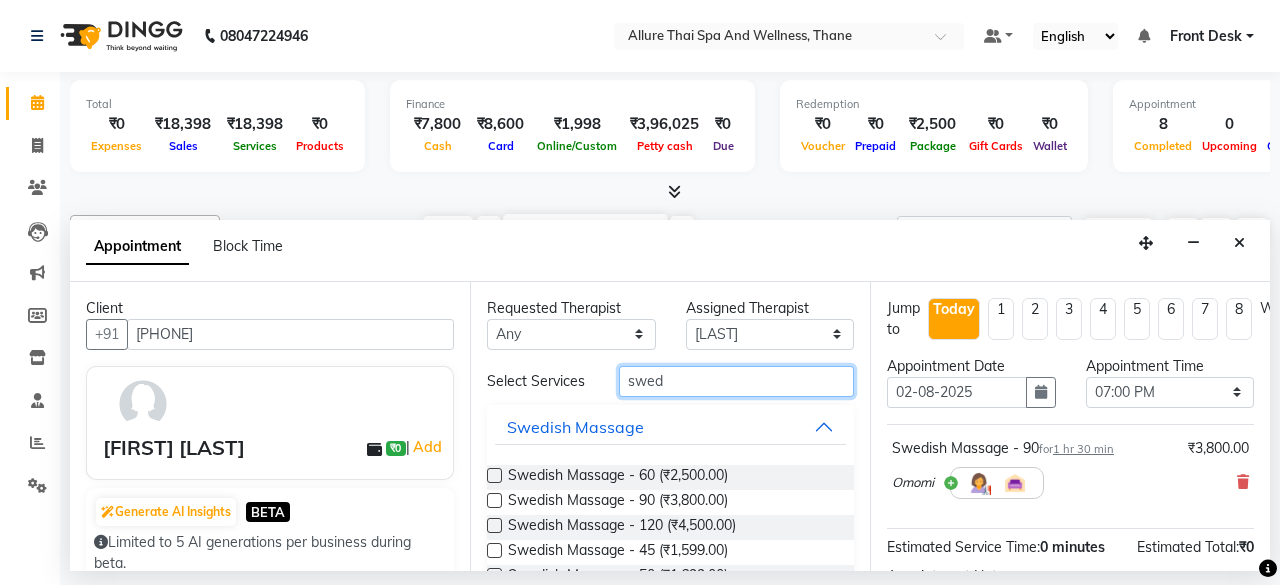 type on "swed" 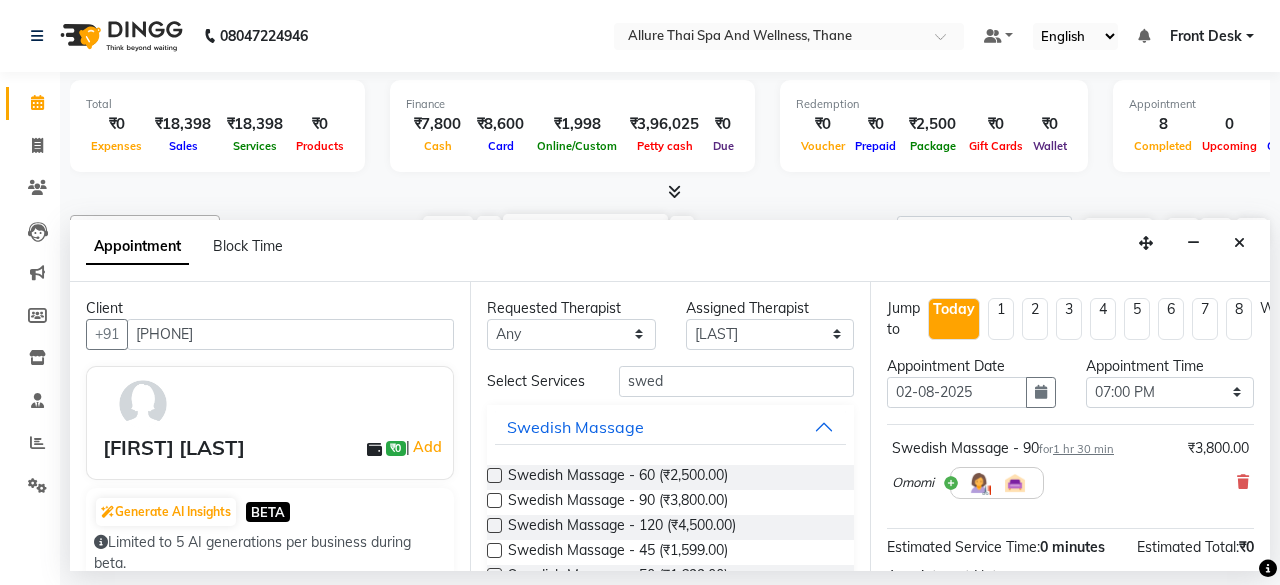 click at bounding box center (494, 500) 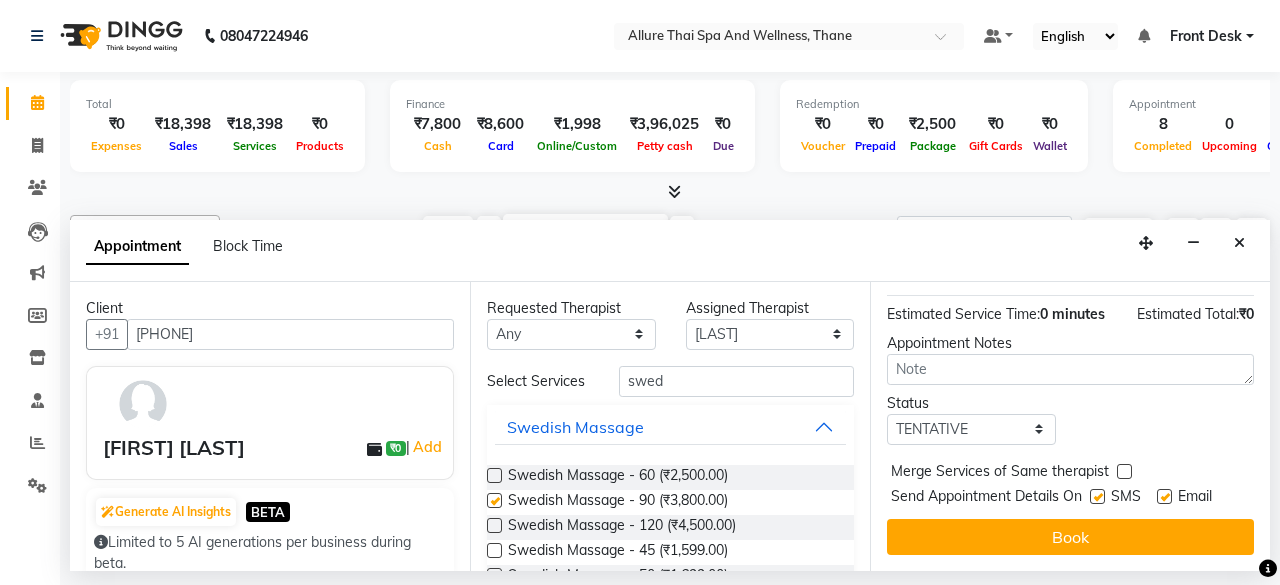 scroll, scrollTop: 332, scrollLeft: 0, axis: vertical 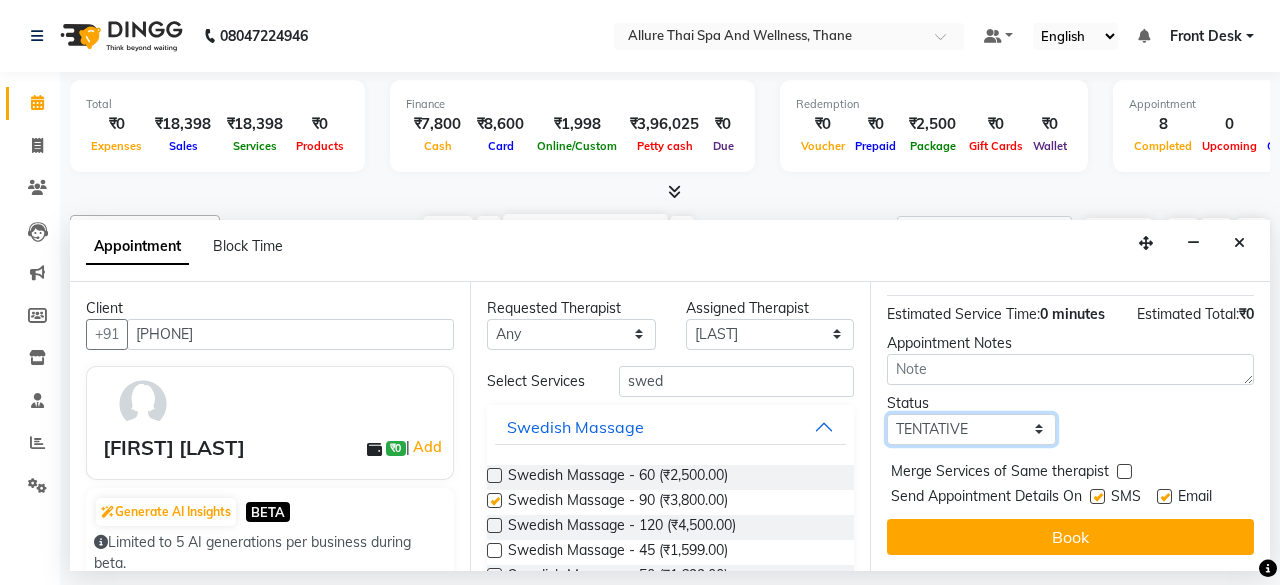 click on "Select TENTATIVE CONFIRM CHECK-IN UPCOMING" at bounding box center (971, 429) 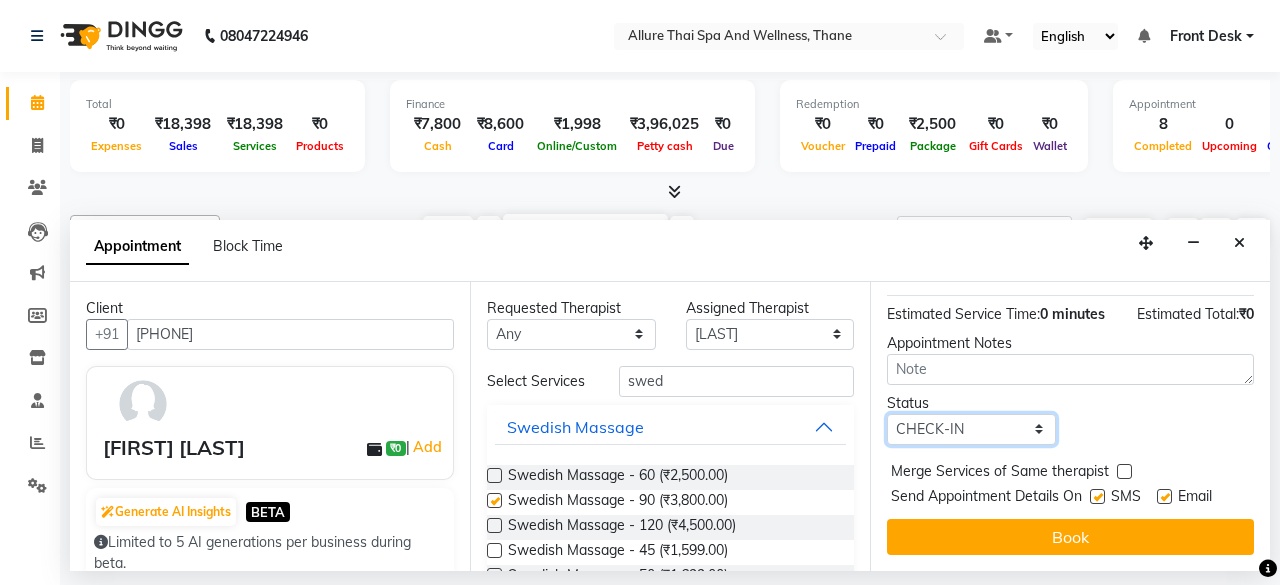 click on "Select TENTATIVE CONFIRM CHECK-IN UPCOMING" at bounding box center [971, 429] 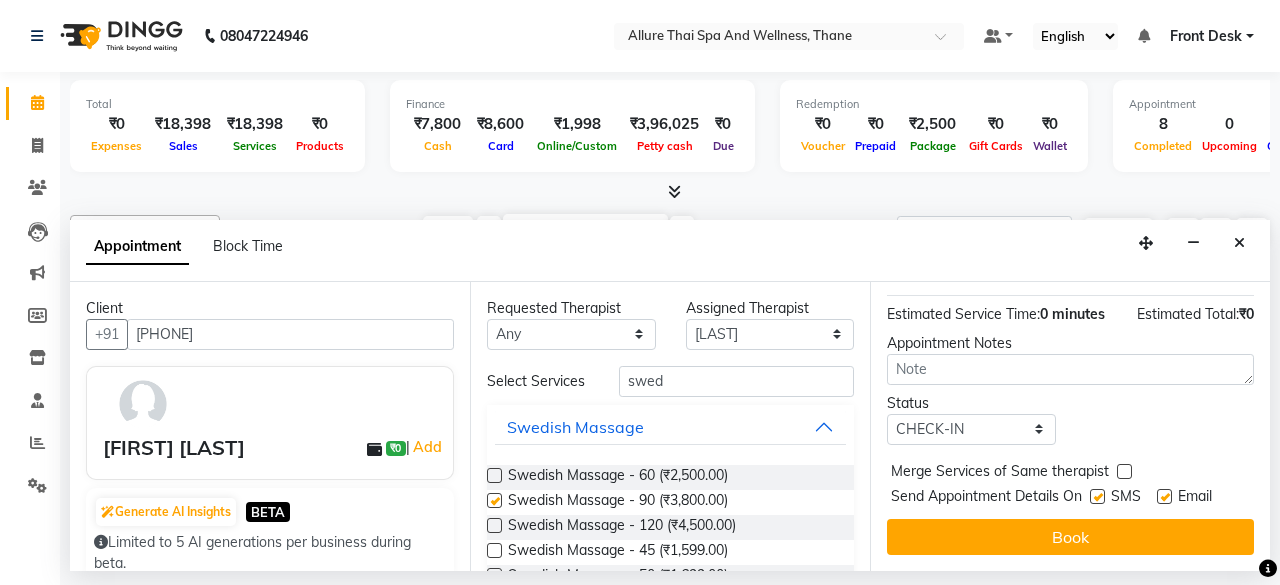 click at bounding box center [1097, 496] 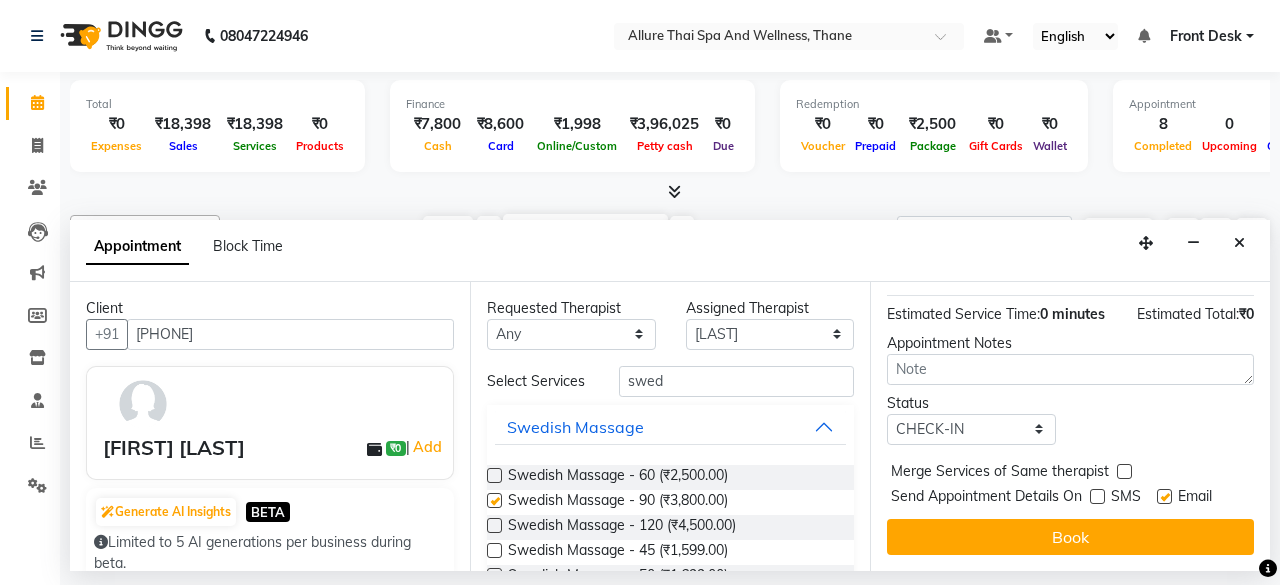 click on "SMS" at bounding box center [1123, 498] 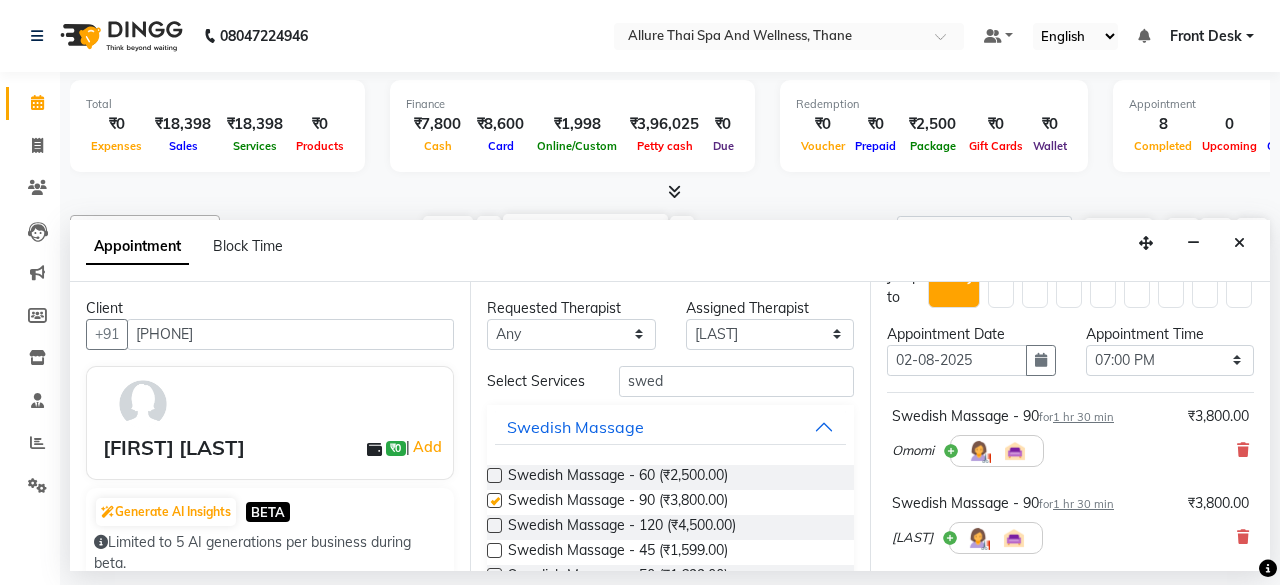 scroll, scrollTop: 0, scrollLeft: 0, axis: both 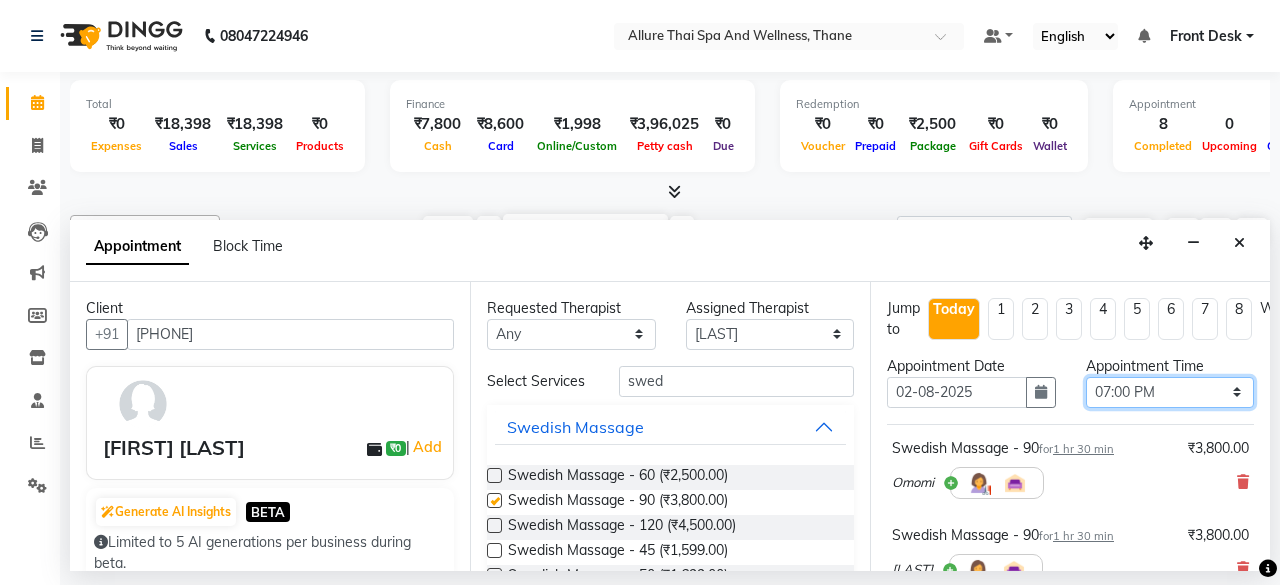 click on "Select 10:00 AM 10:15 AM 10:30 AM 10:45 AM 11:00 AM 11:15 AM 11:30 AM 11:45 AM 12:00 PM 12:15 PM 12:30 PM 12:45 PM 01:00 PM 01:15 PM 01:30 PM 01:45 PM 02:00 PM 02:15 PM 02:30 PM 02:45 PM 03:00 PM 03:15 PM 03:30 PM 03:45 PM 04:00 PM 04:15 PM 04:30 PM 04:45 PM 05:00 PM 05:15 PM 05:30 PM 05:45 PM 06:00 PM 06:15 PM 06:30 PM 06:45 PM 07:00 PM 07:15 PM 07:30 PM 07:45 PM 08:00 PM 08:15 PM 08:30 PM 08:45 PM 09:00 PM 09:15 PM 09:30 PM 09:45 PM 10:00 PM 10:15 PM 10:30 PM 10:45 PM 11:00 PM" at bounding box center [1170, 392] 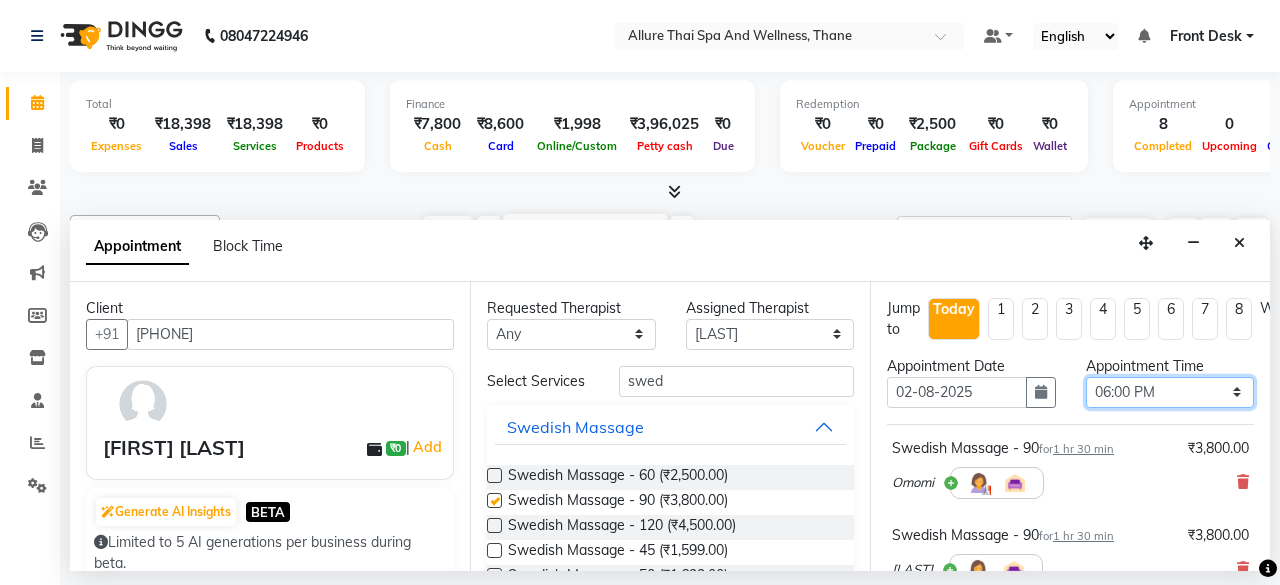 click on "Select 10:00 AM 10:15 AM 10:30 AM 10:45 AM 11:00 AM 11:15 AM 11:30 AM 11:45 AM 12:00 PM 12:15 PM 12:30 PM 12:45 PM 01:00 PM 01:15 PM 01:30 PM 01:45 PM 02:00 PM 02:15 PM 02:30 PM 02:45 PM 03:00 PM 03:15 PM 03:30 PM 03:45 PM 04:00 PM 04:15 PM 04:30 PM 04:45 PM 05:00 PM 05:15 PM 05:30 PM 05:45 PM 06:00 PM 06:15 PM 06:30 PM 06:45 PM 07:00 PM 07:15 PM 07:30 PM 07:45 PM 08:00 PM 08:15 PM 08:30 PM 08:45 PM 09:00 PM 09:15 PM 09:30 PM 09:45 PM 10:00 PM 10:15 PM 10:30 PM 10:45 PM 11:00 PM" at bounding box center (1170, 392) 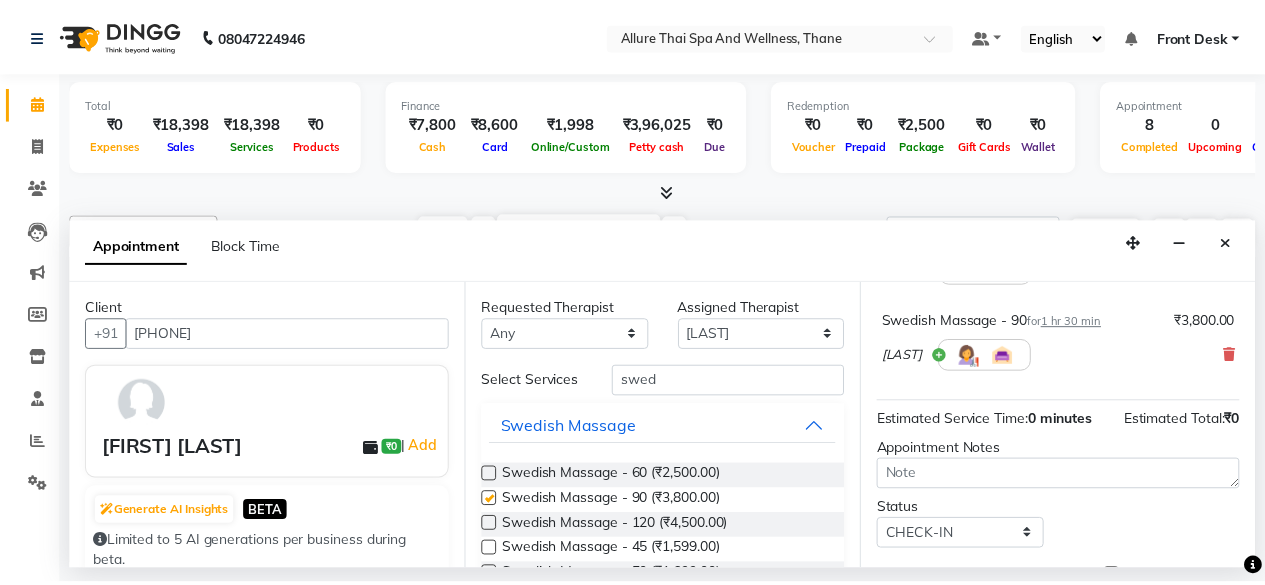 scroll, scrollTop: 332, scrollLeft: 0, axis: vertical 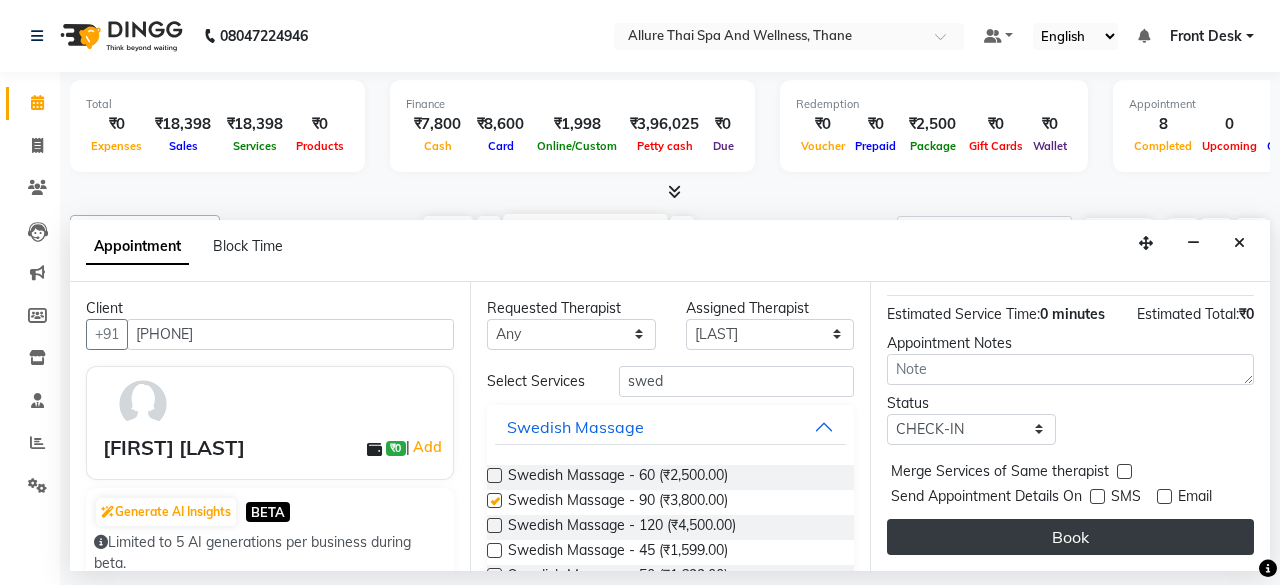 click on "Book" at bounding box center [1070, 537] 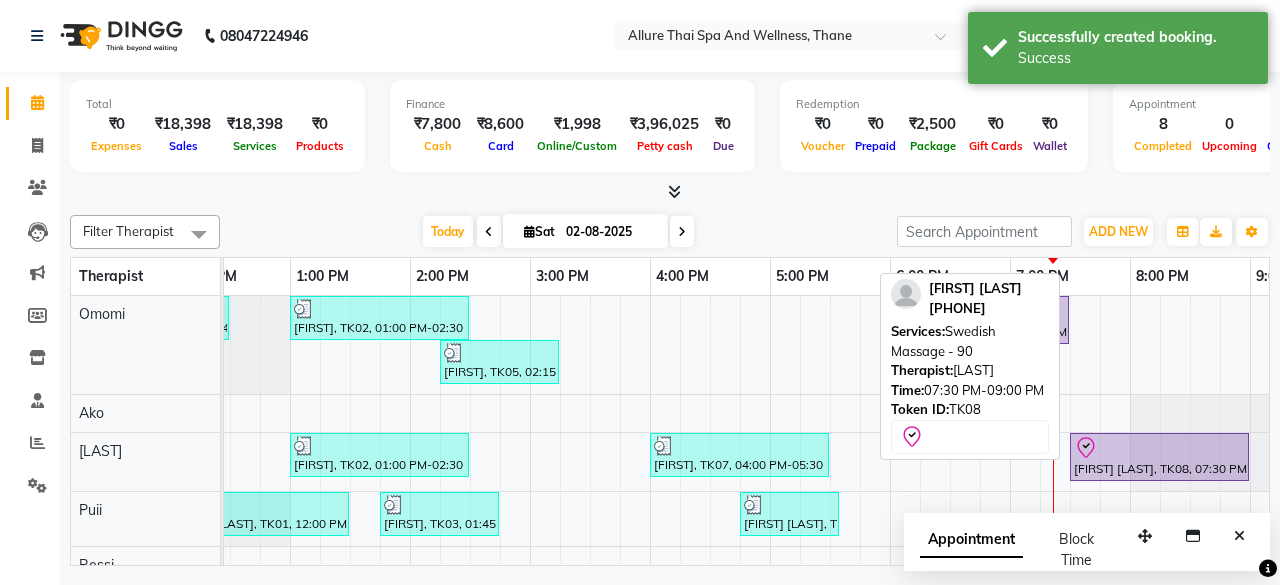 click on "[FIRST] [LAST], TK08, 07:30 PM-09:00 PM, Swedish Massage - 90" at bounding box center (1159, 457) 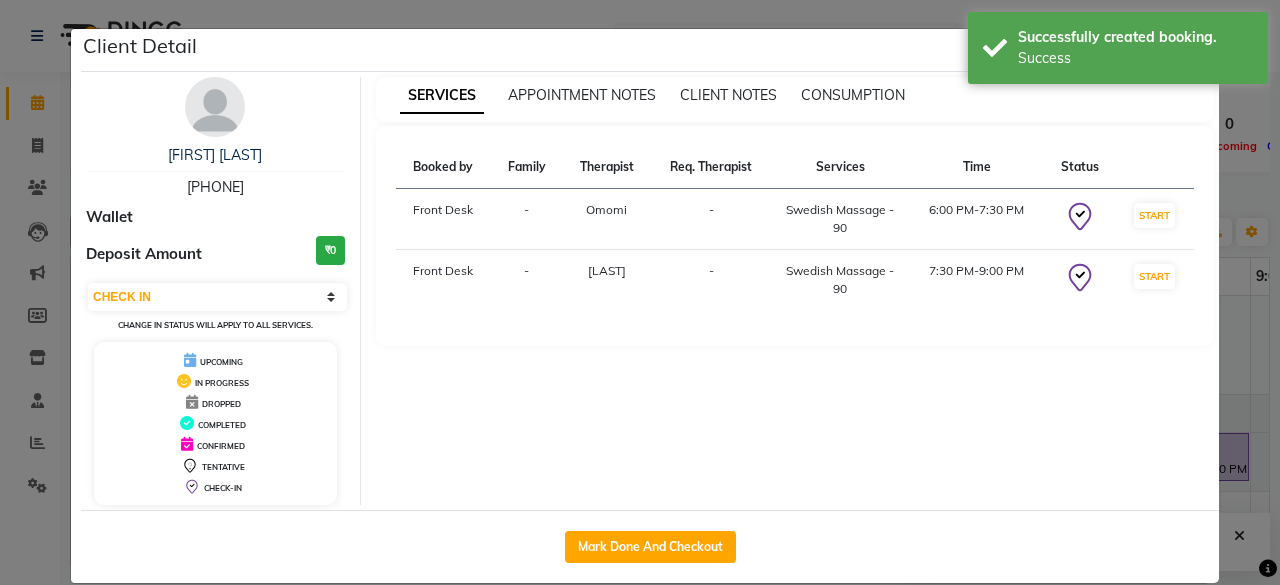 click 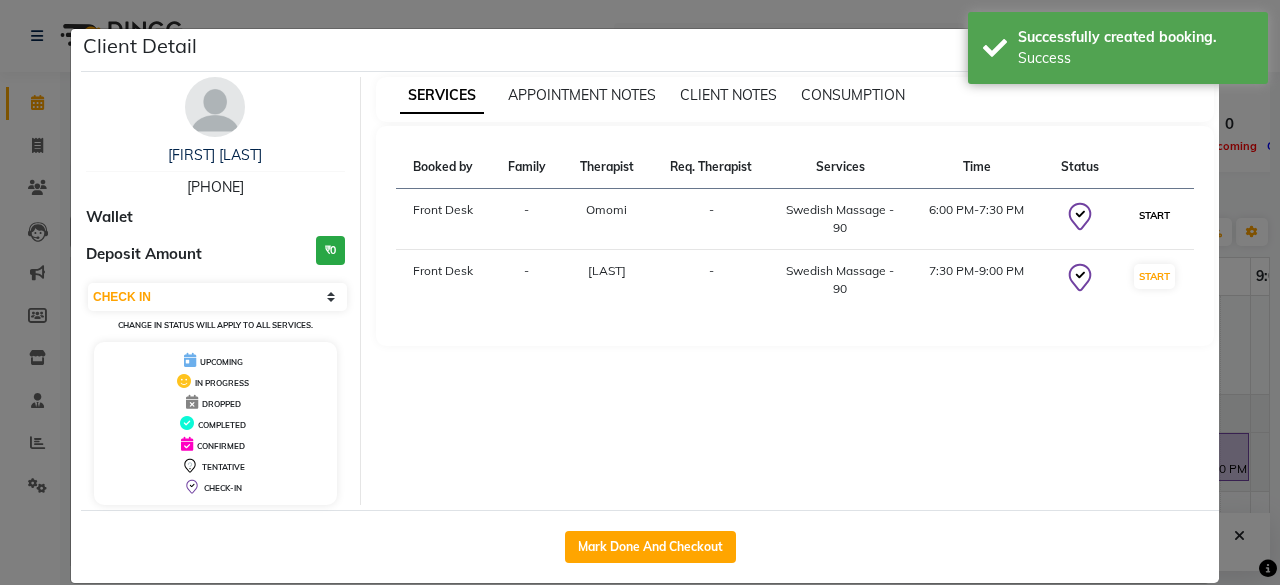 click on "START" at bounding box center [1154, 215] 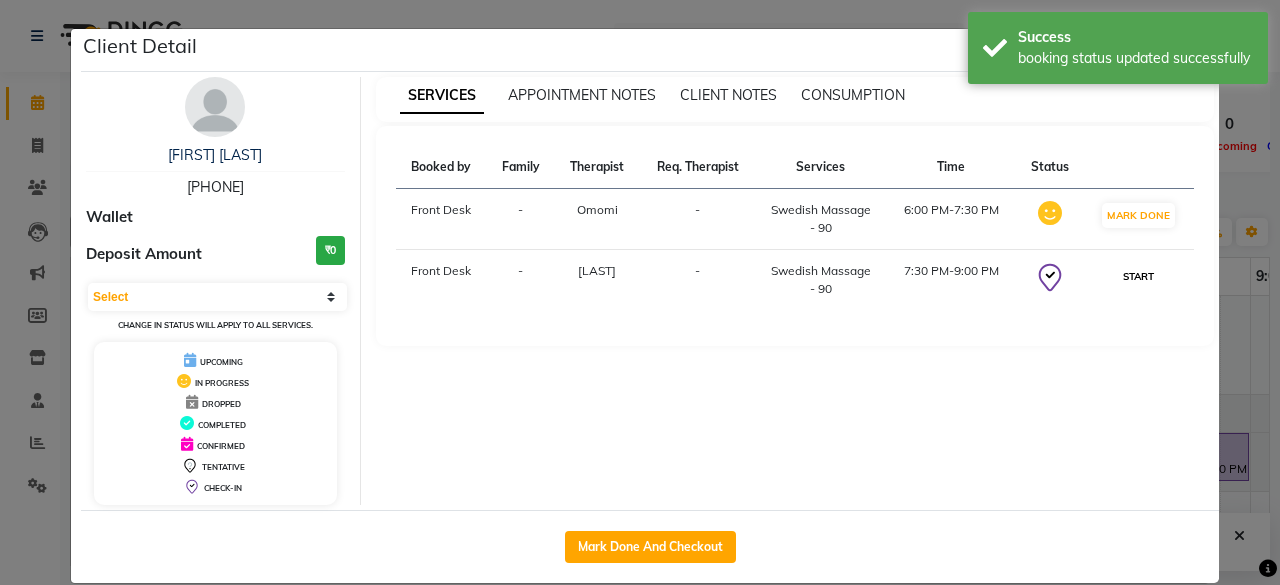 click on "START" at bounding box center [1138, 276] 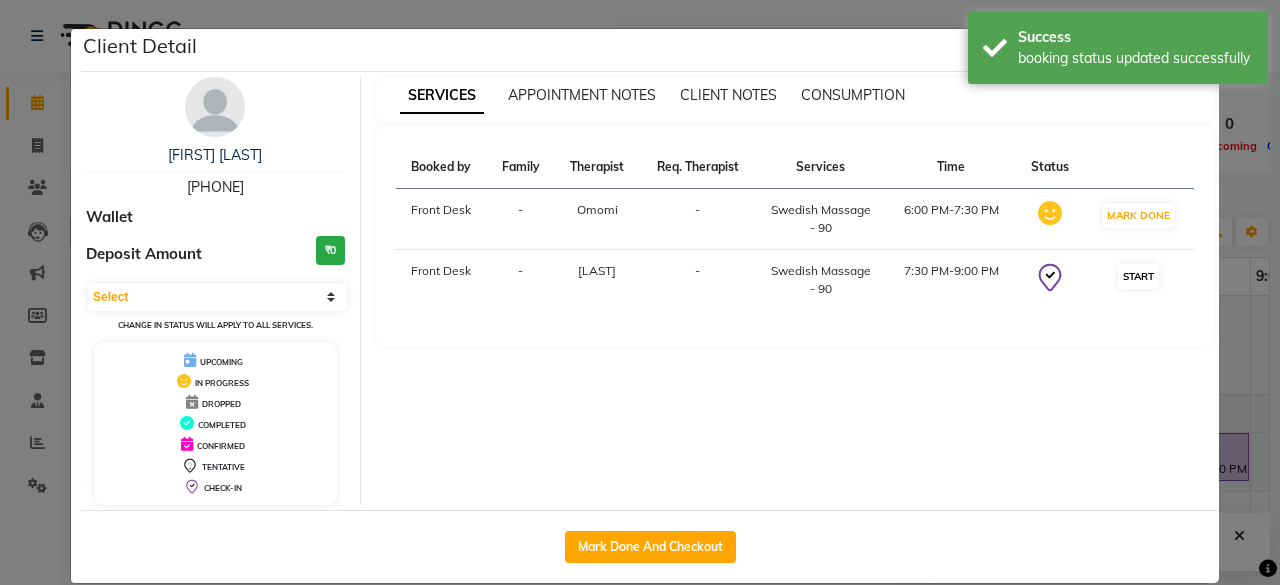 select on "1" 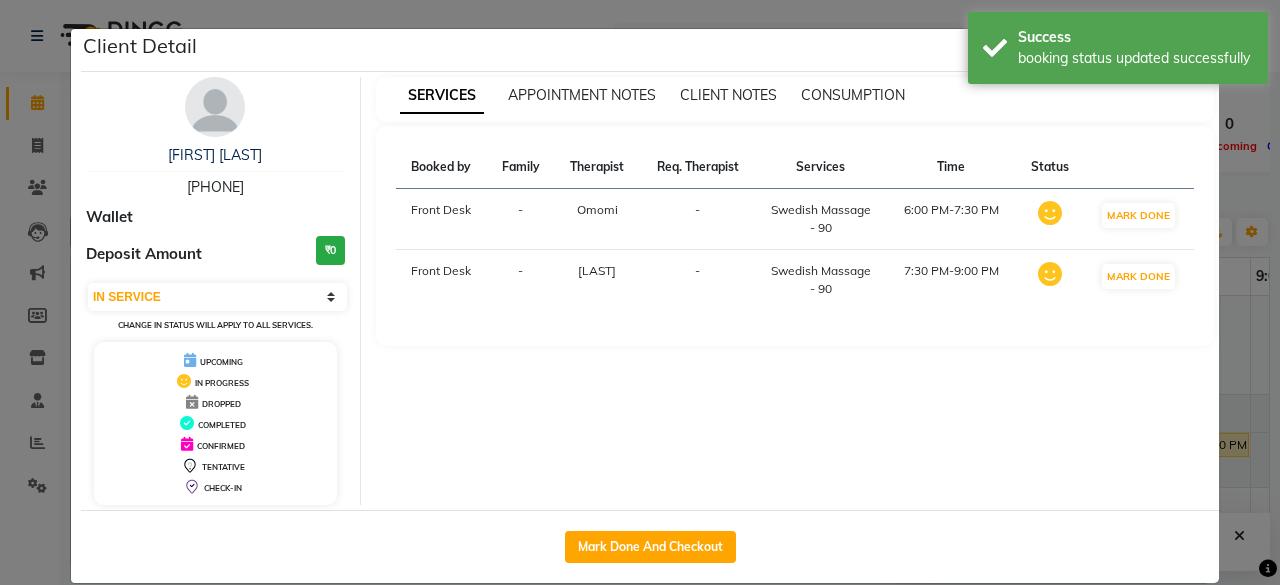 click on "Client Detail  [FIRST] [LAST]   [PHONE] Wallet Deposit Amount  ₹0  Select IN SERVICE CONFIRMED TENTATIVE CHECK IN MARK DONE DROPPED UPCOMING Change in status will apply to all services. UPCOMING IN PROGRESS DROPPED COMPLETED CONFIRMED TENTATIVE CHECK-IN SERVICES APPOINTMENT NOTES CLIENT NOTES CONSUMPTION Booked by Family Therapist Req. Therapist Services Time Status  Front Desk   - Omomi -  Swedish Massage - 90   6:00 PM-7:30 PM   MARK DONE   Front Desk   - Seim -  Swedish Massage - 90   7:30 PM-9:00 PM   MARK DONE   Mark Done And Checkout" 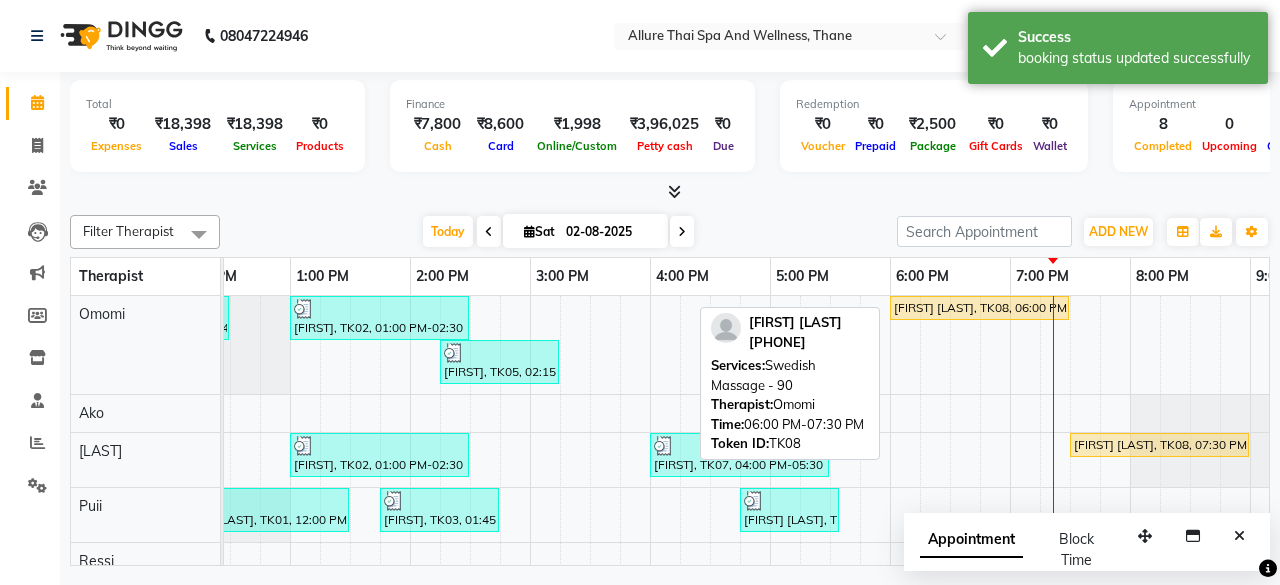 click on "[FIRST] [LAST], TK08, 06:00 PM-07:30 PM, Swedish Massage - 90" at bounding box center (979, 308) 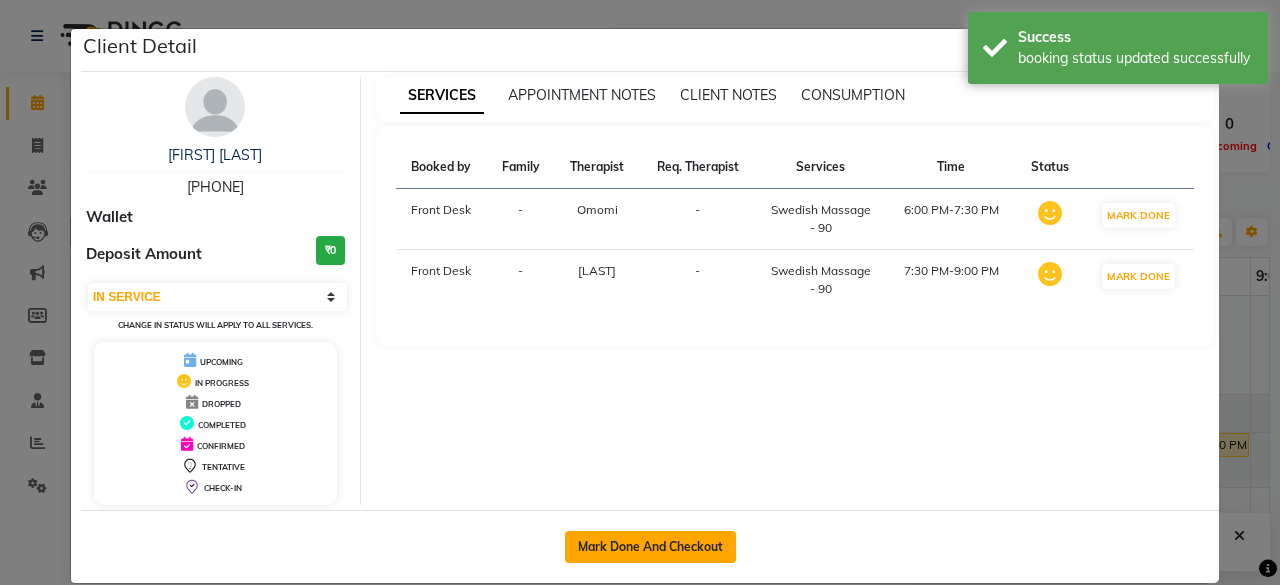click on "Mark Done And Checkout" 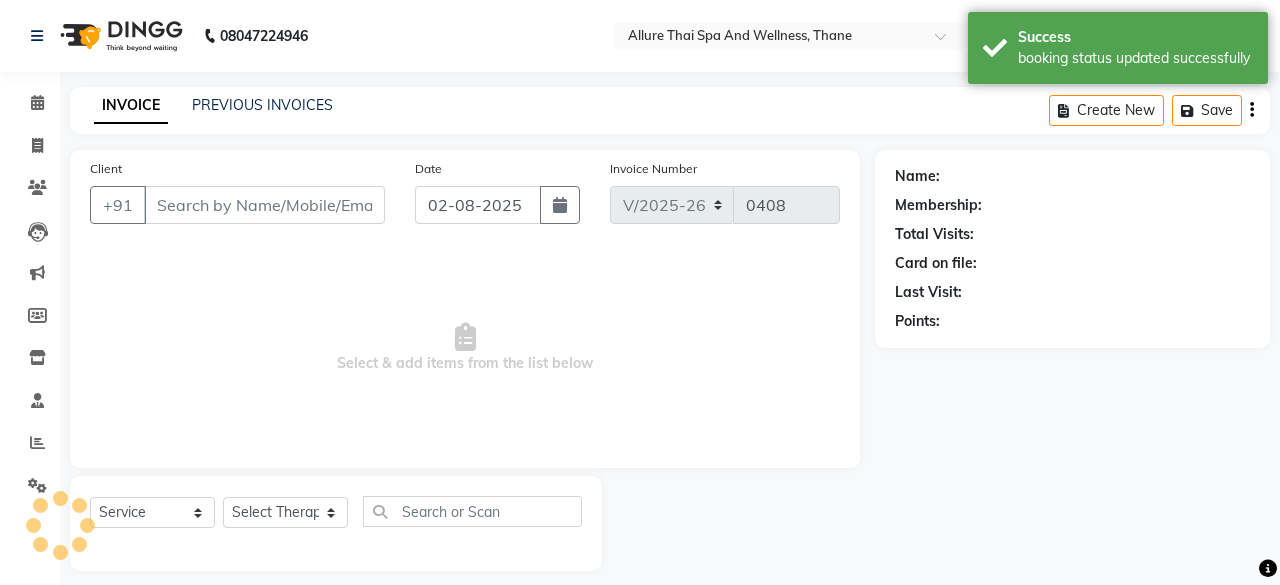 select on "3" 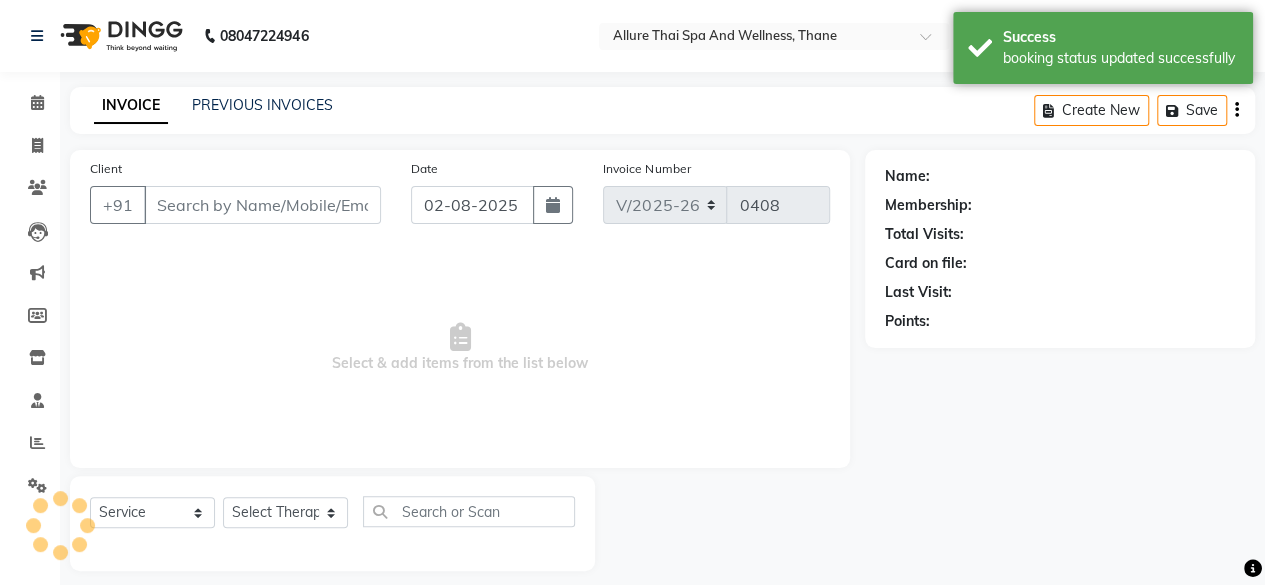 type on "[PHONE]" 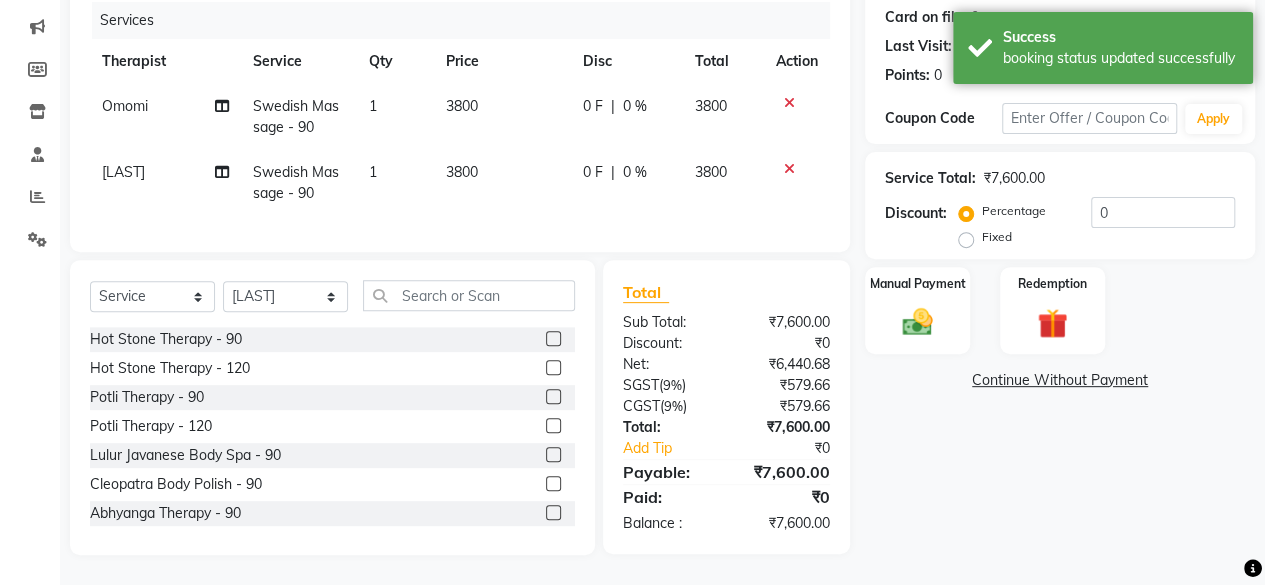 scroll, scrollTop: 260, scrollLeft: 0, axis: vertical 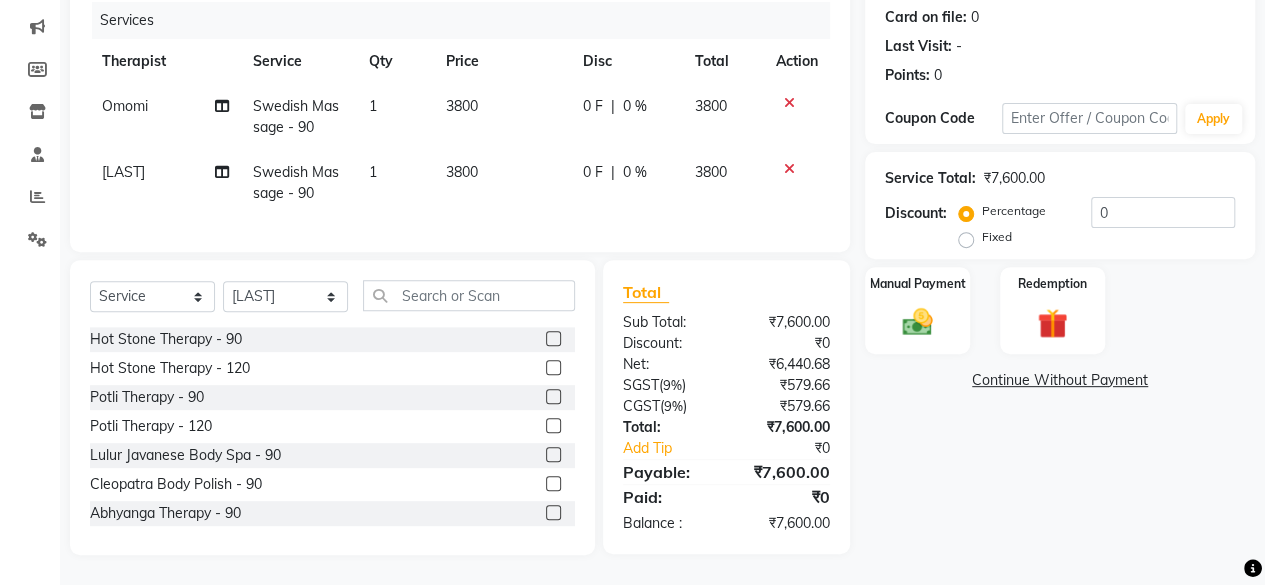 click on "Fixed" 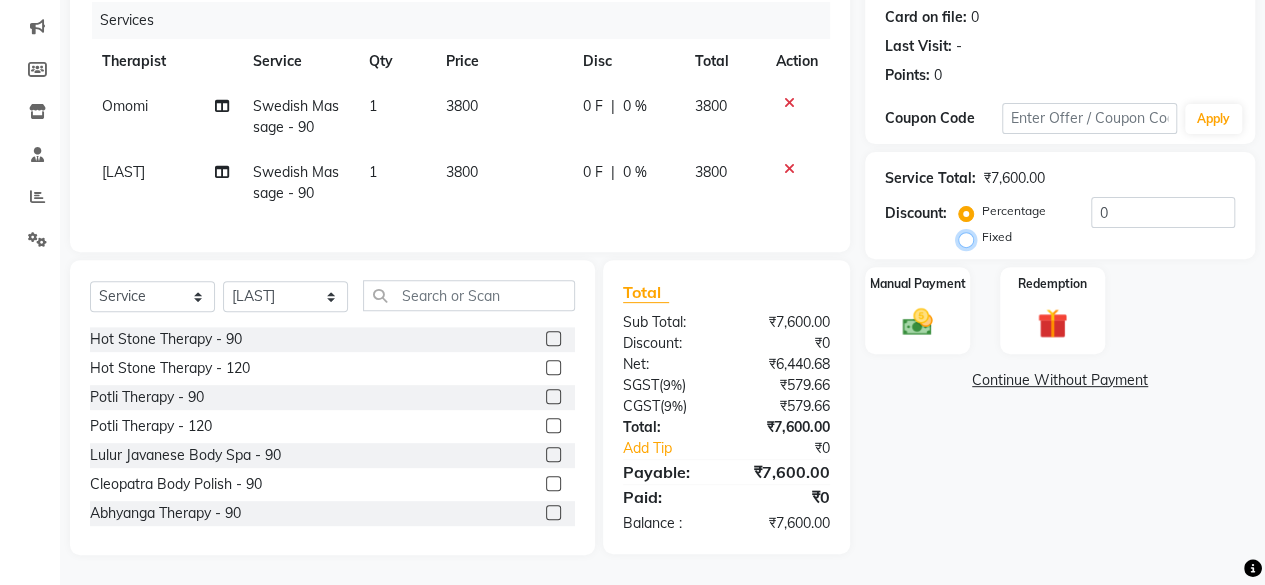 click on "Fixed" at bounding box center (970, 237) 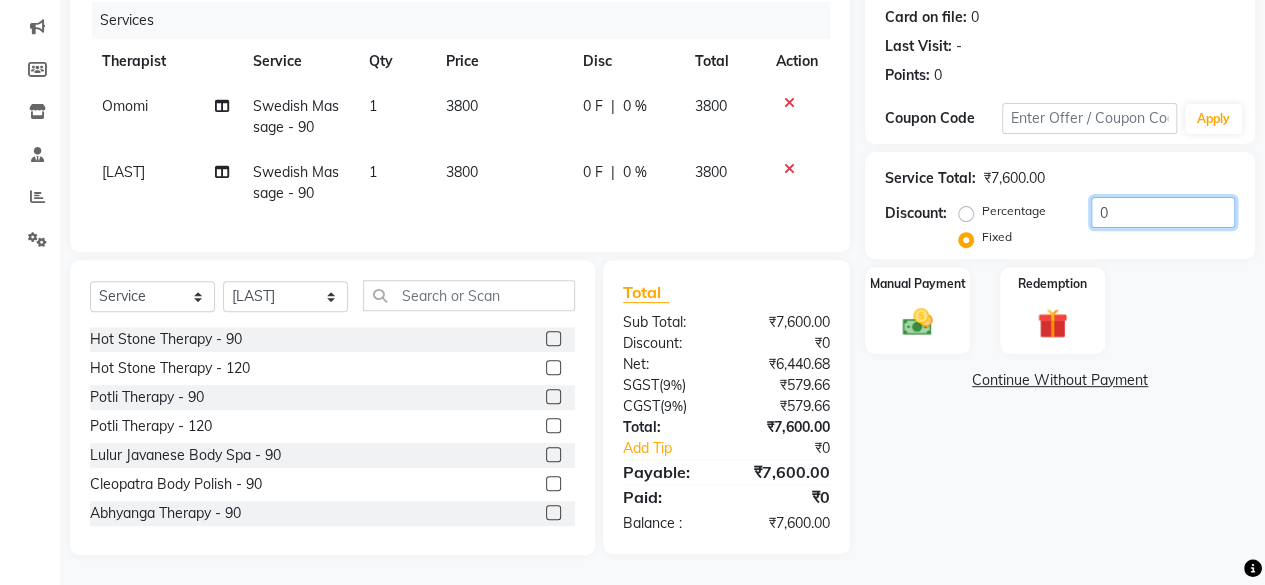 click on "0" 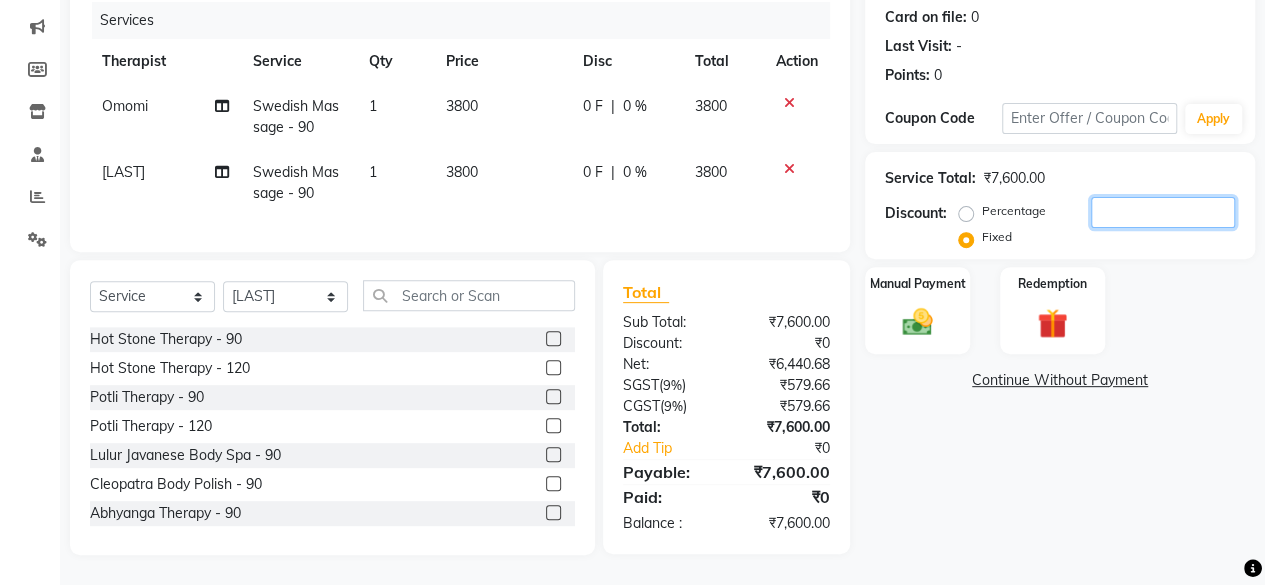 click 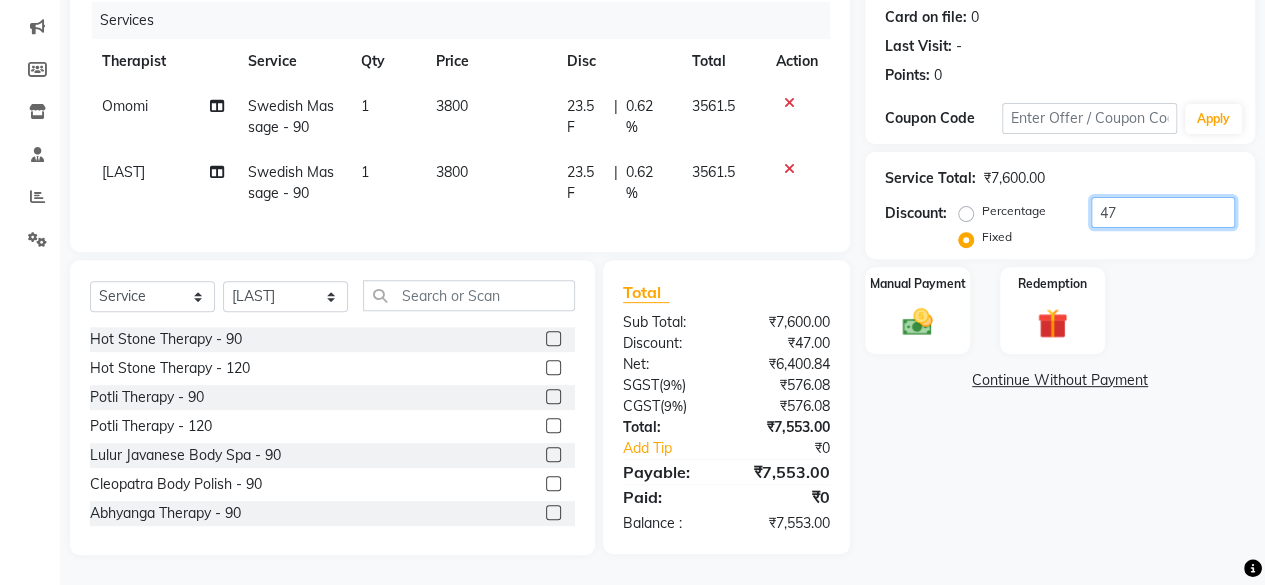 type on "4" 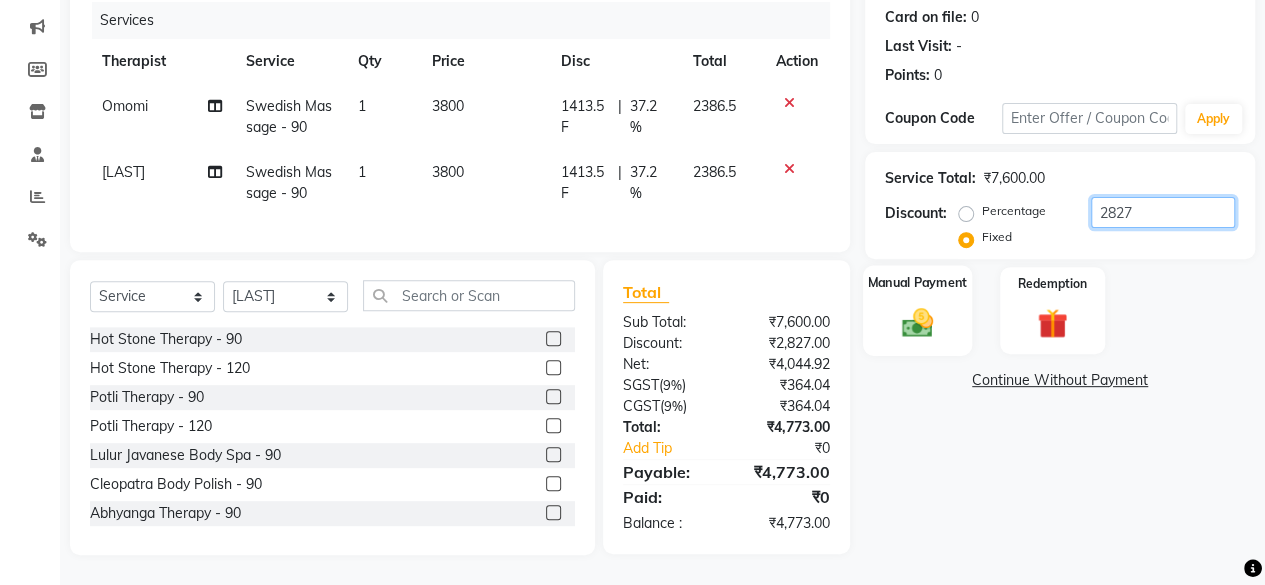 type on "2827" 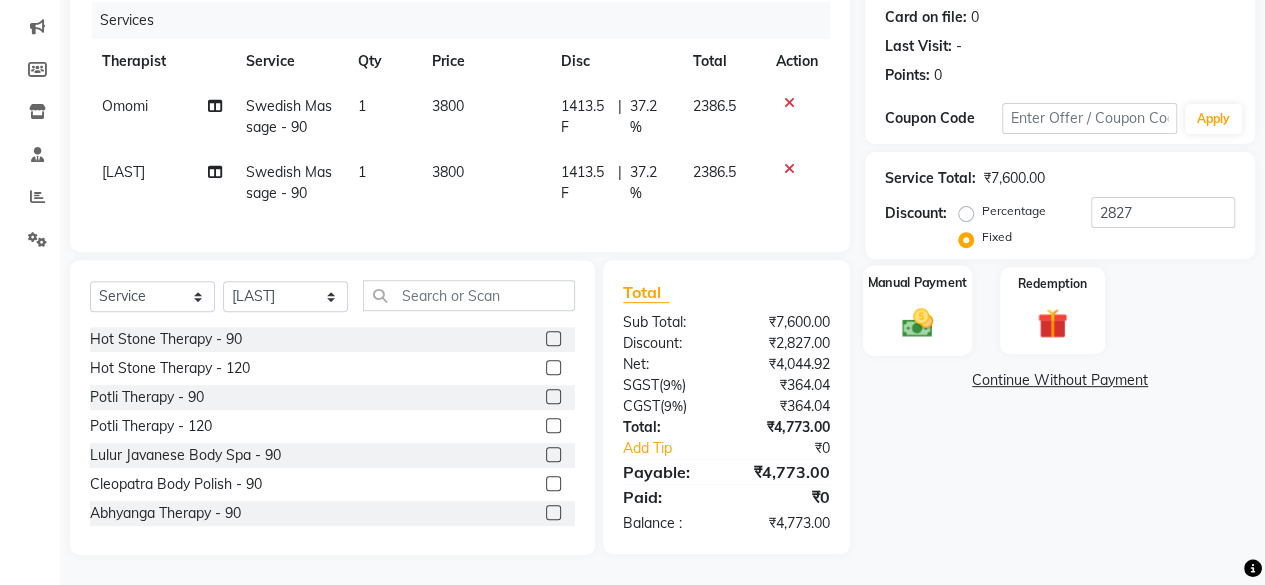 click 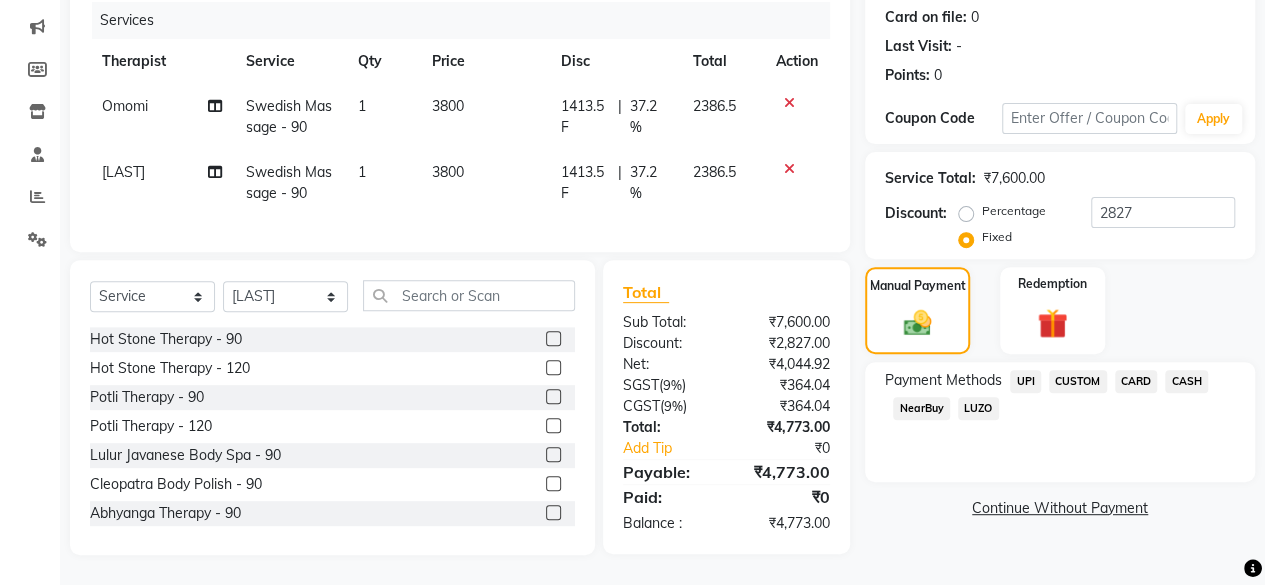 click on "NearBuy" 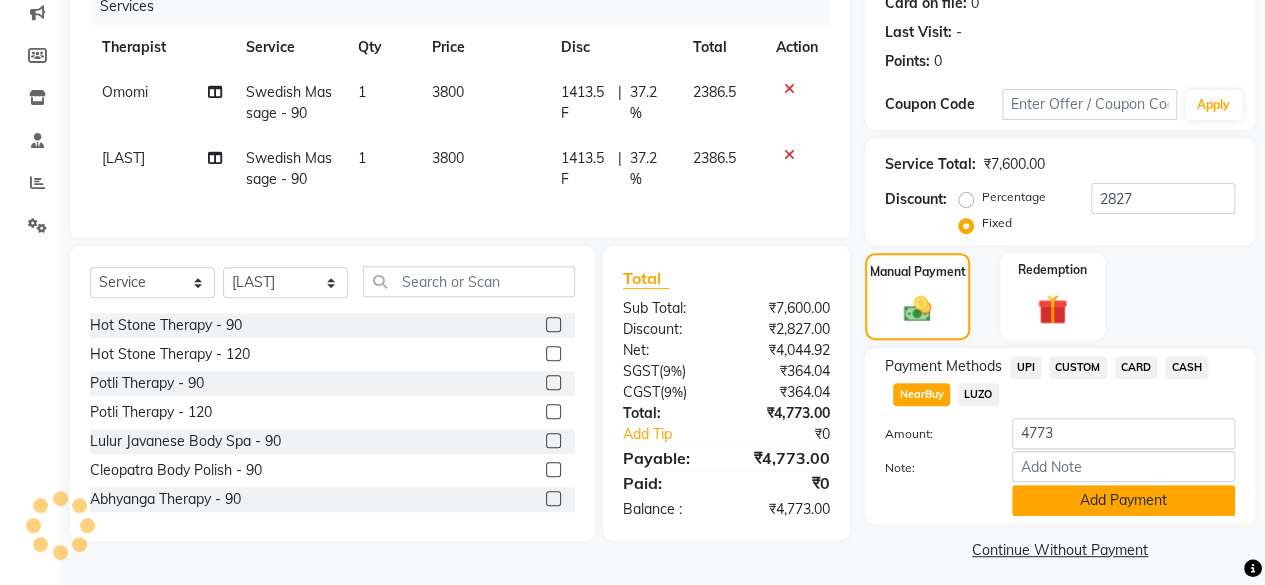 click on "Add Payment" 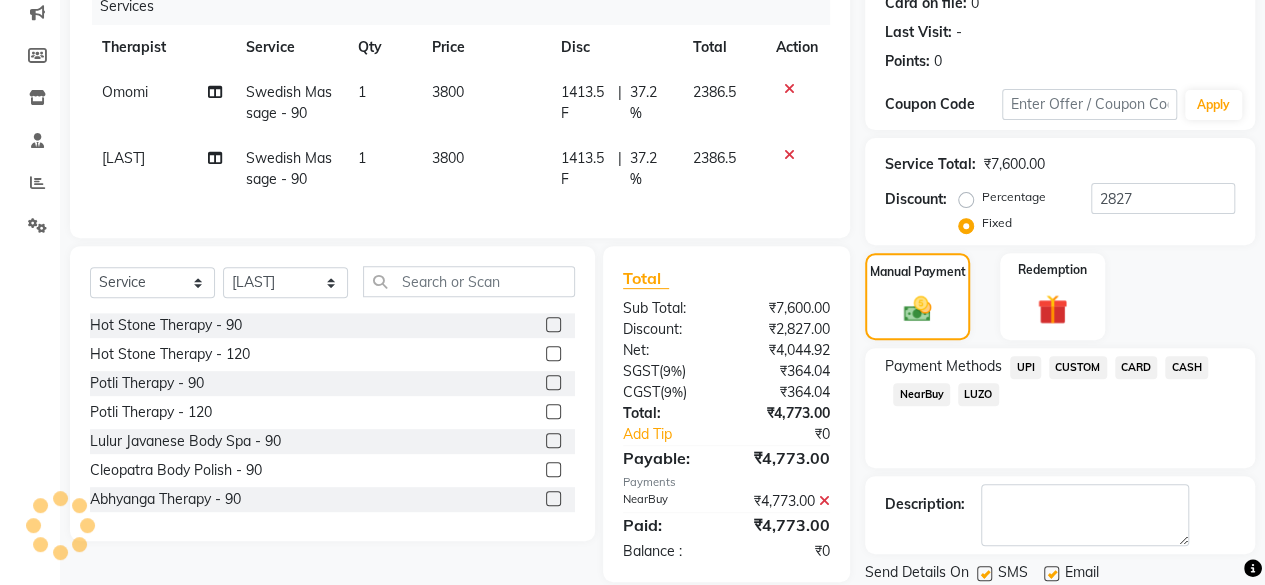 scroll, scrollTop: 324, scrollLeft: 0, axis: vertical 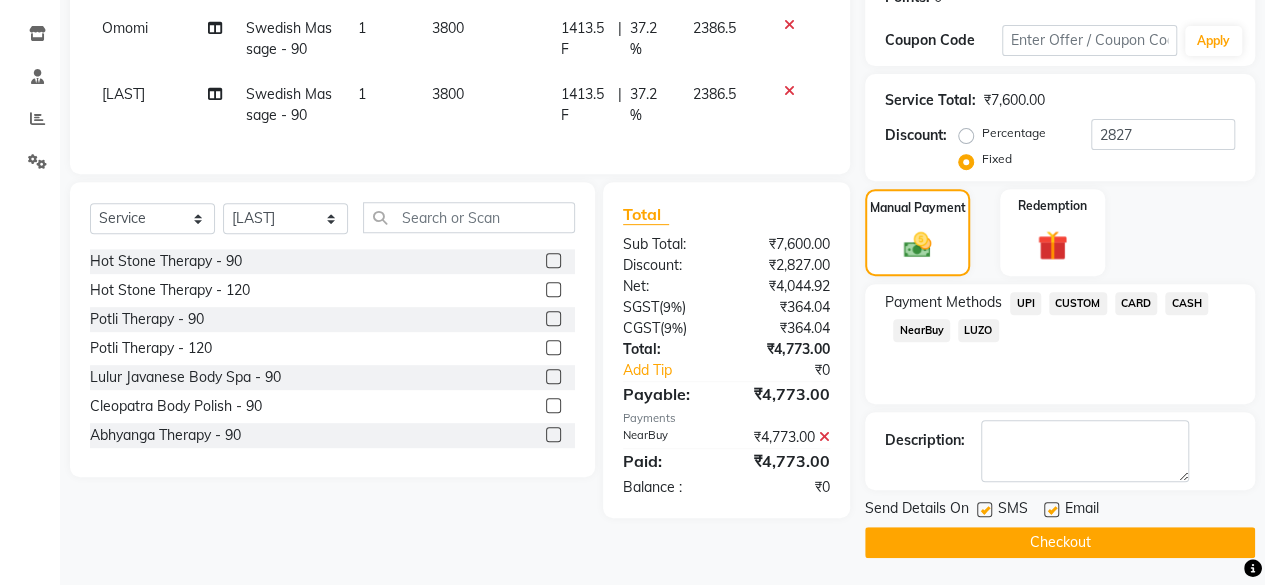 click 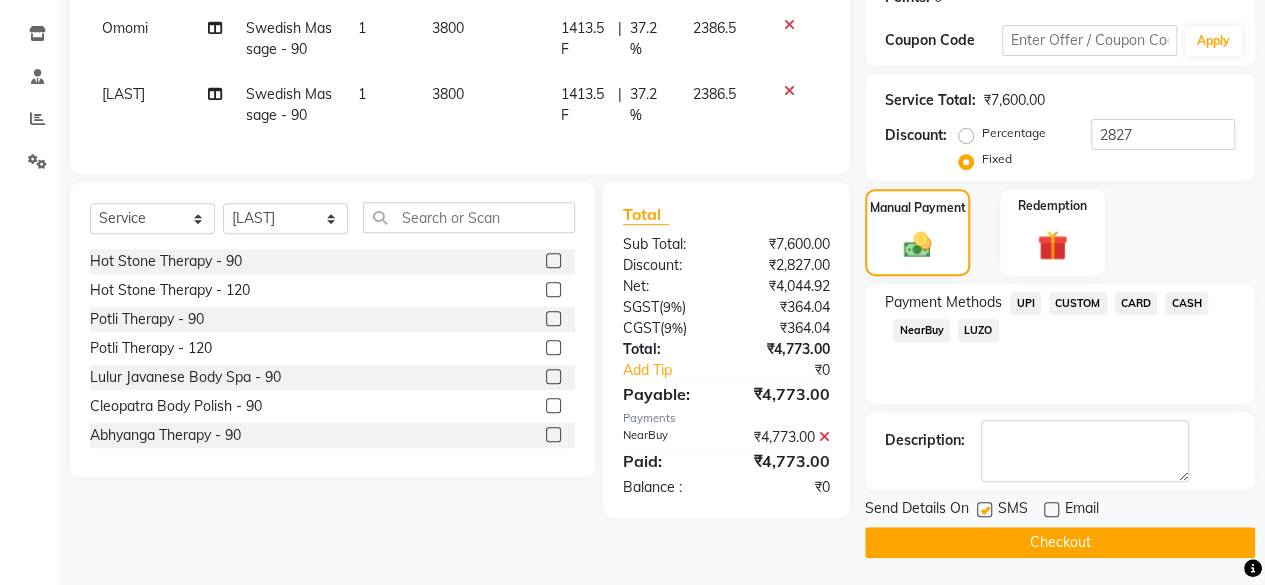 click 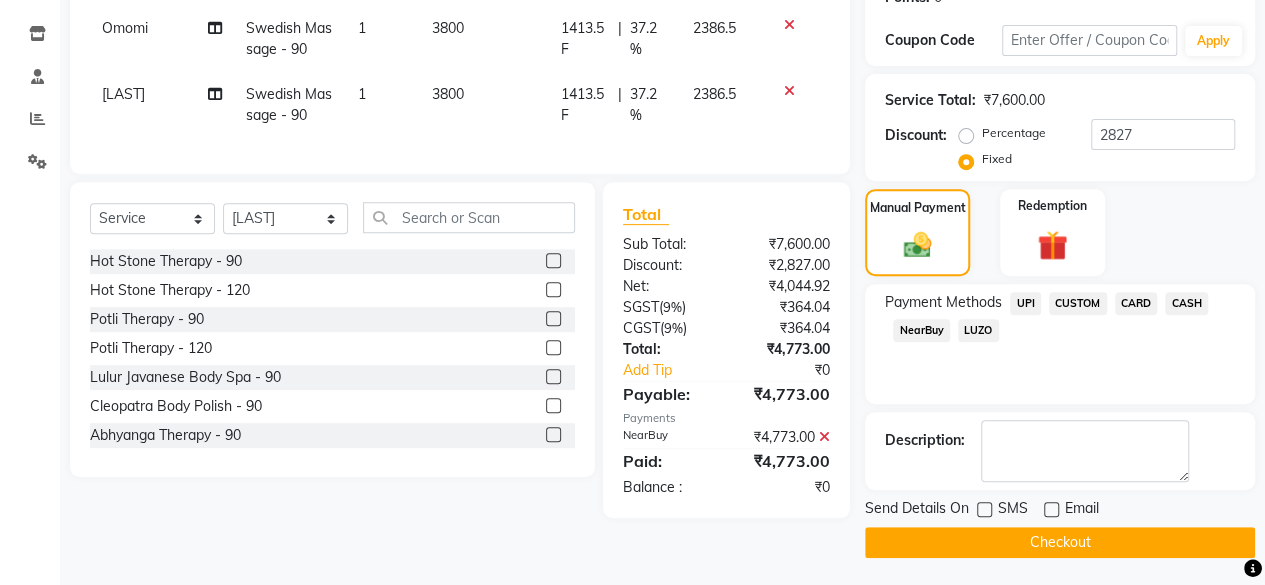 click on "Send Details On SMS Email  Checkout" 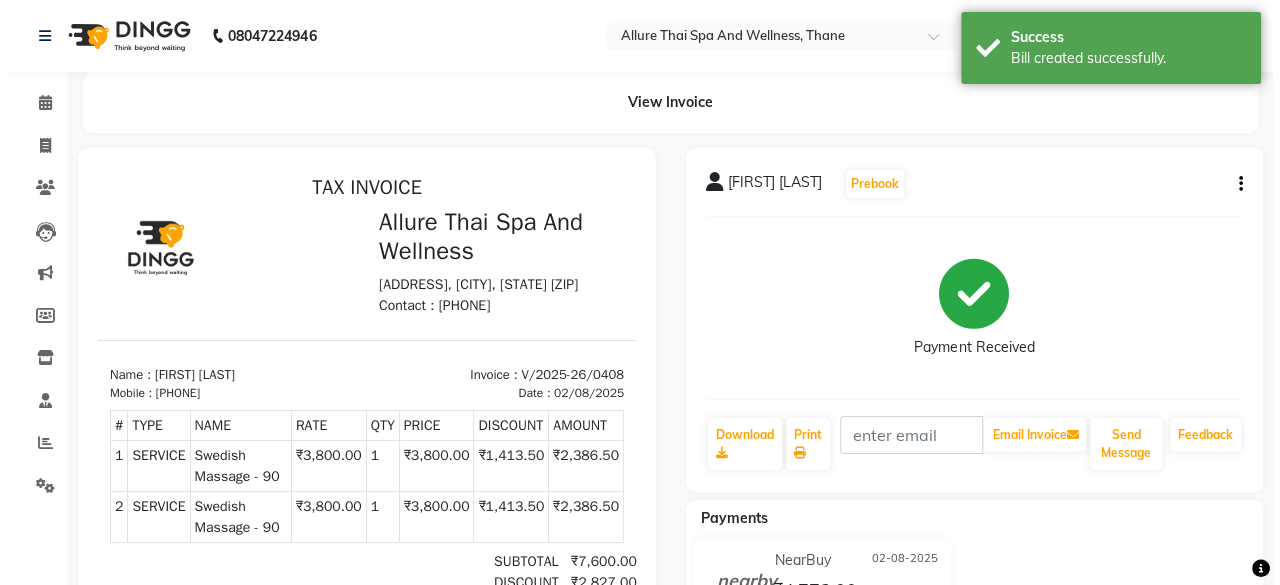 scroll, scrollTop: 0, scrollLeft: 0, axis: both 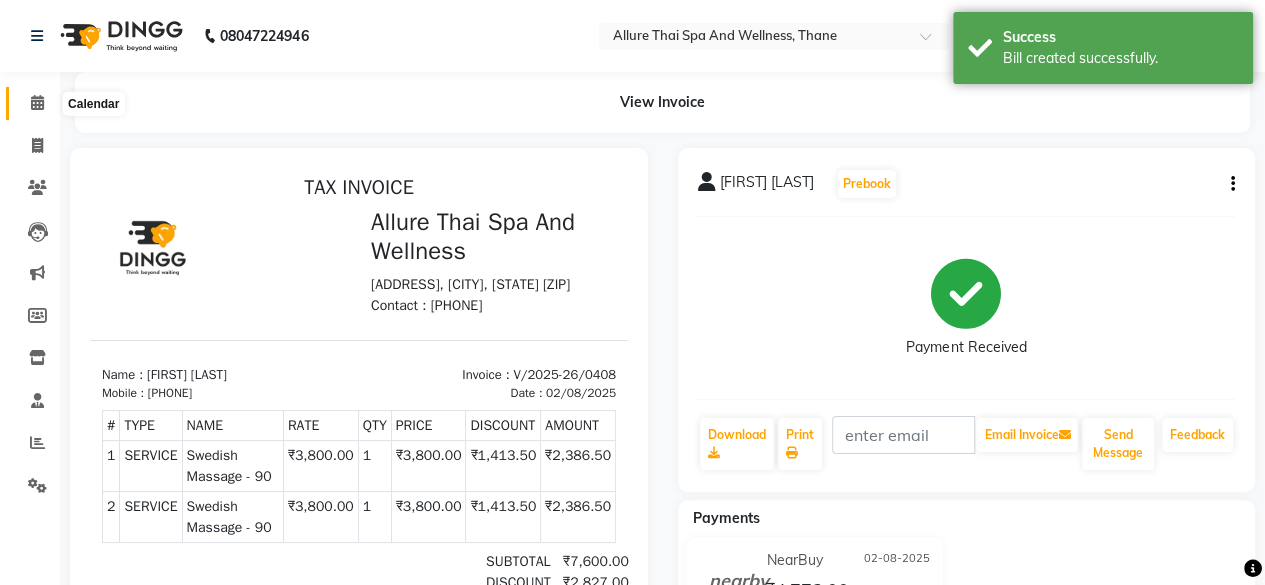 click 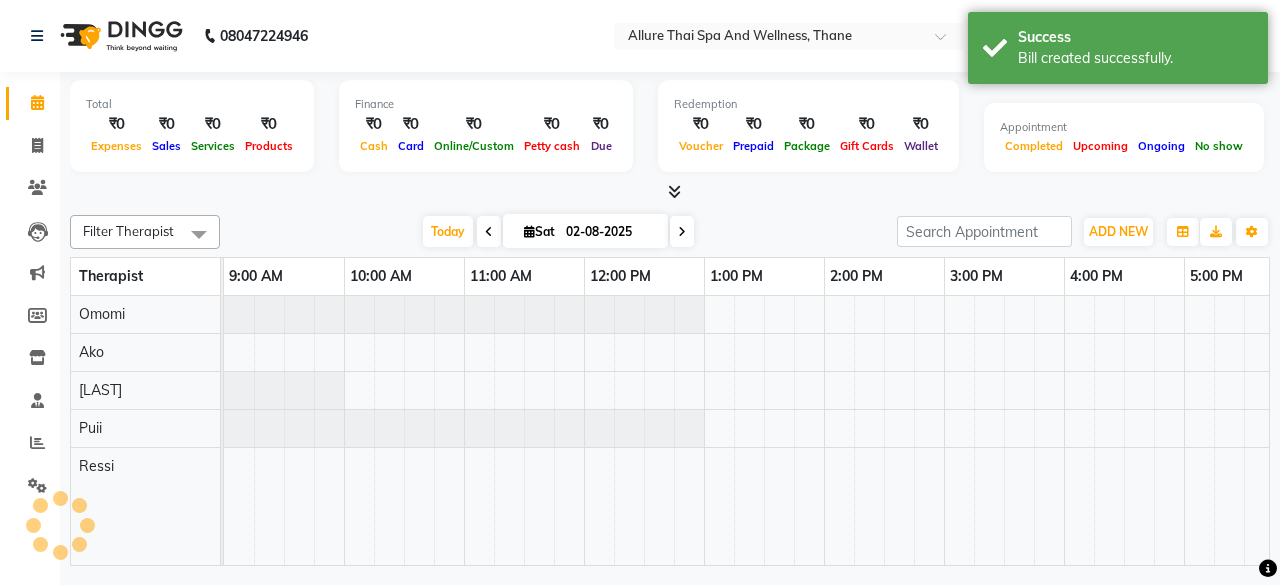 scroll, scrollTop: 0, scrollLeft: 0, axis: both 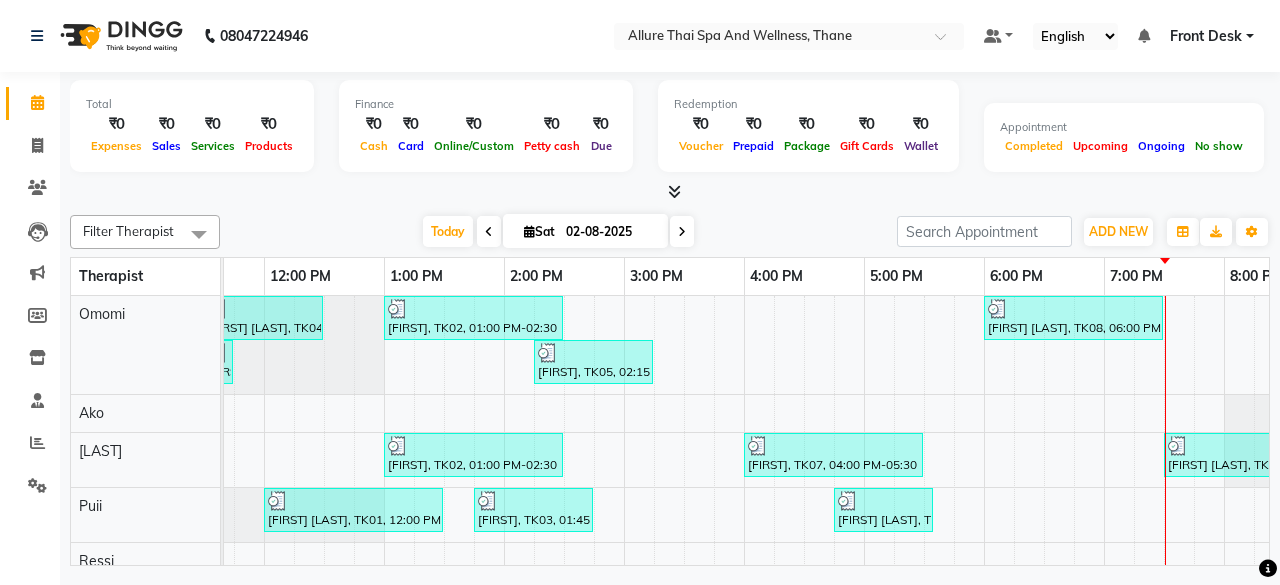 click at bounding box center (674, 191) 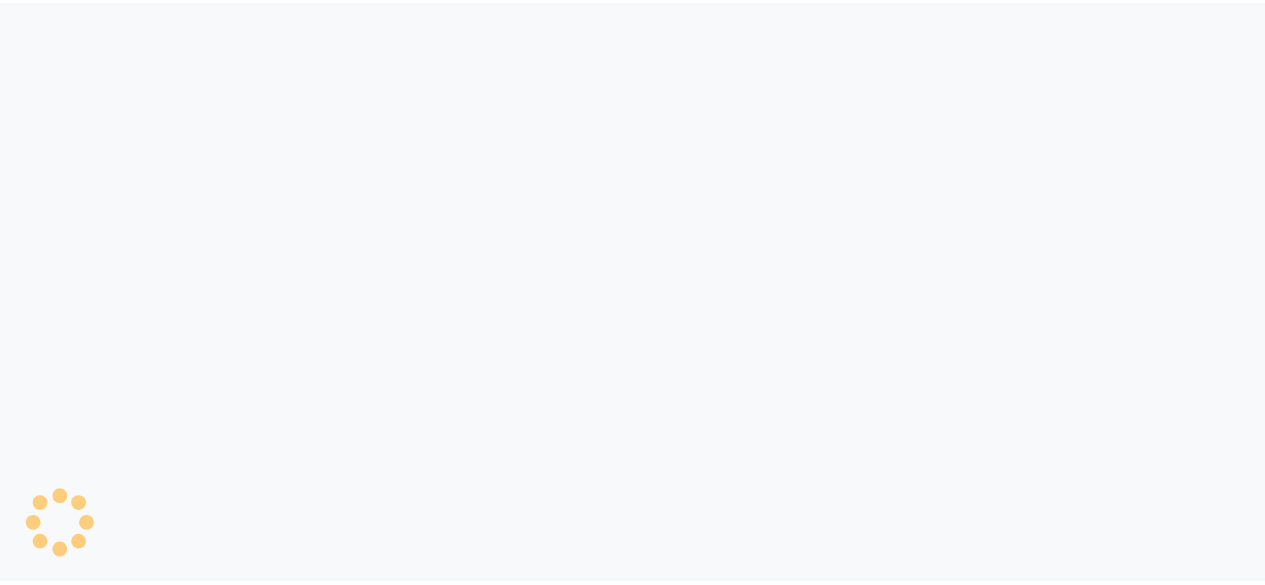 scroll, scrollTop: 0, scrollLeft: 0, axis: both 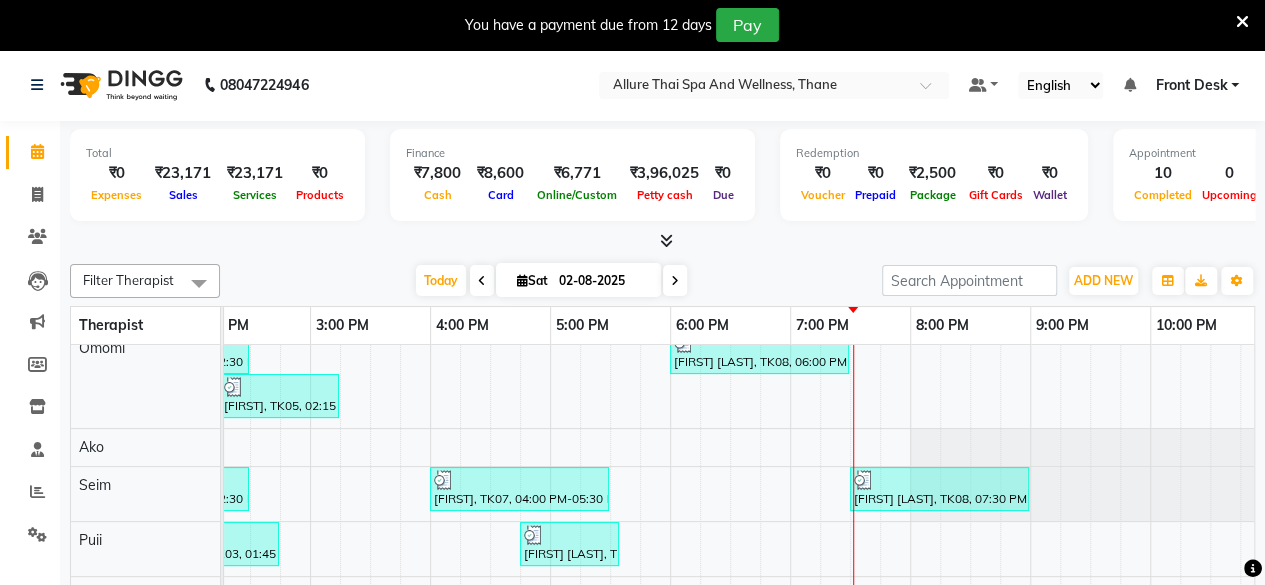 click on "Pratiksha Sonagra, TK04, 11:30 AM-12:30 PM, Aroma Therapy Massage - 60     Akshay, TK02, 01:00 PM-02:30 PM, Body Pain Relief Therapy - 90     Namrata Chakraborthy, TK08, 06:00 PM-07:30 PM, Swedish Massage - 90     Pratiksha Sonagra, TK04, 11:30 AM-11:45 AM, Champi (Traditional Head Massage) - 15     Ganesh, TK05, 02:15 PM-03:15 PM, Swedish Massage - 60     Akshay, TK02, 01:00 PM-02:30 PM, Body Pain Relief Therapy - 90     Yash, TK07, 04:00 PM-05:30 PM, Balinese Massage - 90     Namrata Chakraborthy, TK08, 07:30 PM-09:00 PM, Swedish Massage - 90     Piyusha Dhumal, TK01, 12:00 PM-01:30 PM, Deep Tissue Massage - 90     Rajesh, TK03, 01:45 PM-02:45 PM, Balinese Massage - 60     Sayantan Saha, TK06, 04:45 PM-05:35 PM, Aroma Therapy Massage - 50" at bounding box center [490, 472] 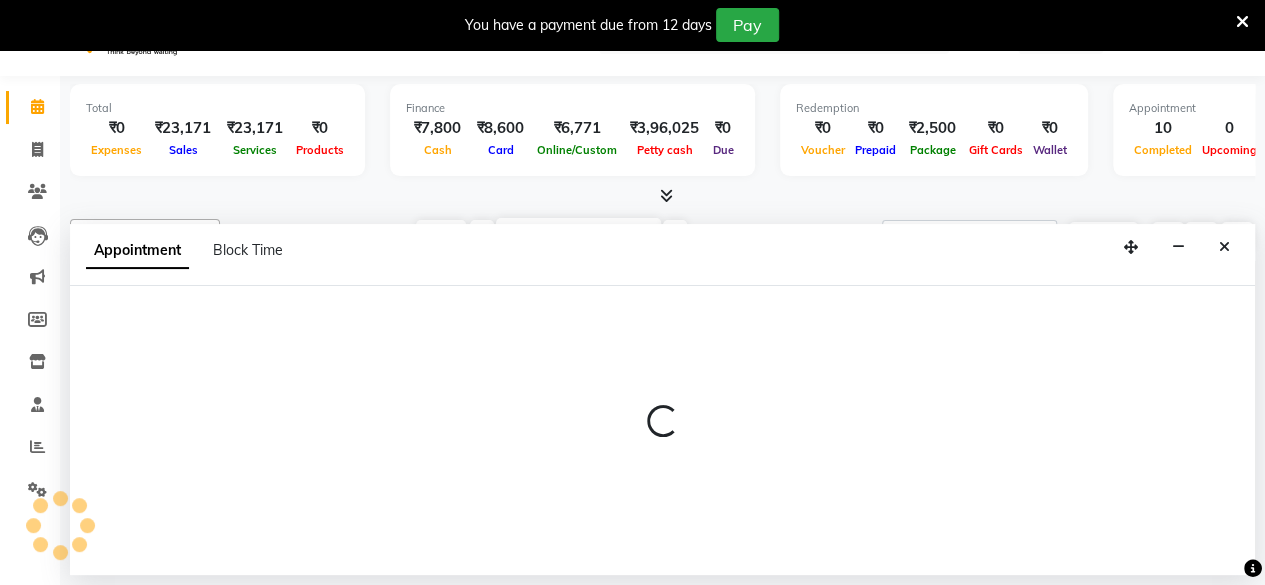 select on "85559" 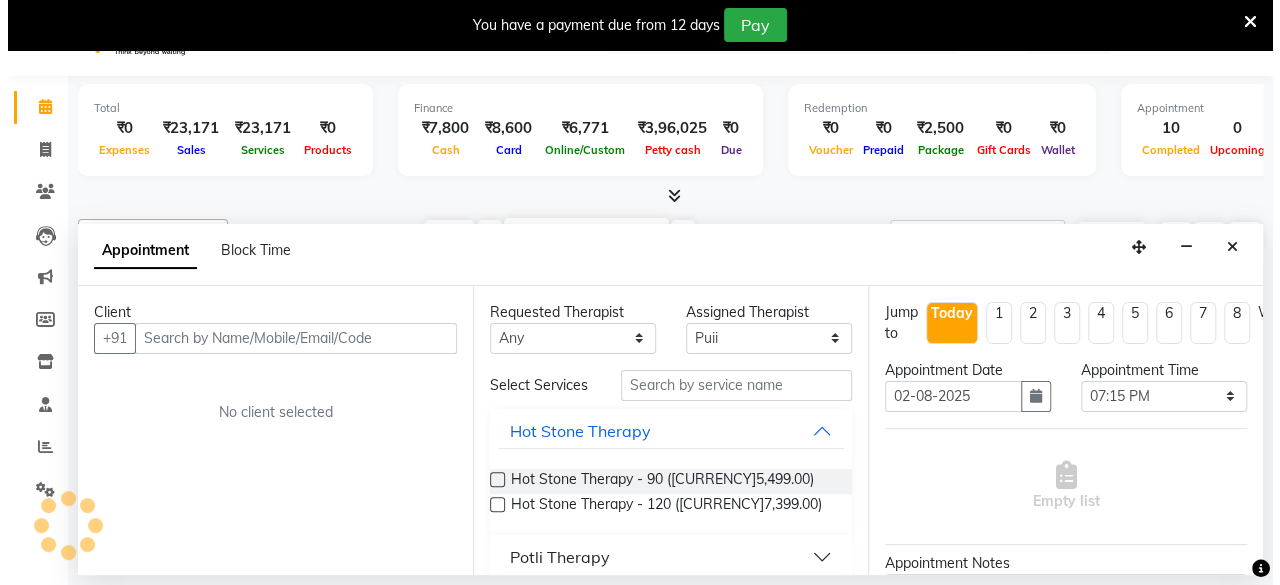 scroll, scrollTop: 49, scrollLeft: 0, axis: vertical 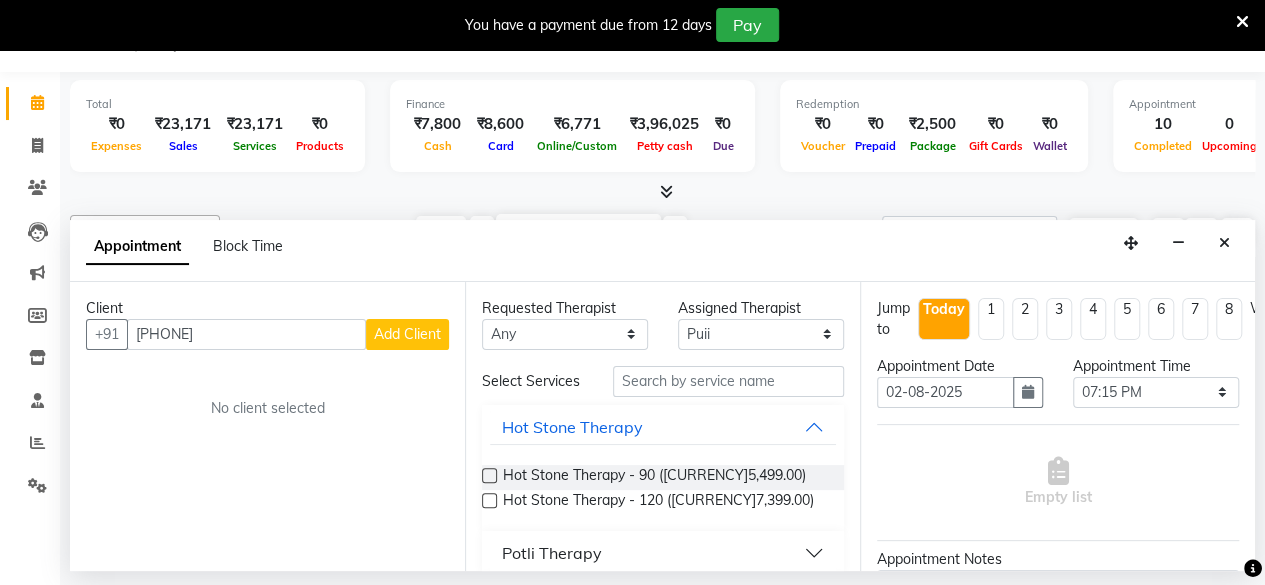 type on "8625052502" 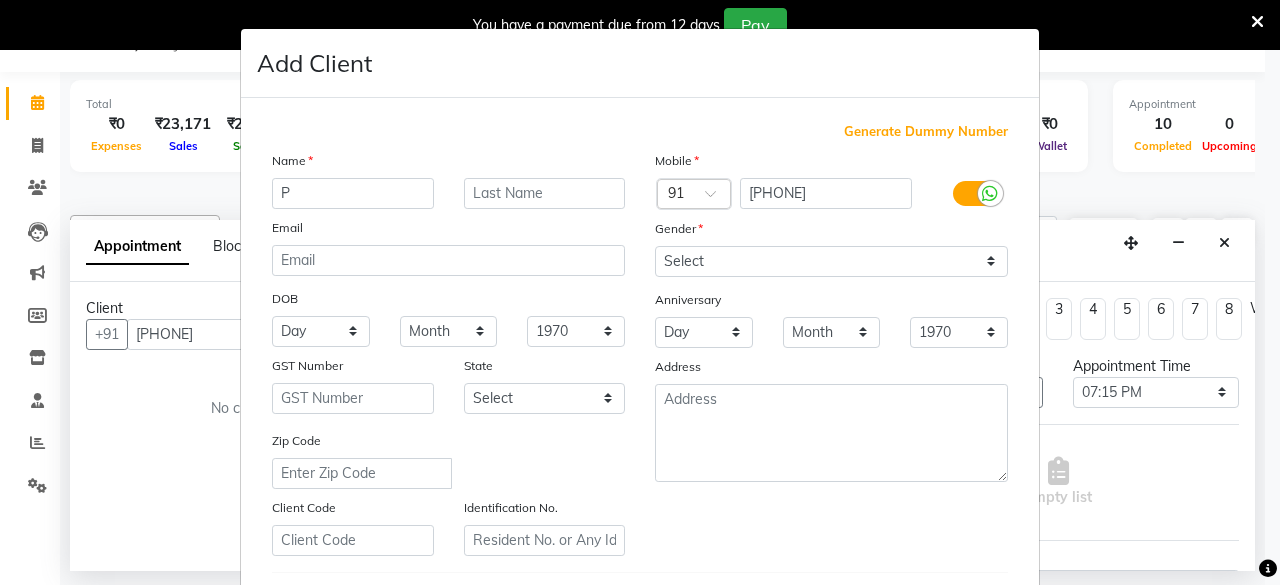 type on "P" 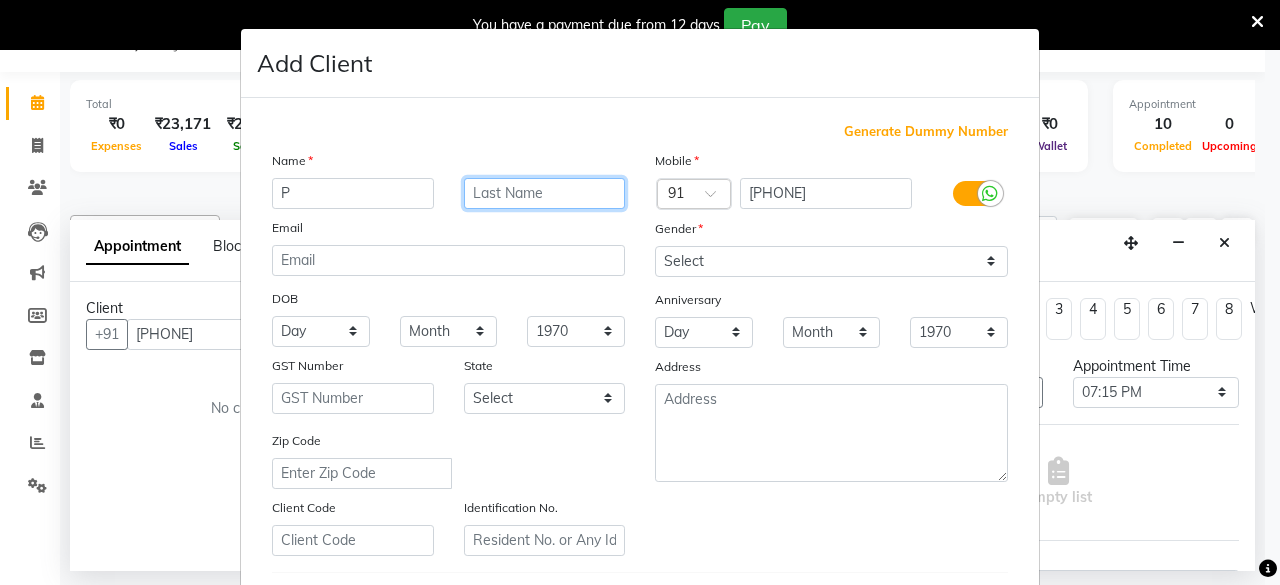 click at bounding box center (545, 193) 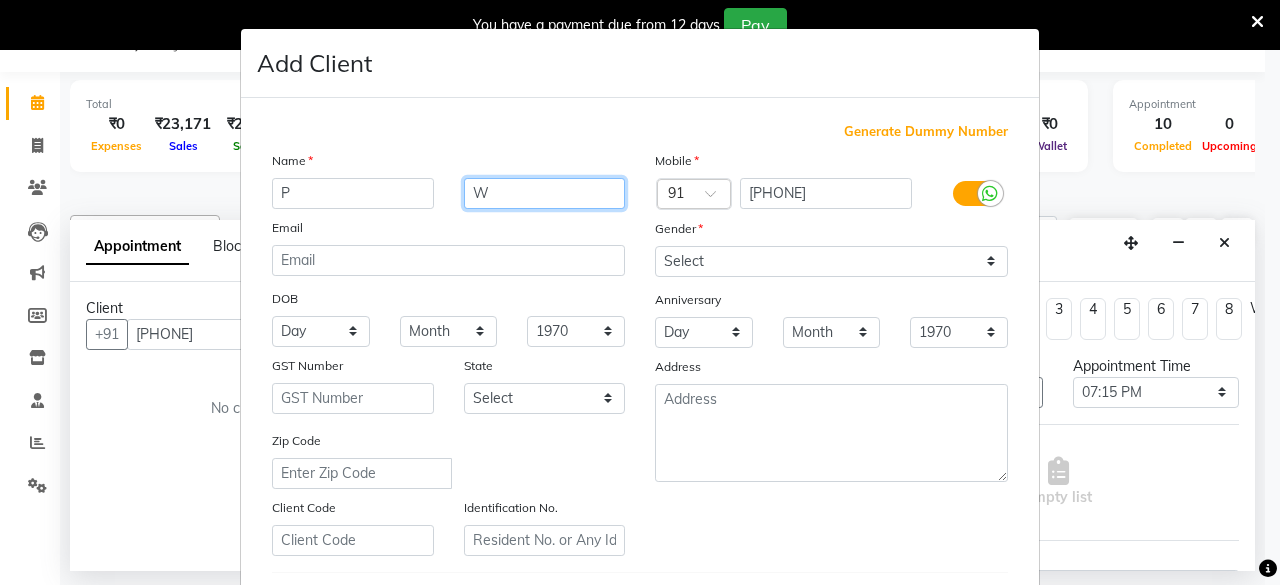 type on "W" 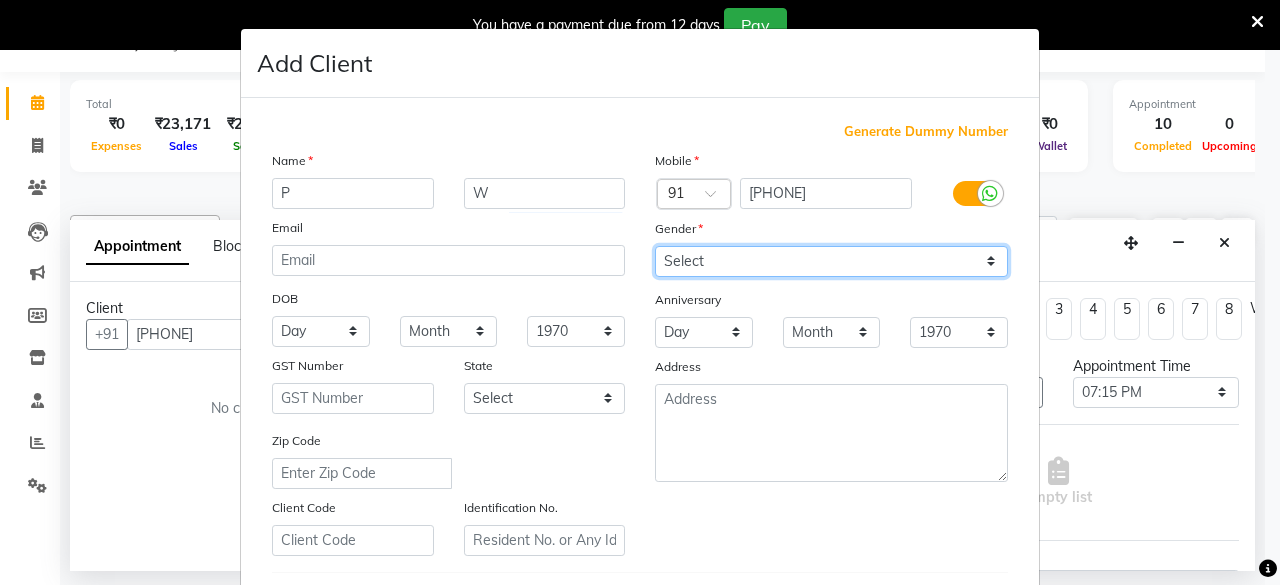 click on "Select Male Female Other Prefer Not To Say" at bounding box center [831, 261] 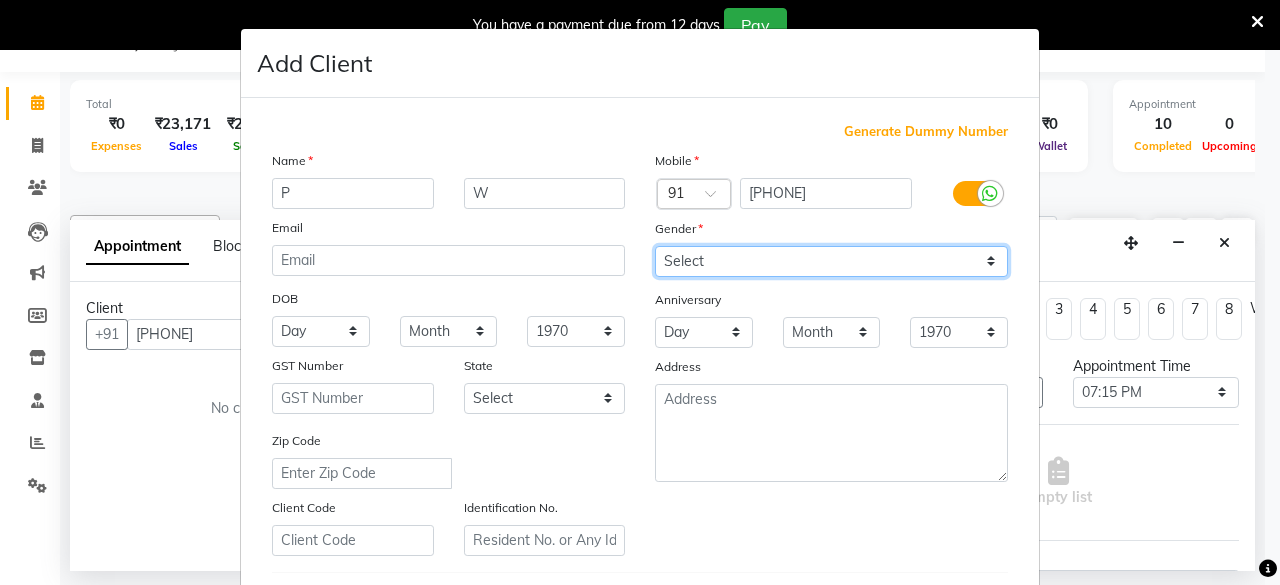 select on "male" 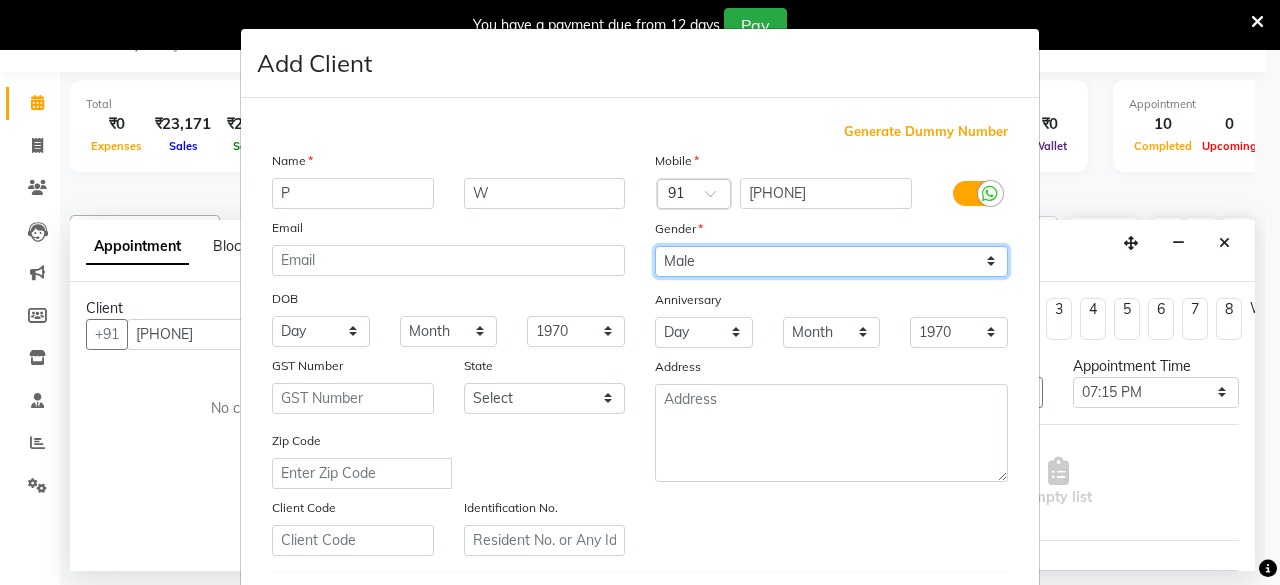 click on "Select Male Female Other Prefer Not To Say" at bounding box center (831, 261) 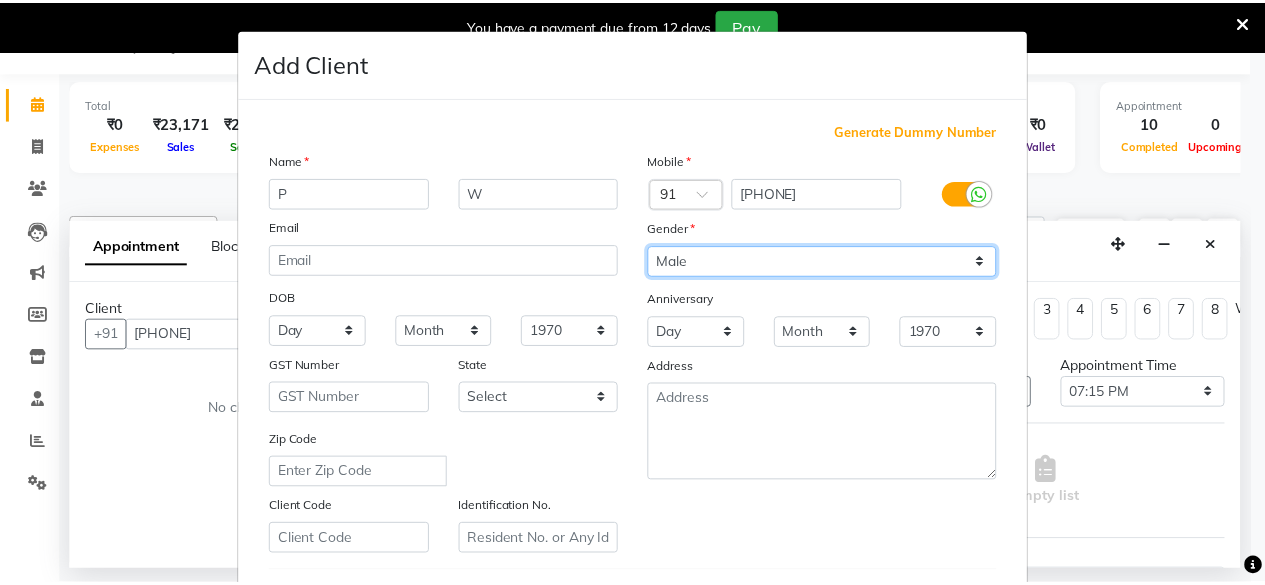 scroll, scrollTop: 334, scrollLeft: 0, axis: vertical 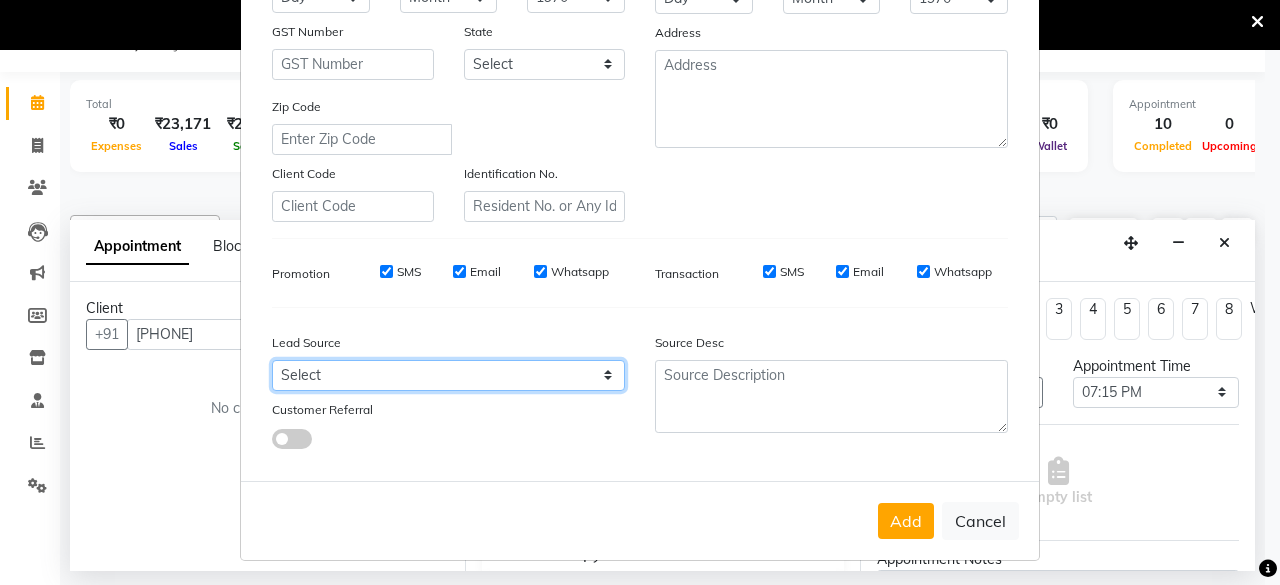 click on "Select Walk-in Referral Internet Friend Word of Mouth Advertisement Facebook JustDial Google Other" at bounding box center (448, 375) 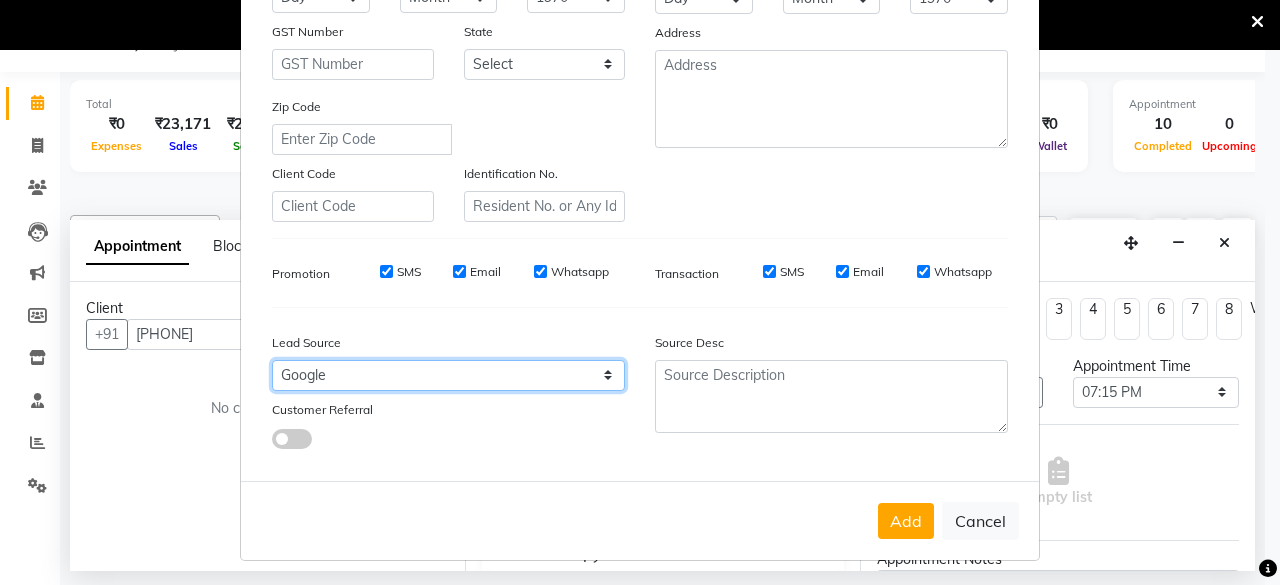 click on "Select Walk-in Referral Internet Friend Word of Mouth Advertisement Facebook JustDial Google Other" at bounding box center (448, 375) 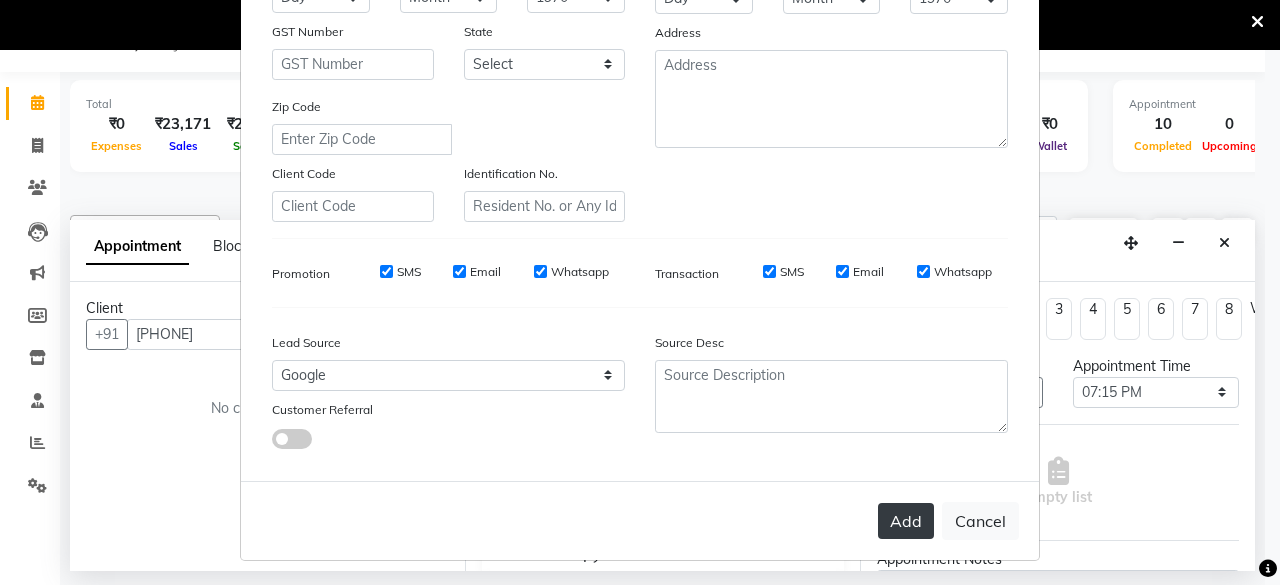click on "Add" at bounding box center [906, 521] 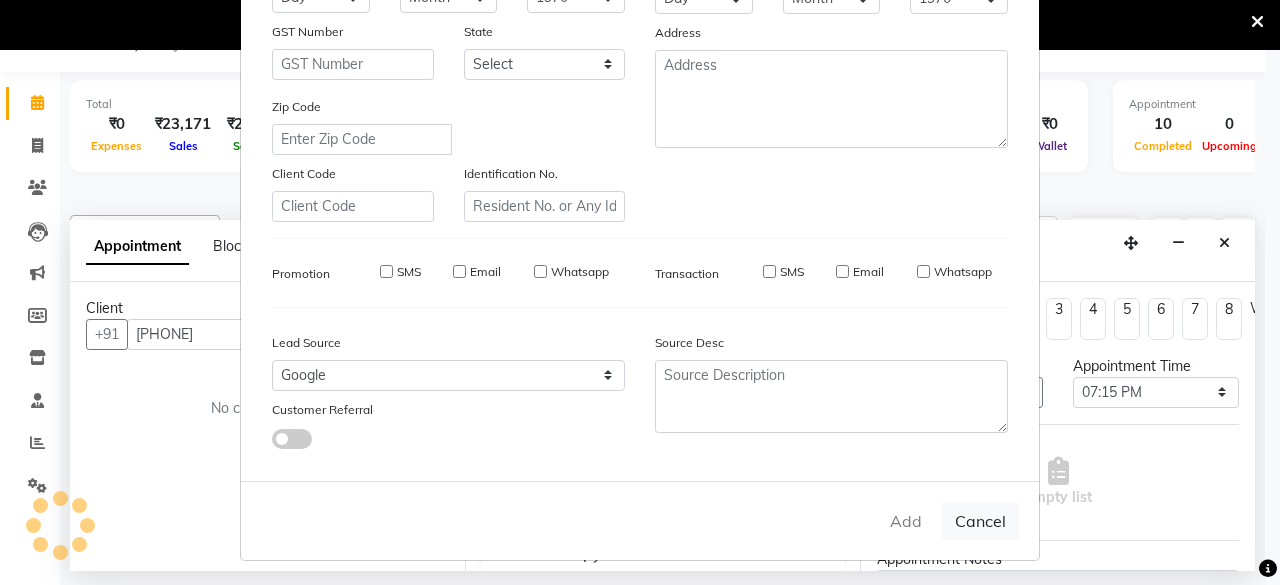 type 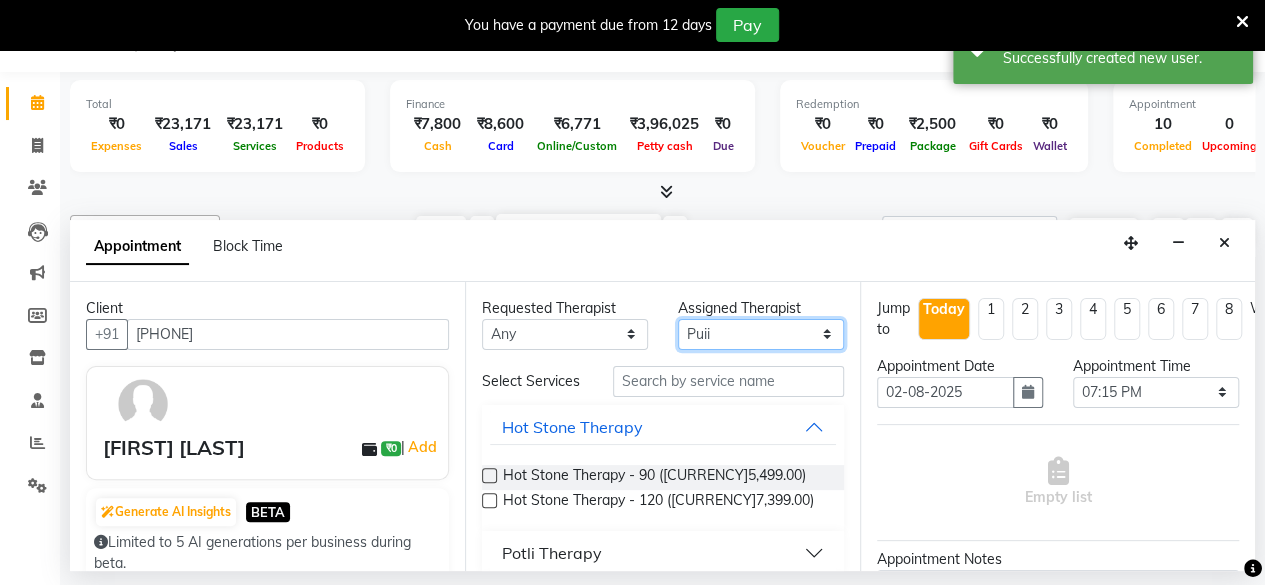 click on "Select Ako Omomi Puii Ressi Seim" at bounding box center (761, 334) 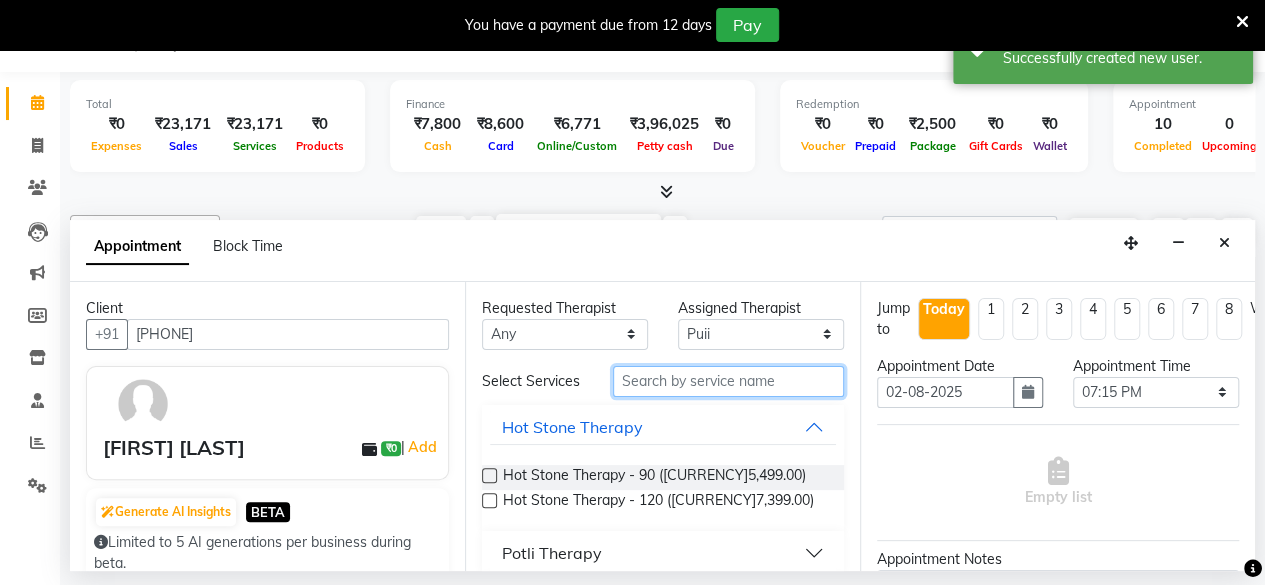 click at bounding box center [728, 381] 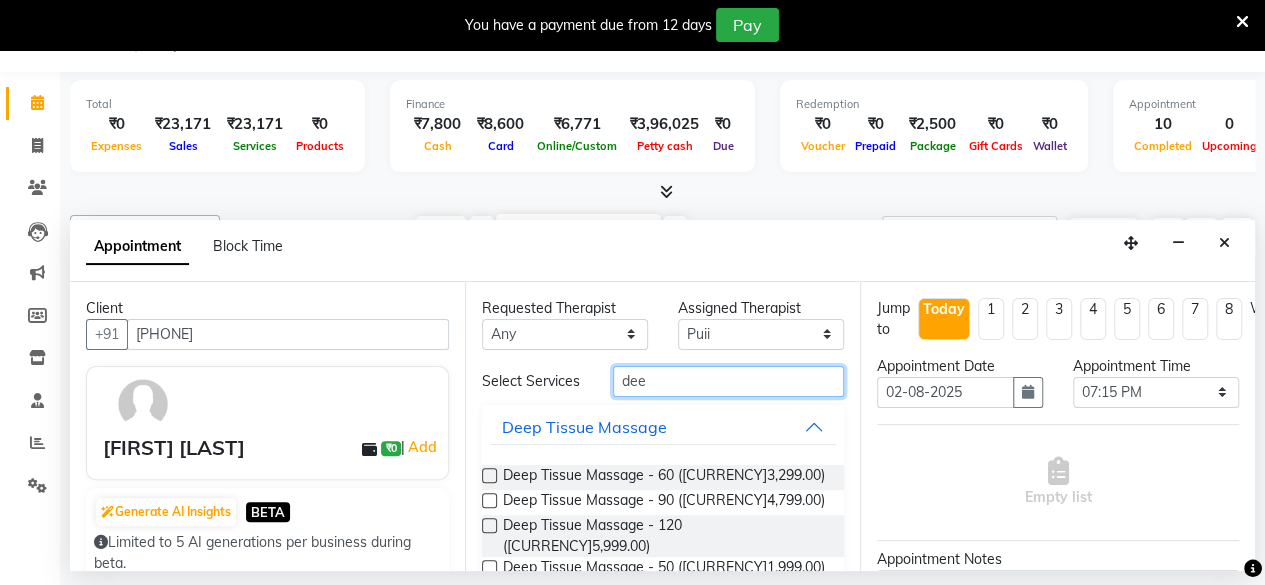 type on "dee" 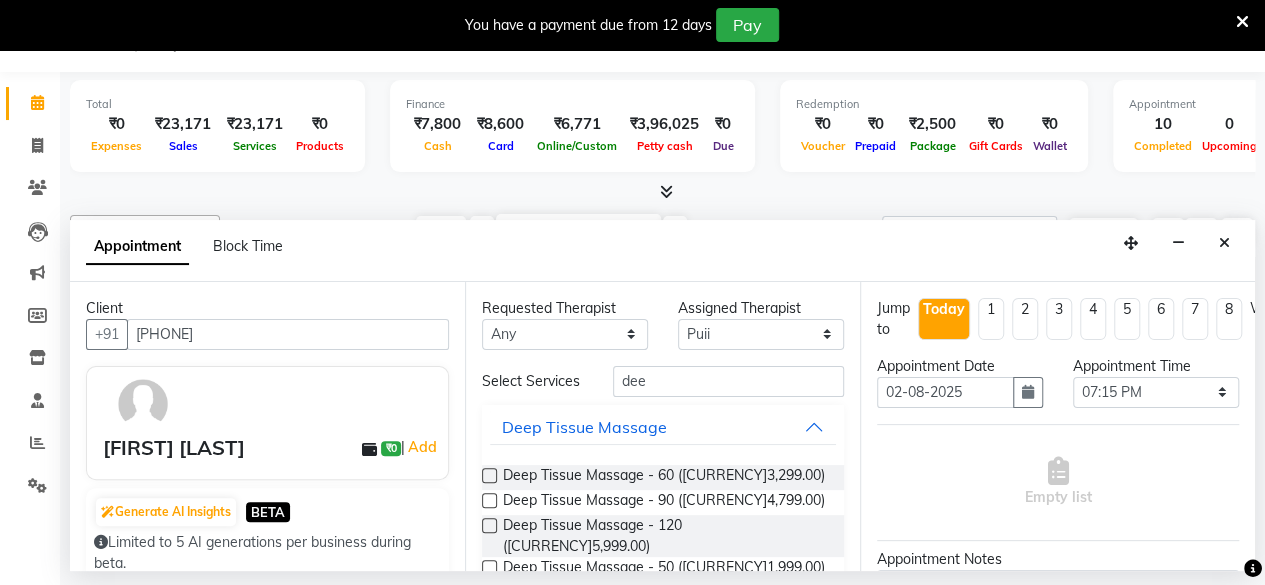 click at bounding box center [489, 500] 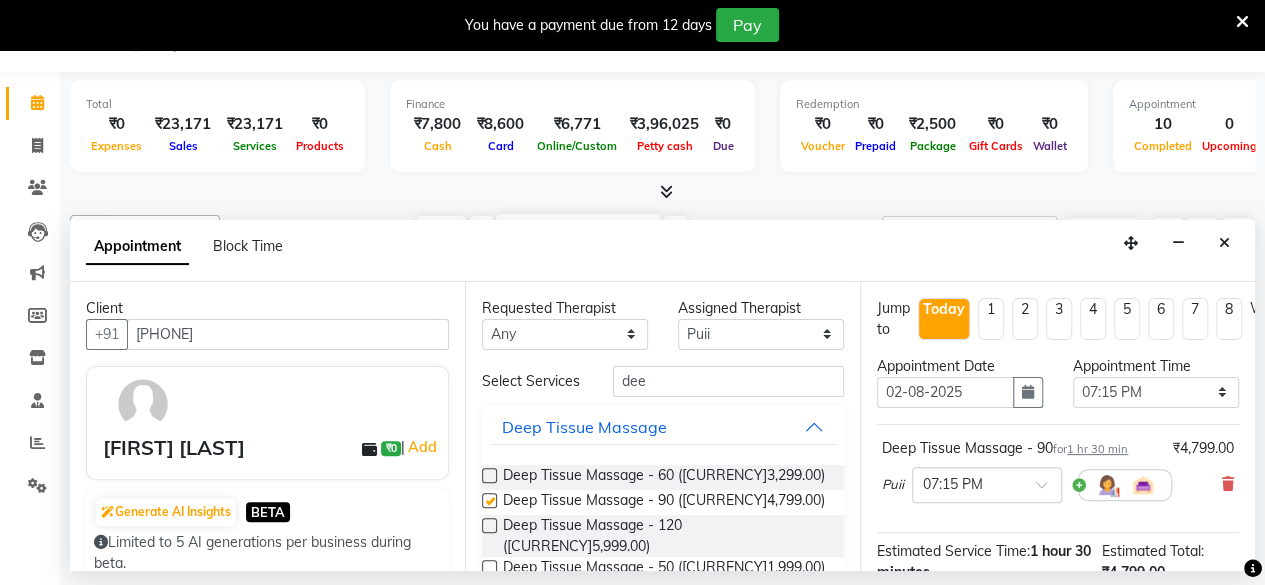 checkbox on "false" 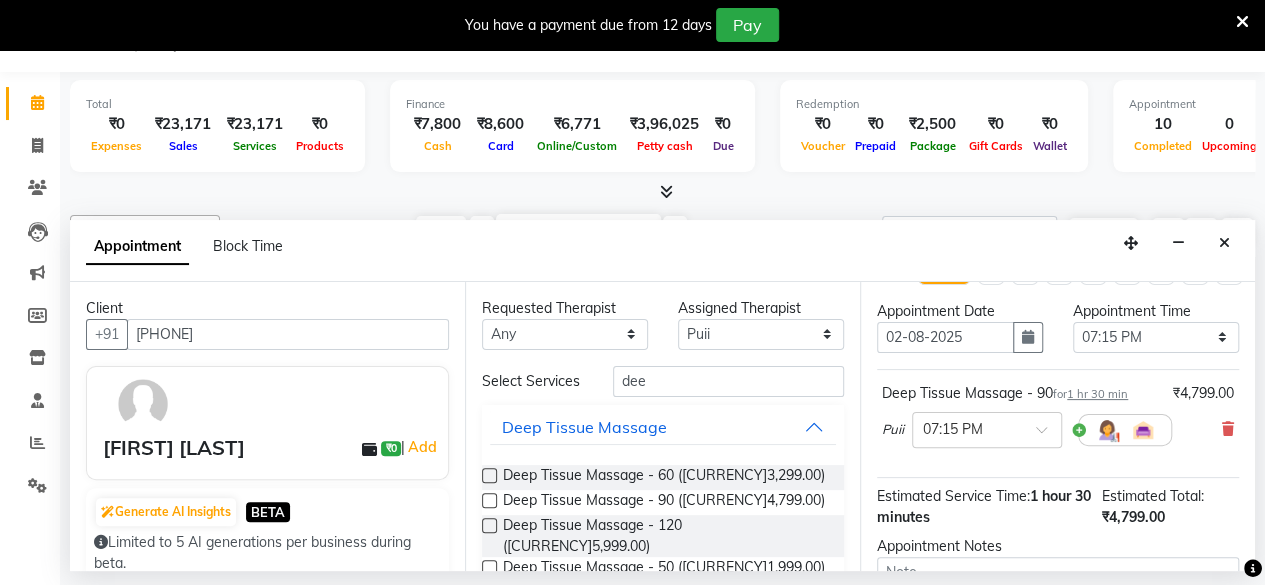 scroll, scrollTop: 51, scrollLeft: 0, axis: vertical 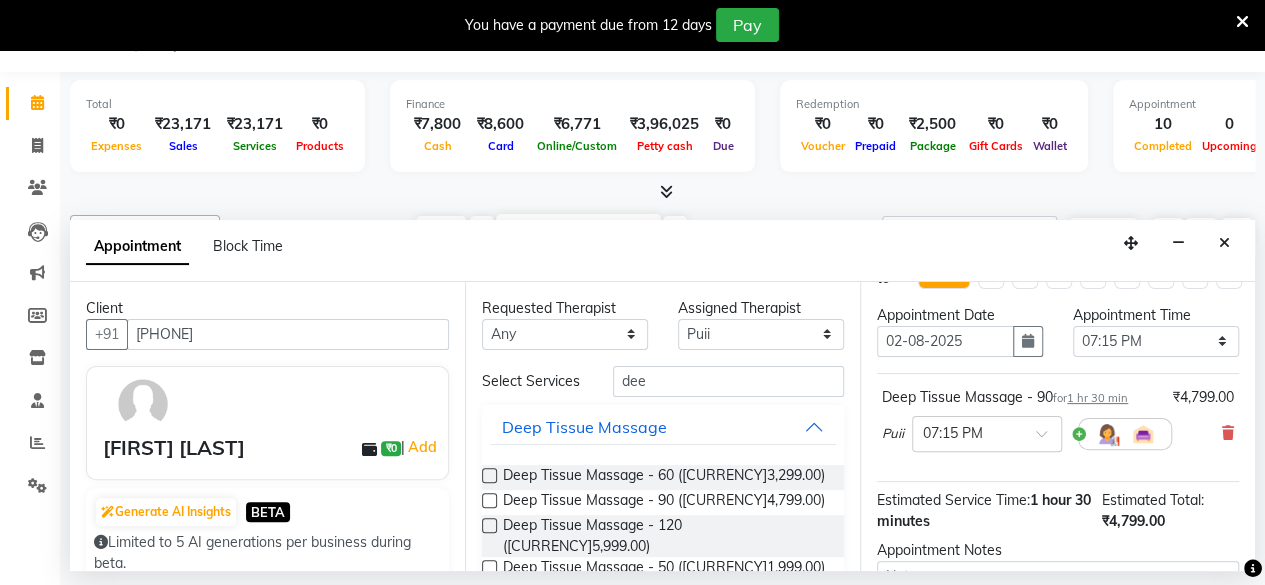 click on "Appointment Time" at bounding box center [1156, 315] 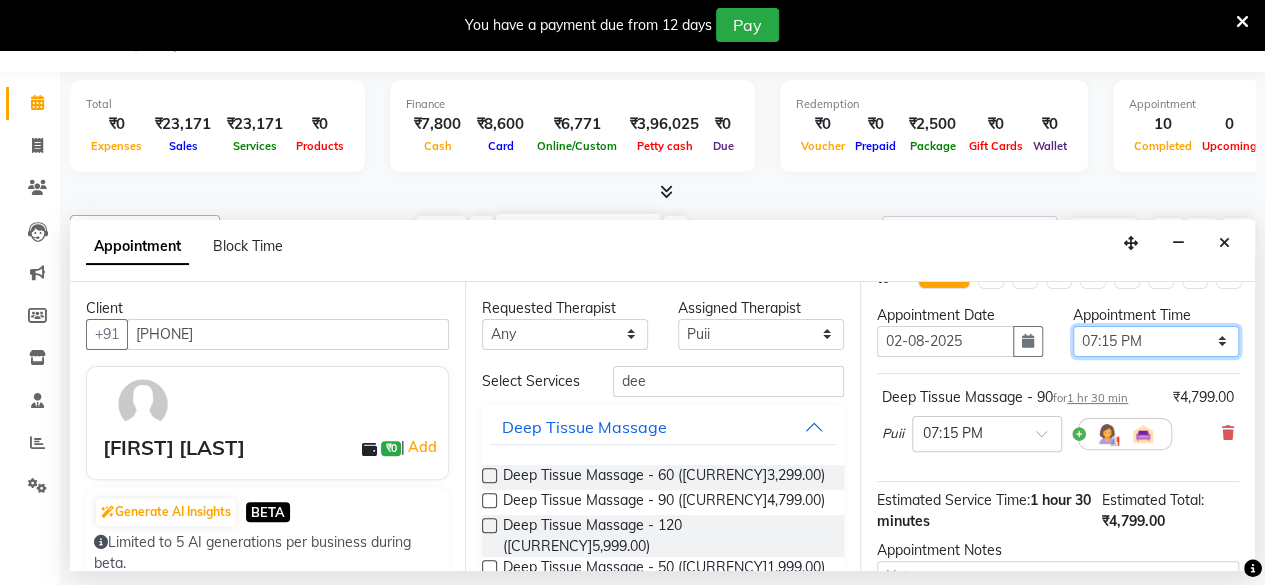 click on "Select 10:00 AM 10:15 AM 10:30 AM 10:45 AM 11:00 AM 11:15 AM 11:30 AM 11:45 AM 12:00 PM 12:15 PM 12:30 PM 12:45 PM 01:00 PM 01:15 PM 01:30 PM 01:45 PM 02:00 PM 02:15 PM 02:30 PM 02:45 PM 03:00 PM 03:15 PM 03:30 PM 03:45 PM 04:00 PM 04:15 PM 04:30 PM 04:45 PM 05:00 PM 05:15 PM 05:30 PM 05:45 PM 06:00 PM 06:15 PM 06:30 PM 06:45 PM 07:00 PM 07:15 PM 07:30 PM 07:45 PM 08:00 PM 08:15 PM 08:30 PM 08:45 PM 09:00 PM 09:15 PM 09:30 PM 09:45 PM 10:00 PM 10:15 PM 10:30 PM 10:45 PM 11:00 PM" at bounding box center [1156, 341] 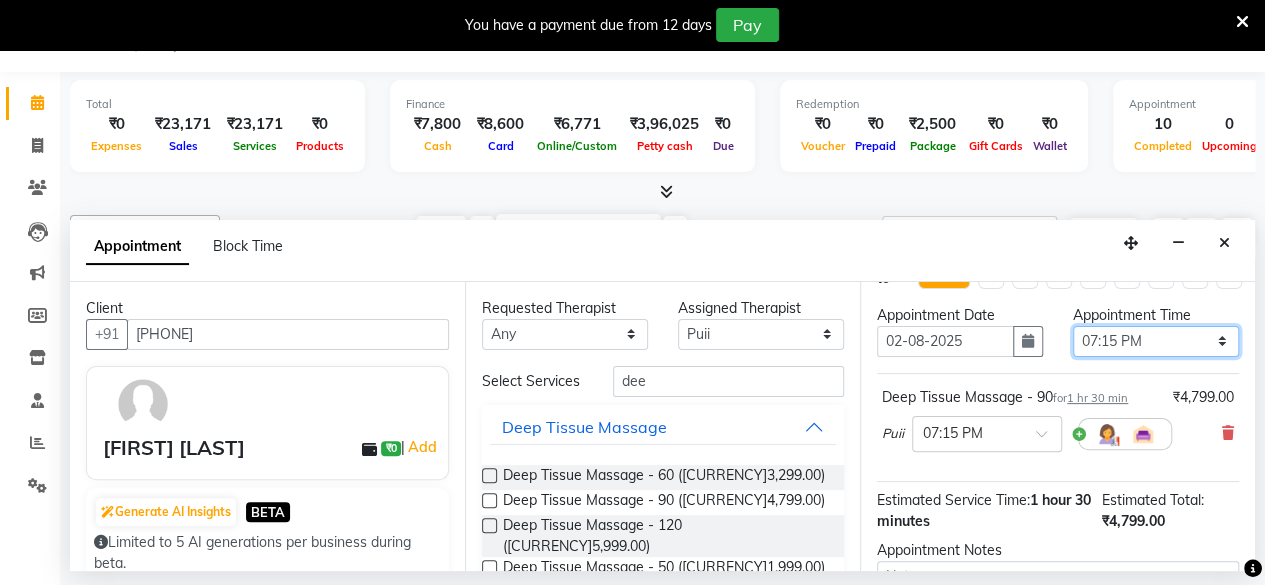 select on "1110" 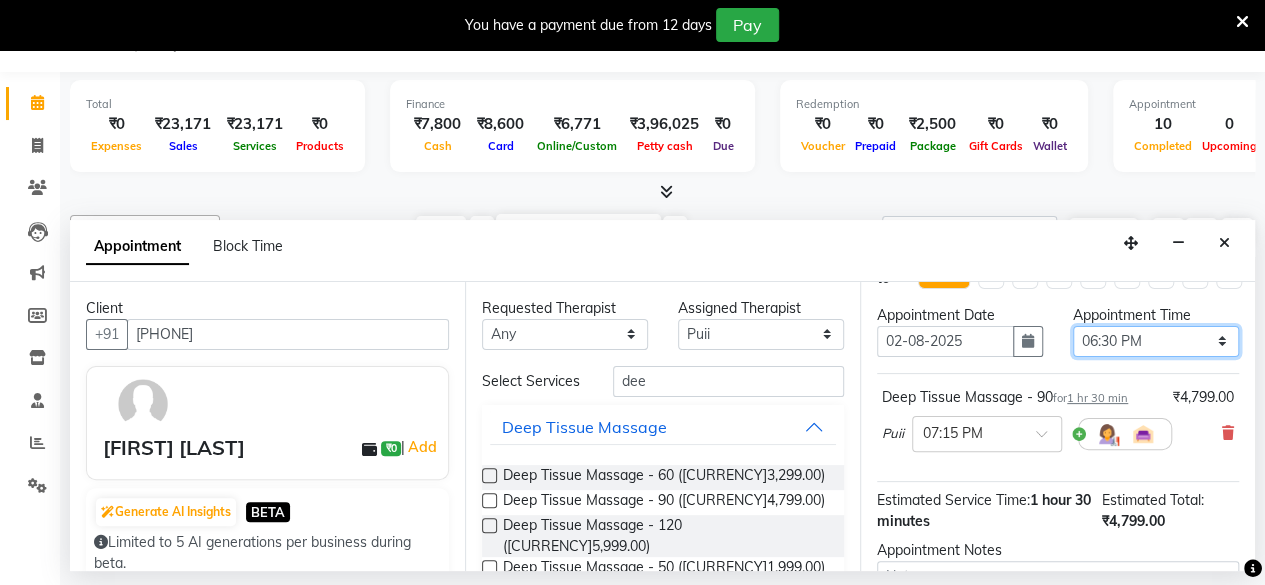 click on "Select 10:00 AM 10:15 AM 10:30 AM 10:45 AM 11:00 AM 11:15 AM 11:30 AM 11:45 AM 12:00 PM 12:15 PM 12:30 PM 12:45 PM 01:00 PM 01:15 PM 01:30 PM 01:45 PM 02:00 PM 02:15 PM 02:30 PM 02:45 PM 03:00 PM 03:15 PM 03:30 PM 03:45 PM 04:00 PM 04:15 PM 04:30 PM 04:45 PM 05:00 PM 05:15 PM 05:30 PM 05:45 PM 06:00 PM 06:15 PM 06:30 PM 06:45 PM 07:00 PM 07:15 PM 07:30 PM 07:45 PM 08:00 PM 08:15 PM 08:30 PM 08:45 PM 09:00 PM 09:15 PM 09:30 PM 09:45 PM 10:00 PM 10:15 PM 10:30 PM 10:45 PM 11:00 PM" at bounding box center (1156, 341) 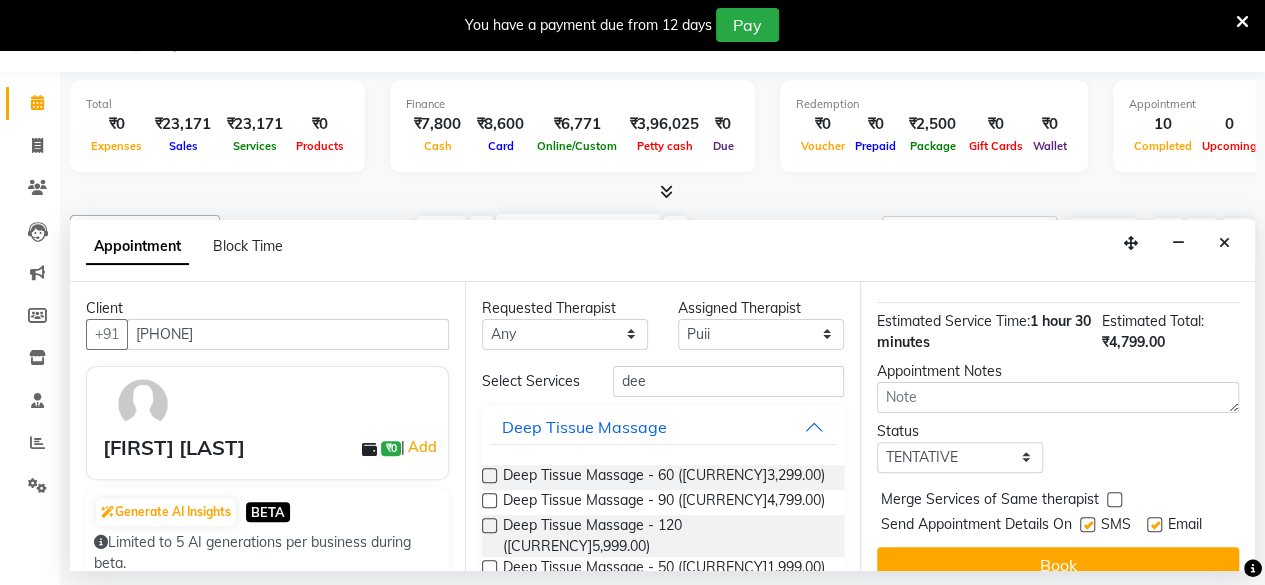 scroll, scrollTop: 272, scrollLeft: 0, axis: vertical 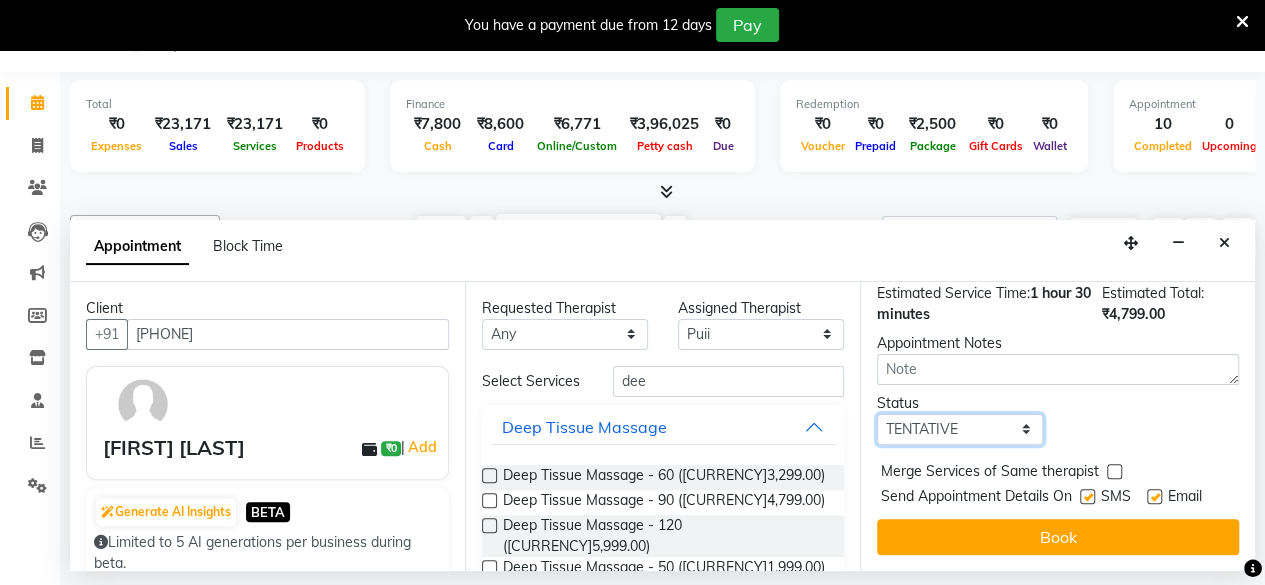 click on "Select TENTATIVE CONFIRM CHECK-IN UPCOMING" at bounding box center [960, 429] 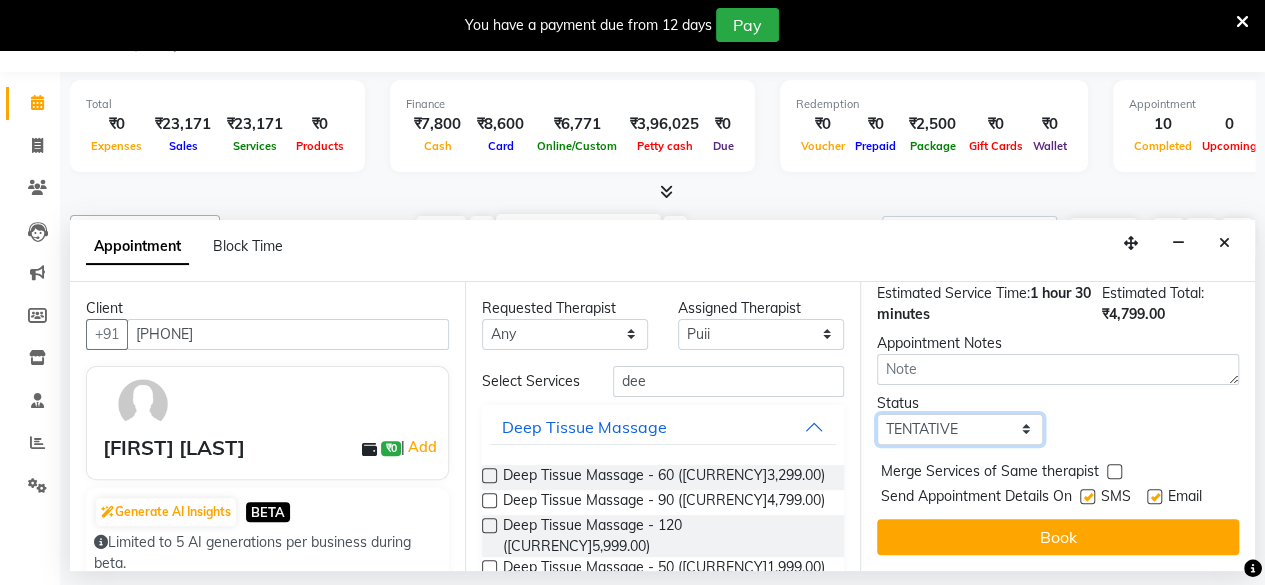 select on "check-in" 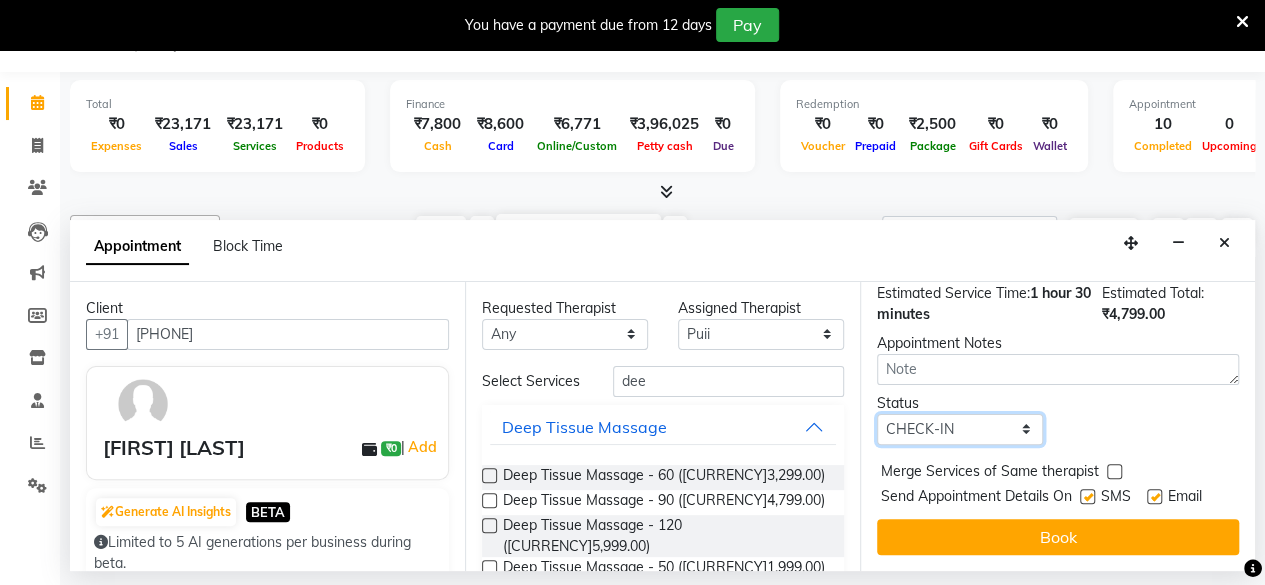 click on "Select TENTATIVE CONFIRM CHECK-IN UPCOMING" at bounding box center [960, 429] 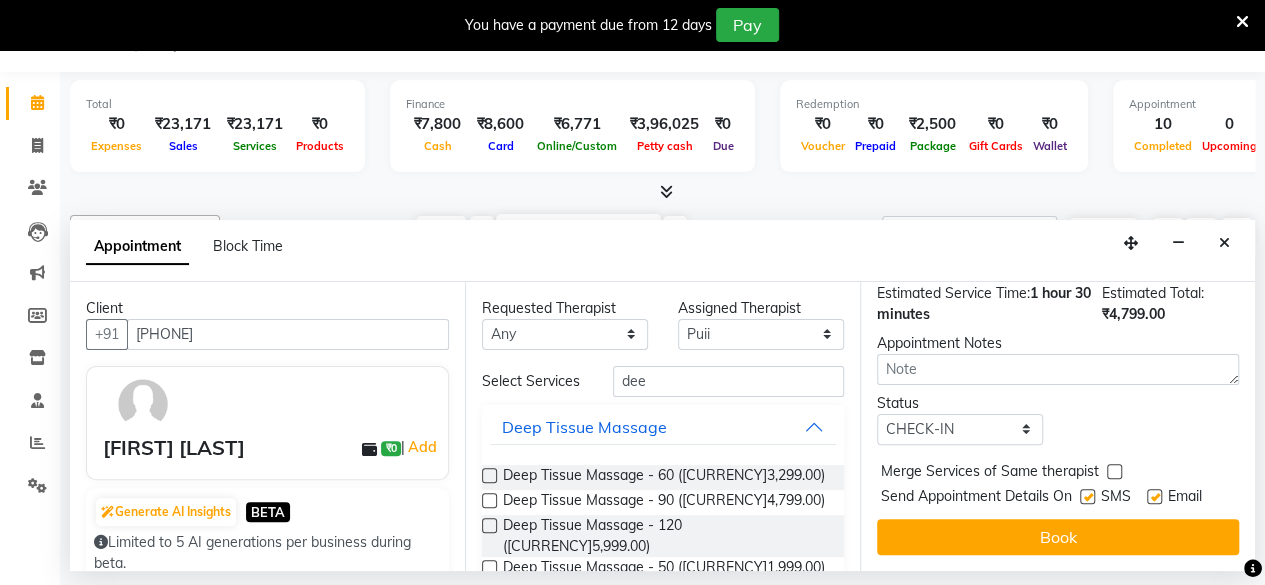 click at bounding box center [1087, 496] 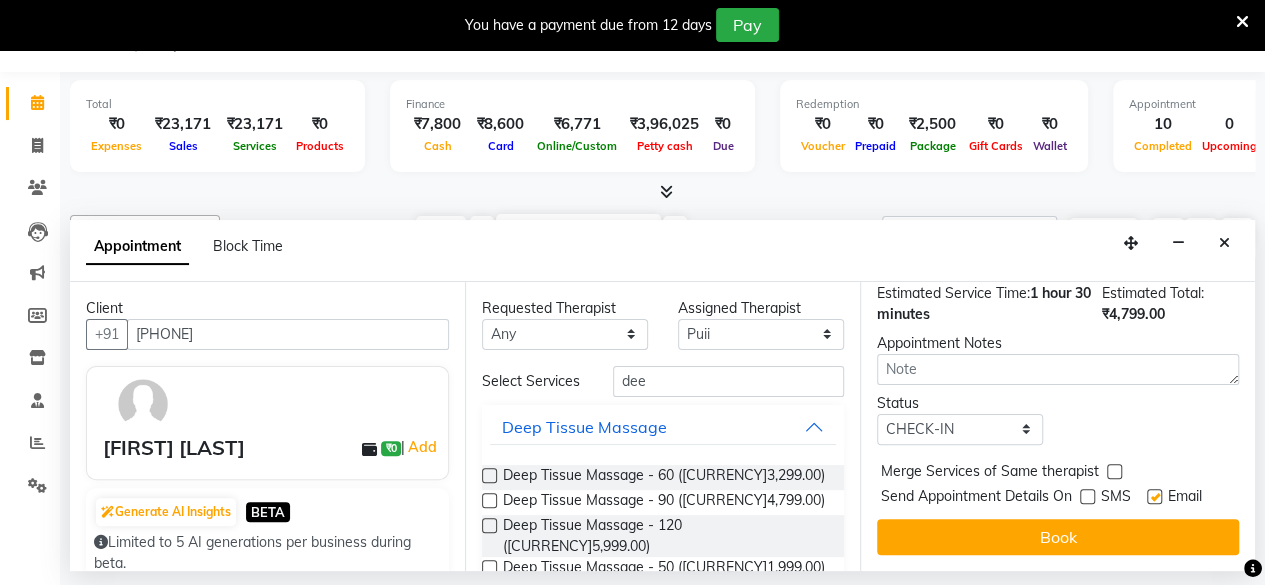 click at bounding box center [1154, 496] 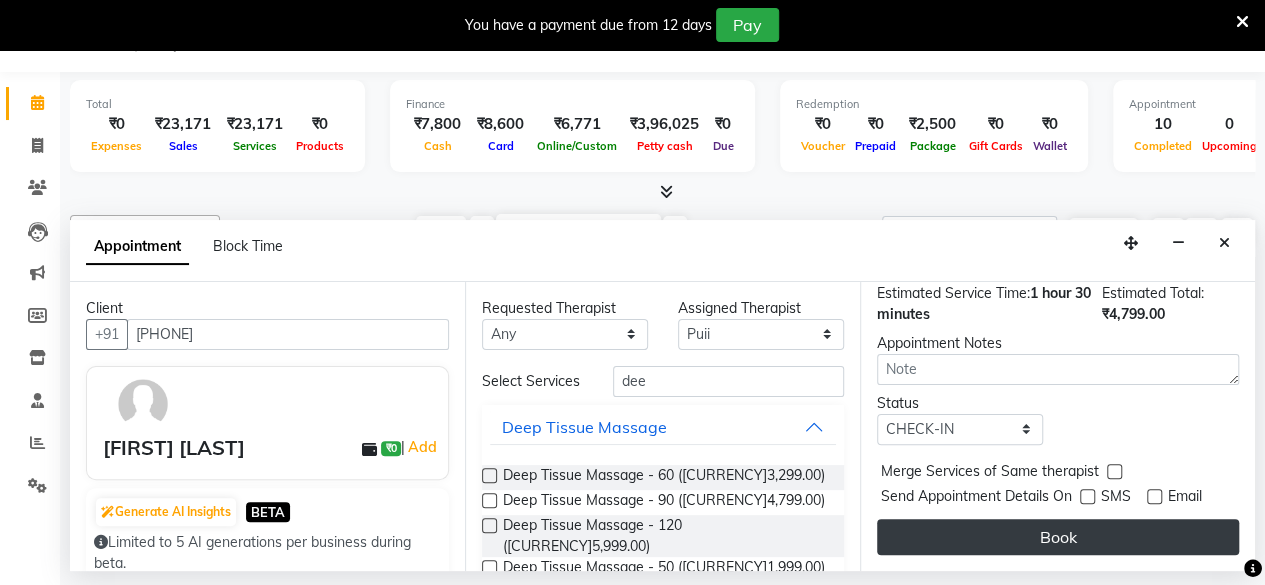 click on "Book" at bounding box center (1058, 537) 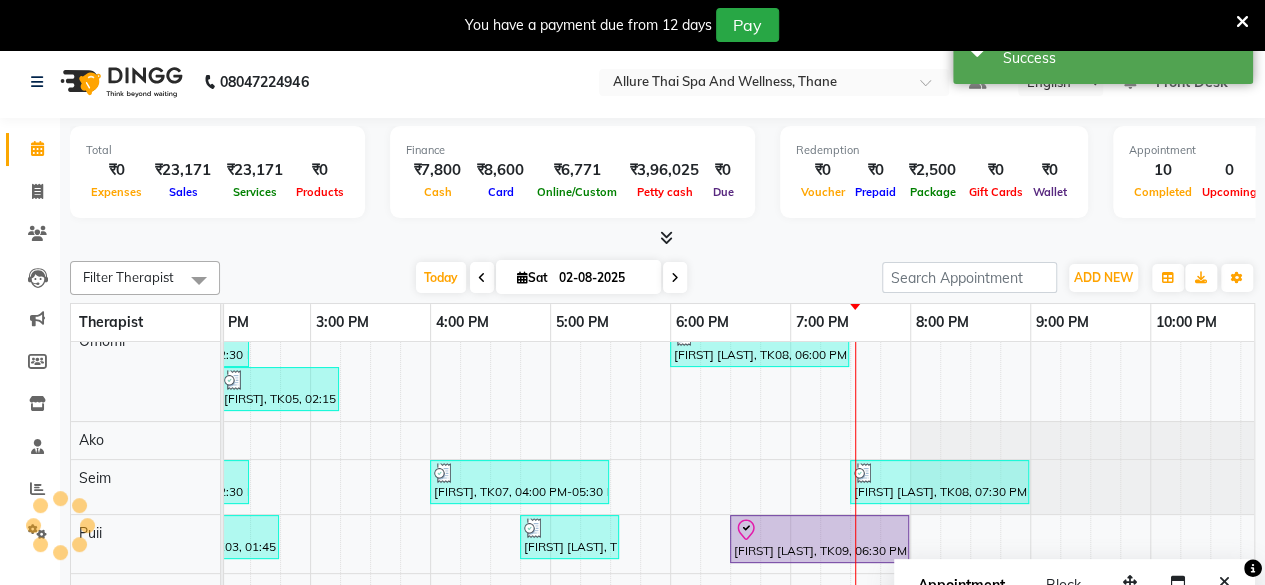 scroll, scrollTop: 0, scrollLeft: 0, axis: both 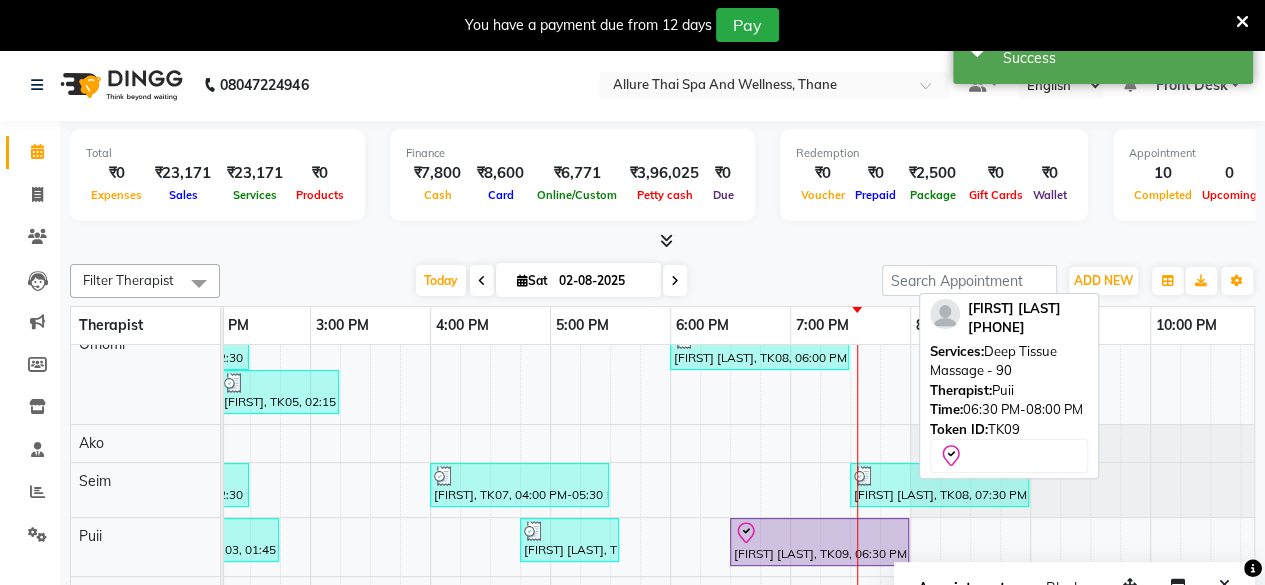 click at bounding box center (819, 533) 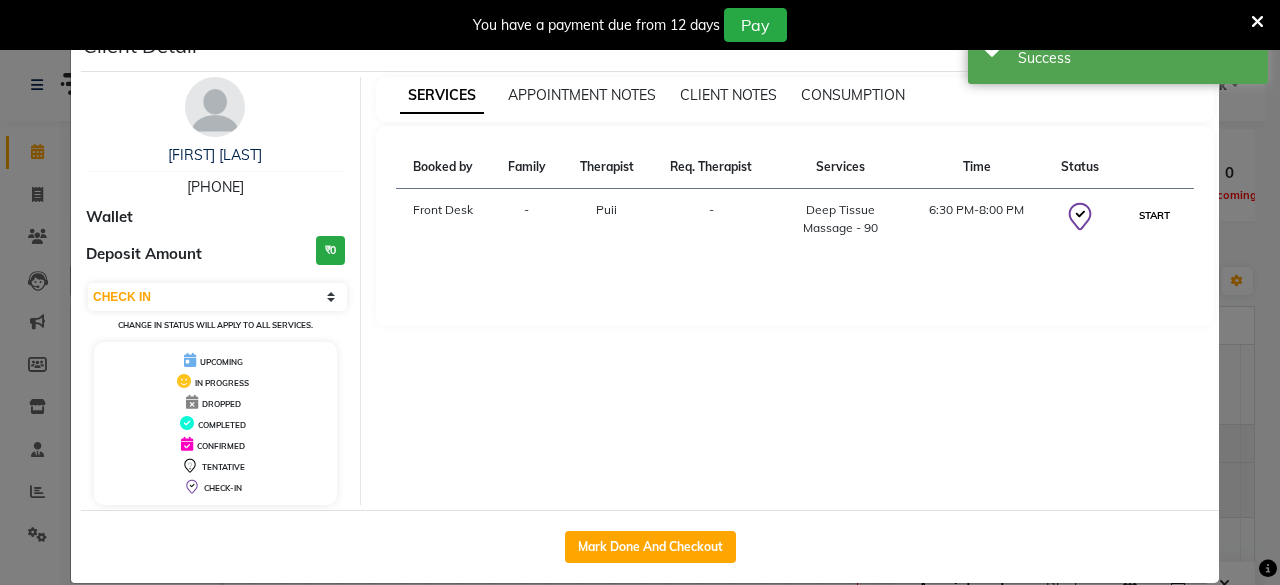 click on "START" at bounding box center [1154, 215] 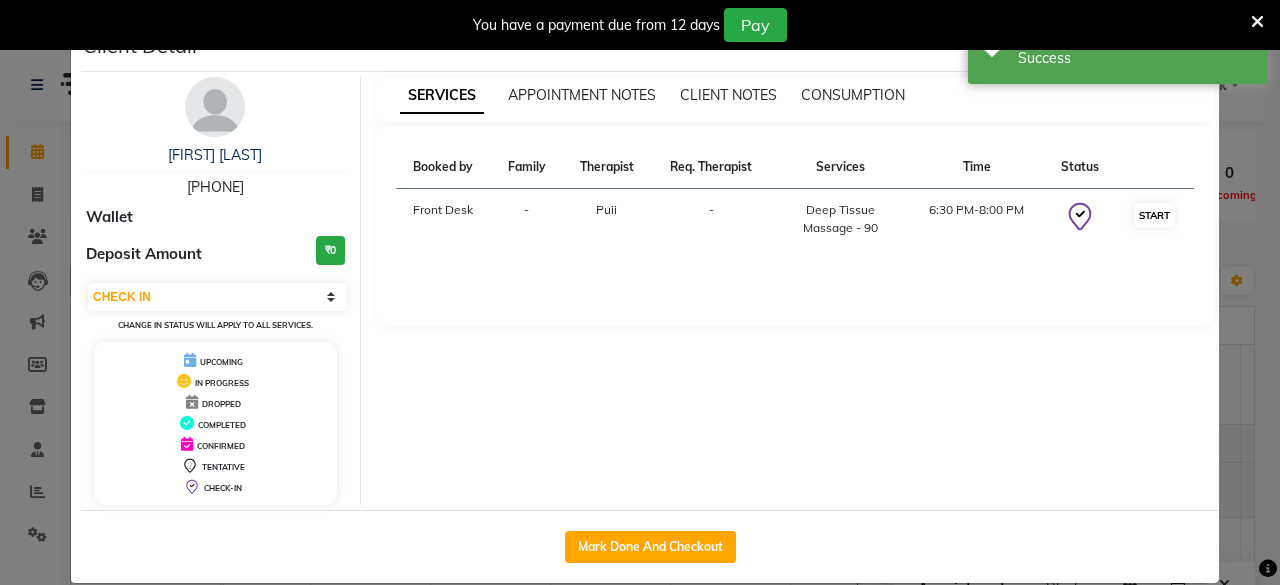 select on "1" 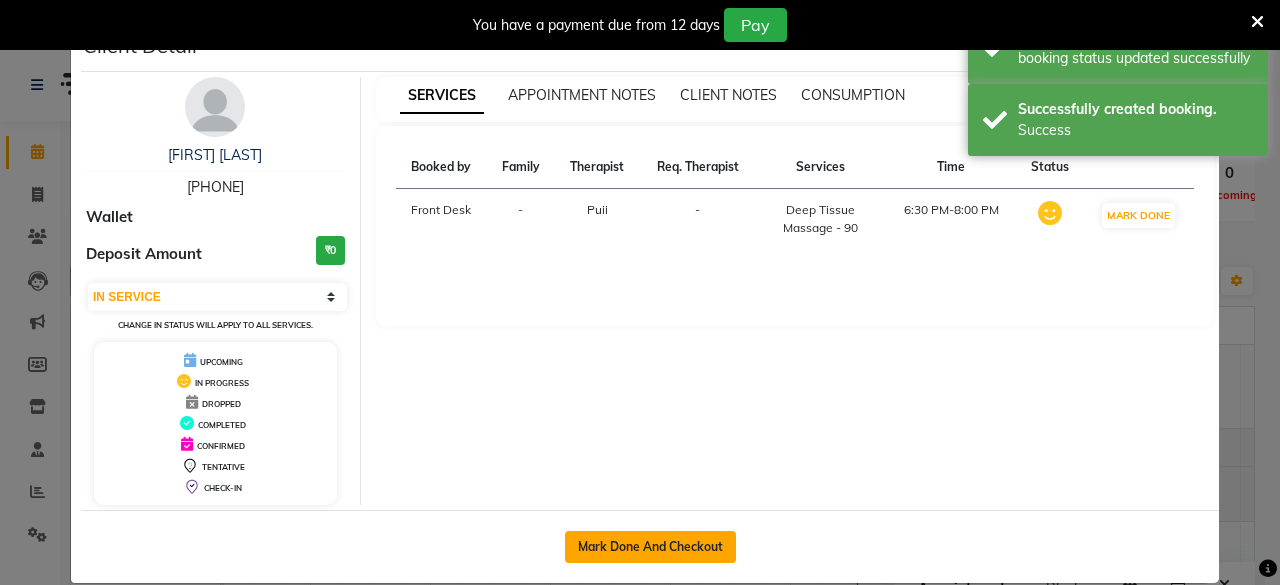 click on "Mark Done And Checkout" 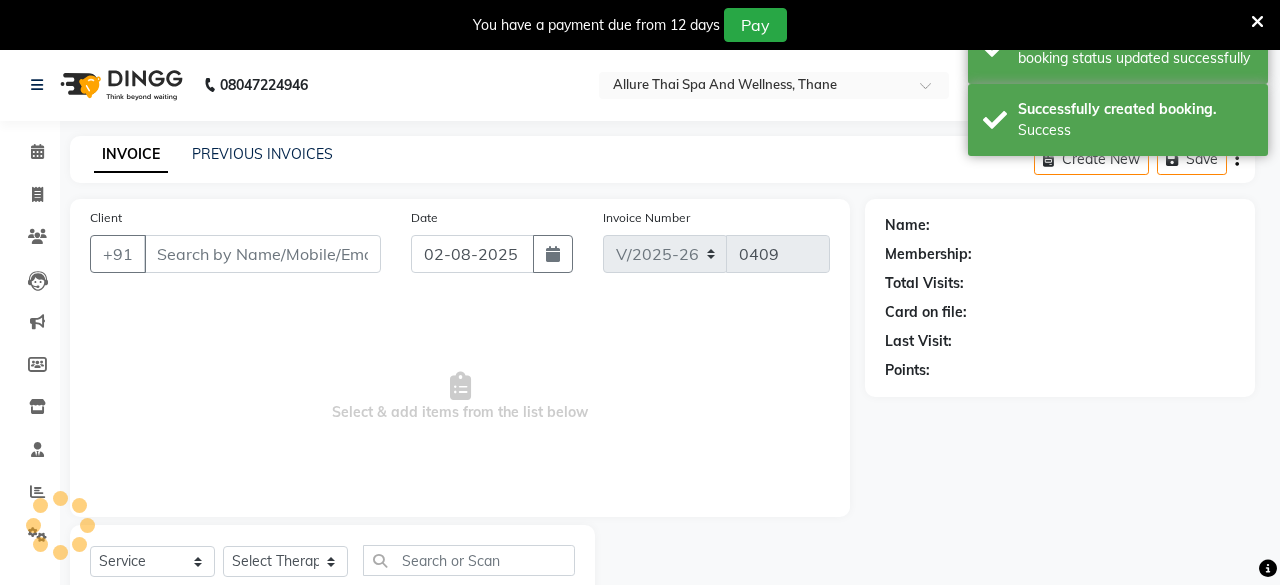 select on "3" 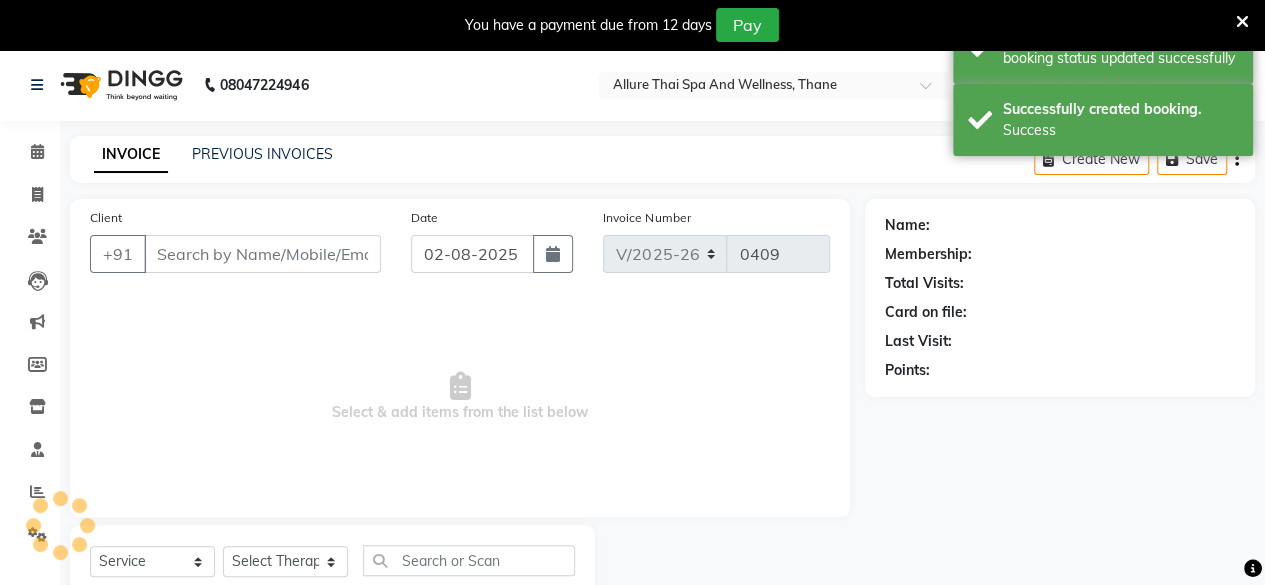 type on "8625052502" 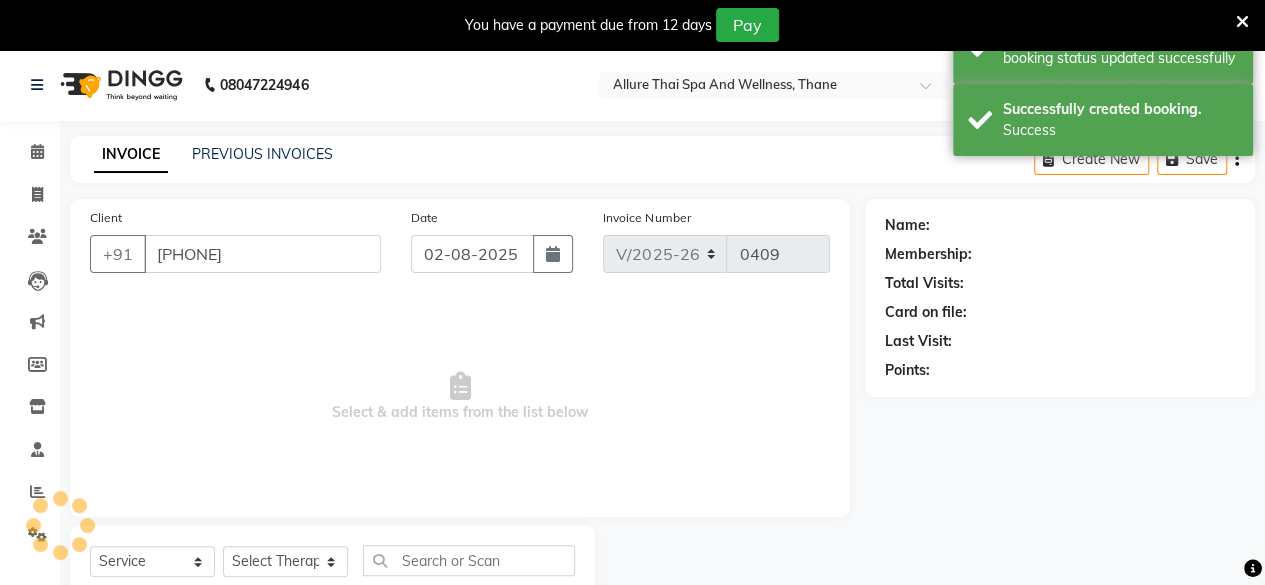 select on "85559" 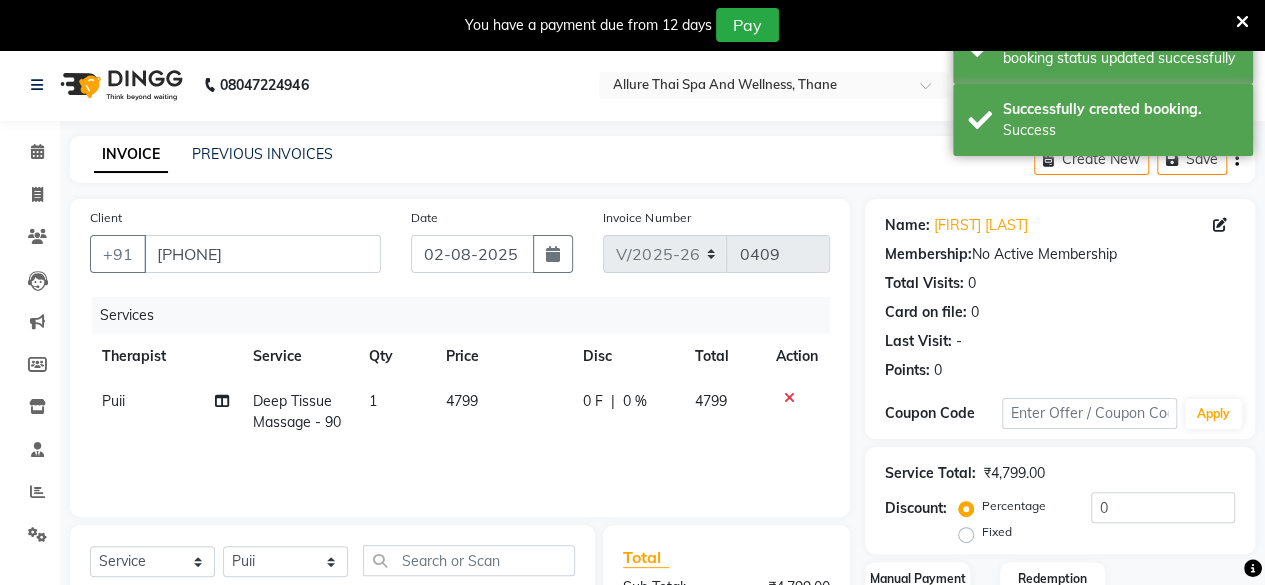 click on "Fixed" 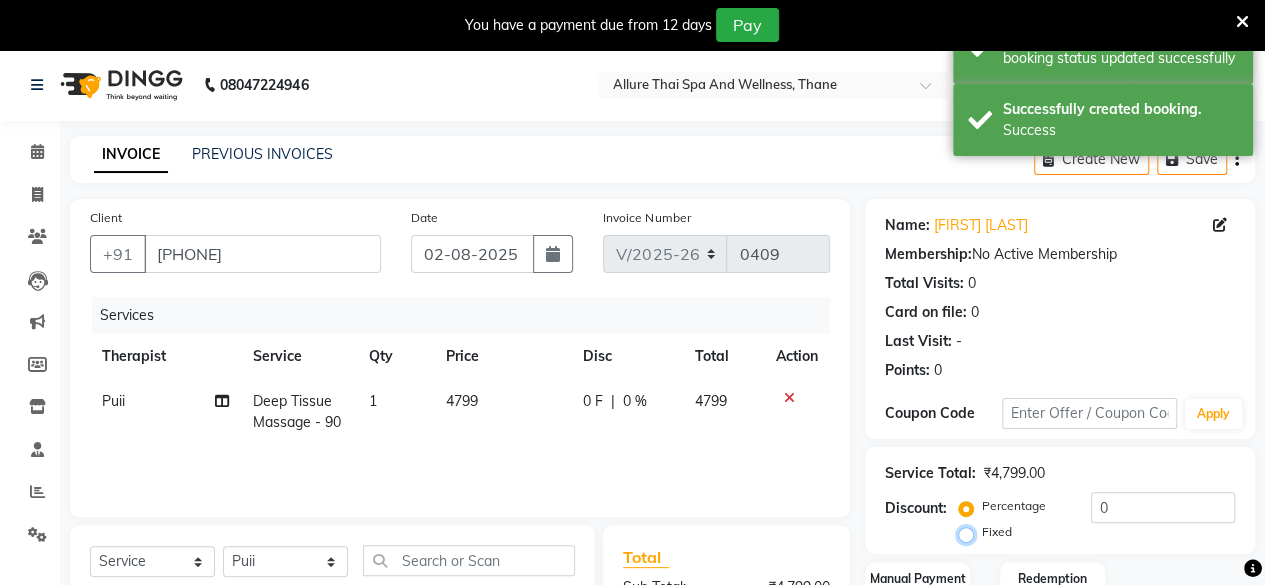 click on "Fixed" at bounding box center [970, 532] 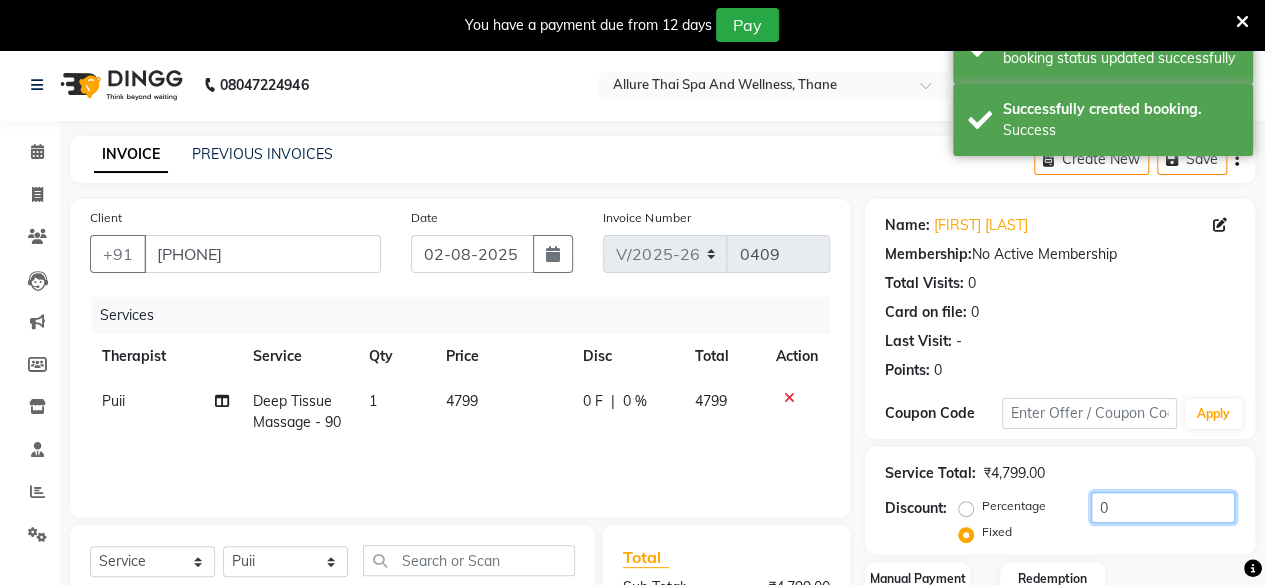 drag, startPoint x: 1092, startPoint y: 507, endPoint x: 1109, endPoint y: 504, distance: 17.262676 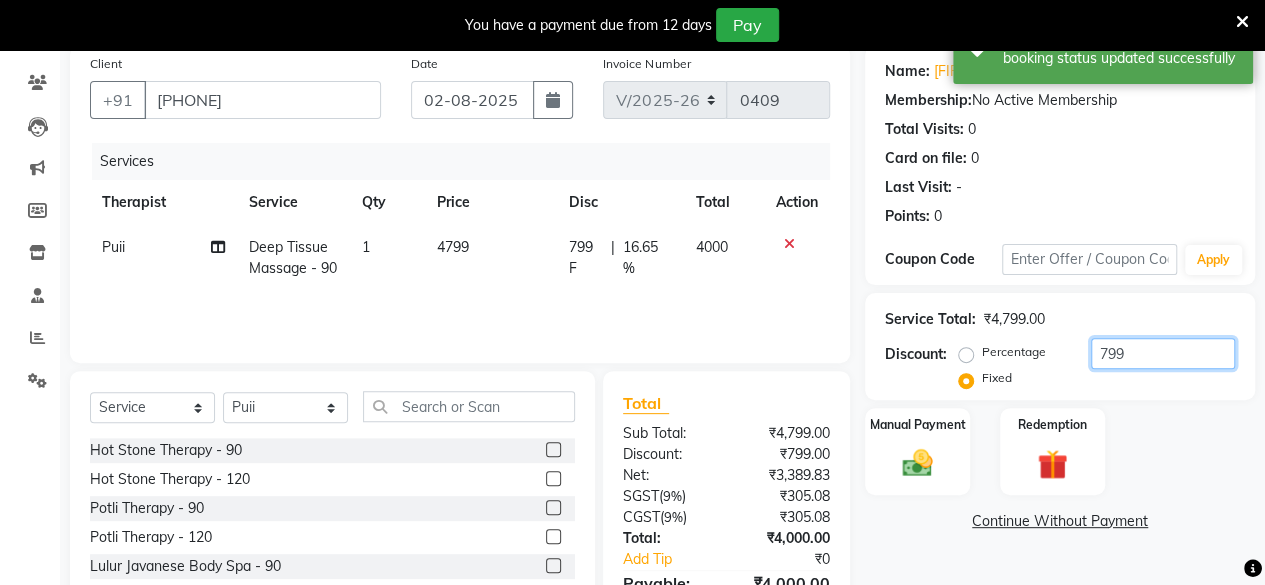 scroll, scrollTop: 264, scrollLeft: 0, axis: vertical 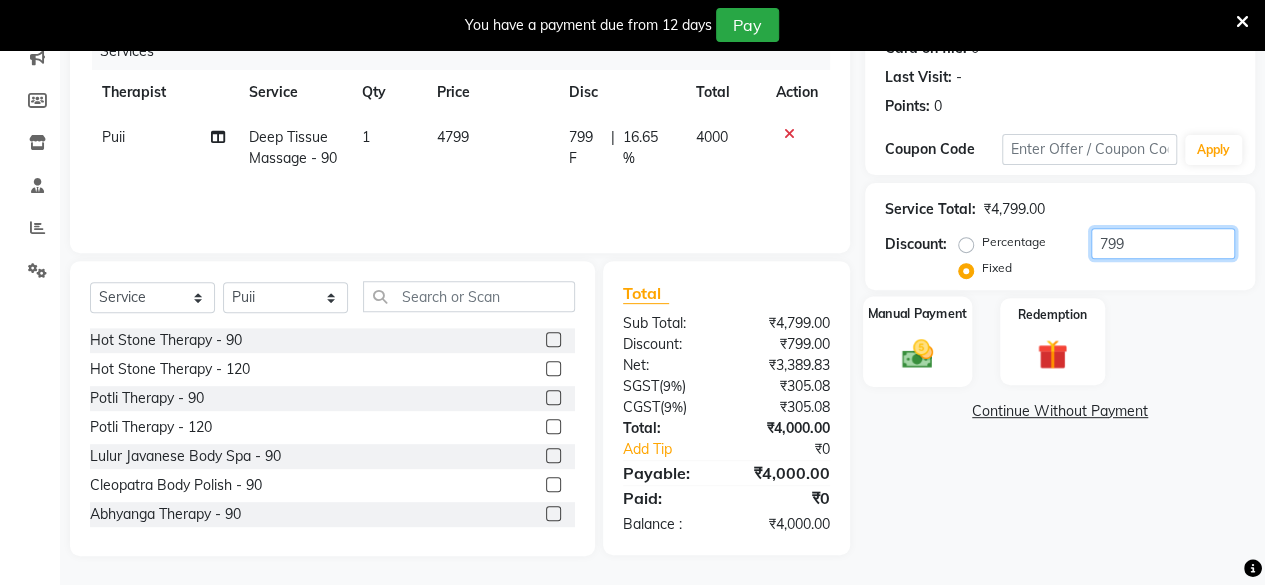 type on "799" 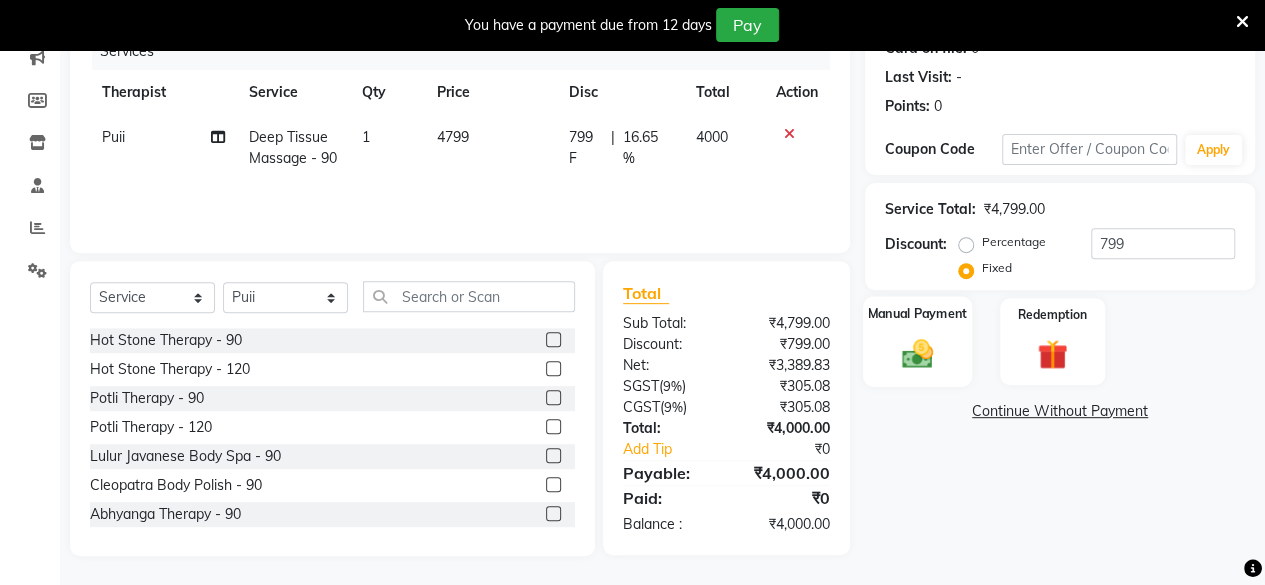 click 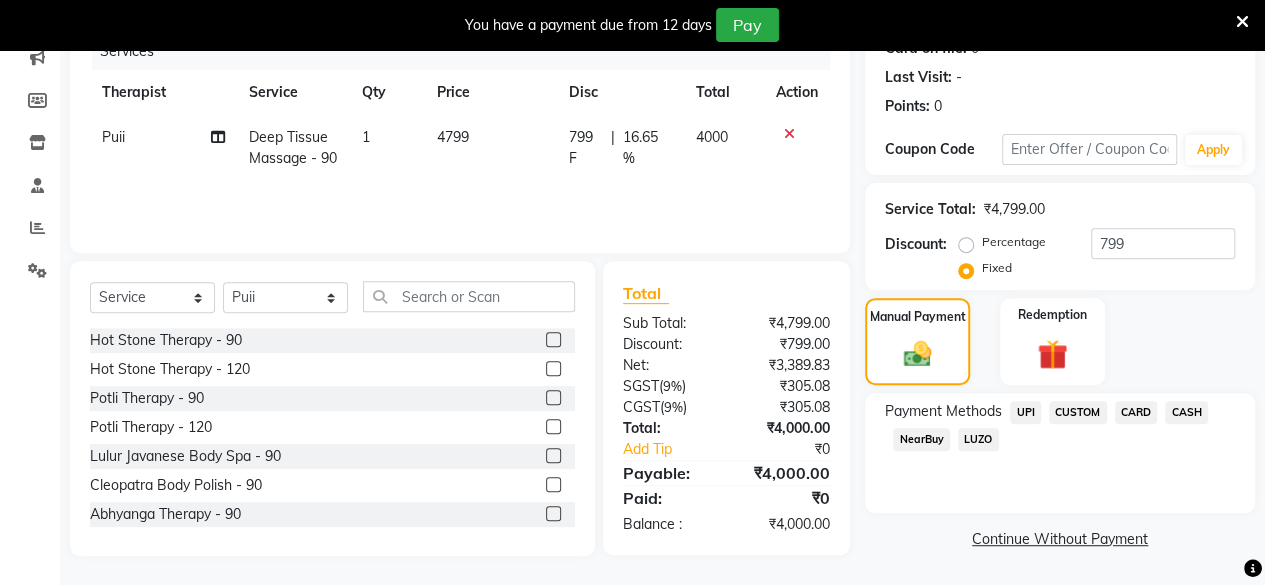 click on "CASH" 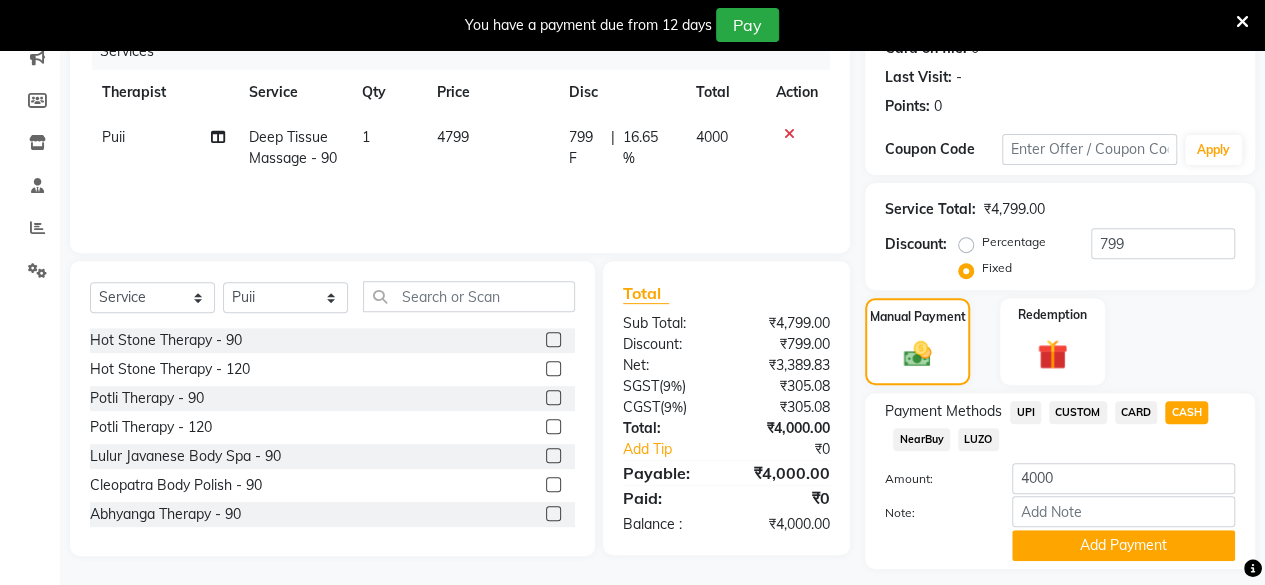 scroll, scrollTop: 318, scrollLeft: 0, axis: vertical 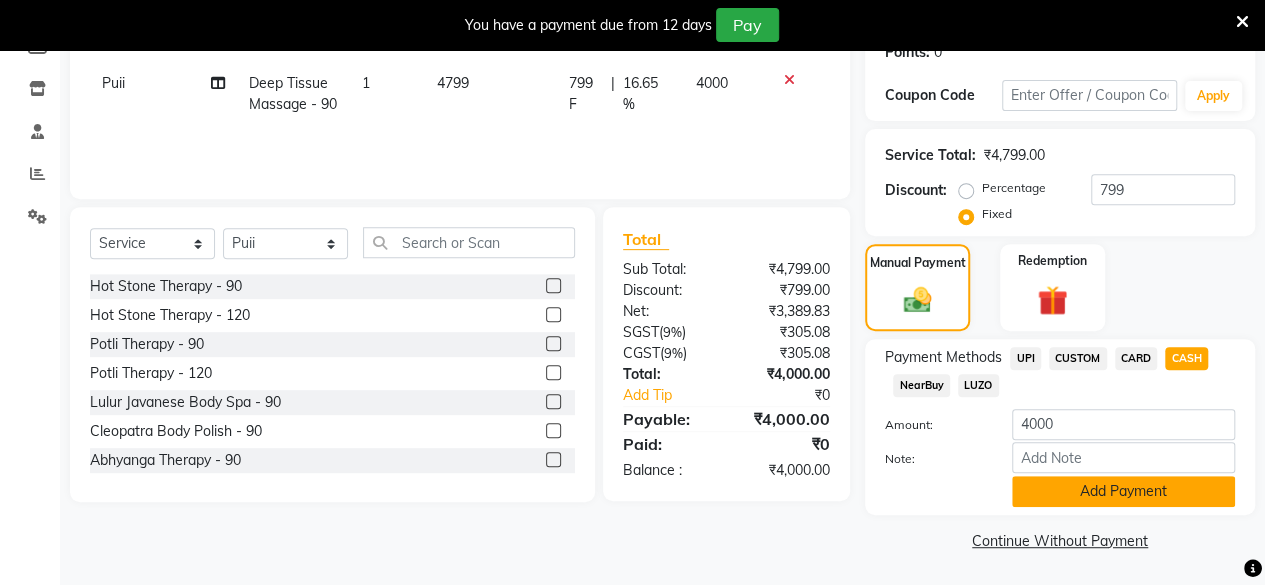 click on "Add Payment" 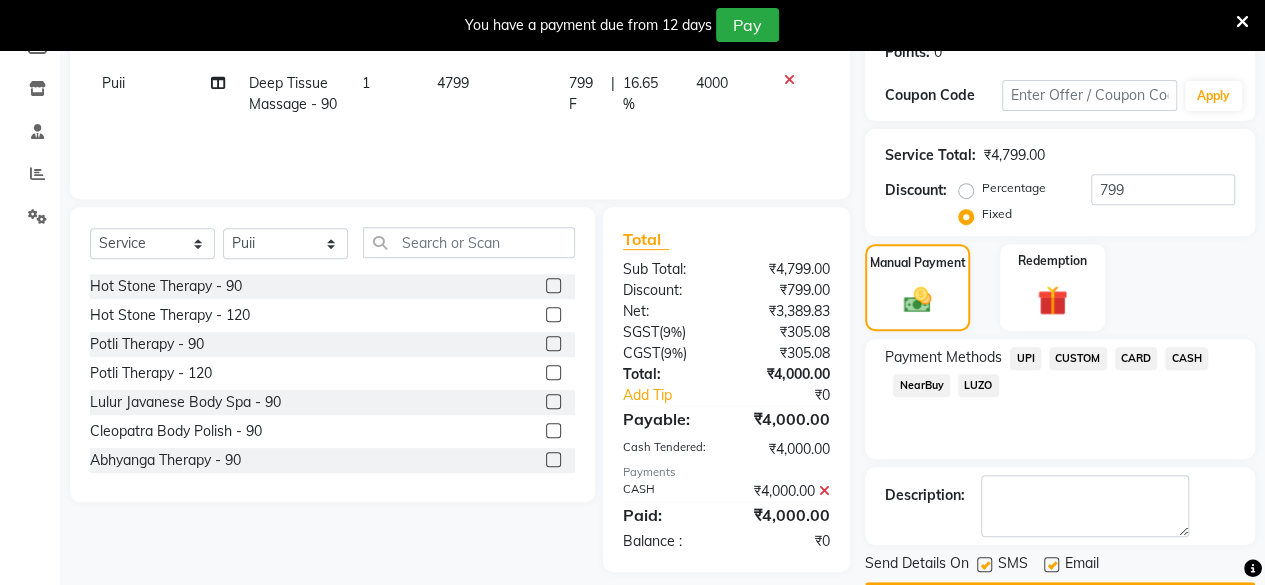 scroll, scrollTop: 374, scrollLeft: 0, axis: vertical 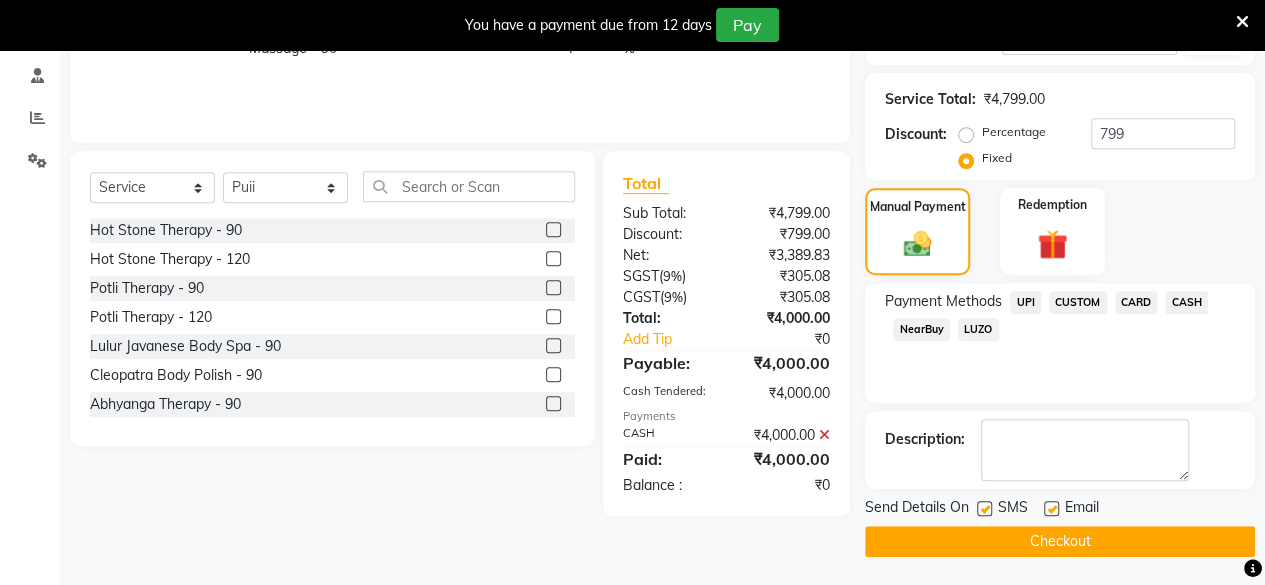 click 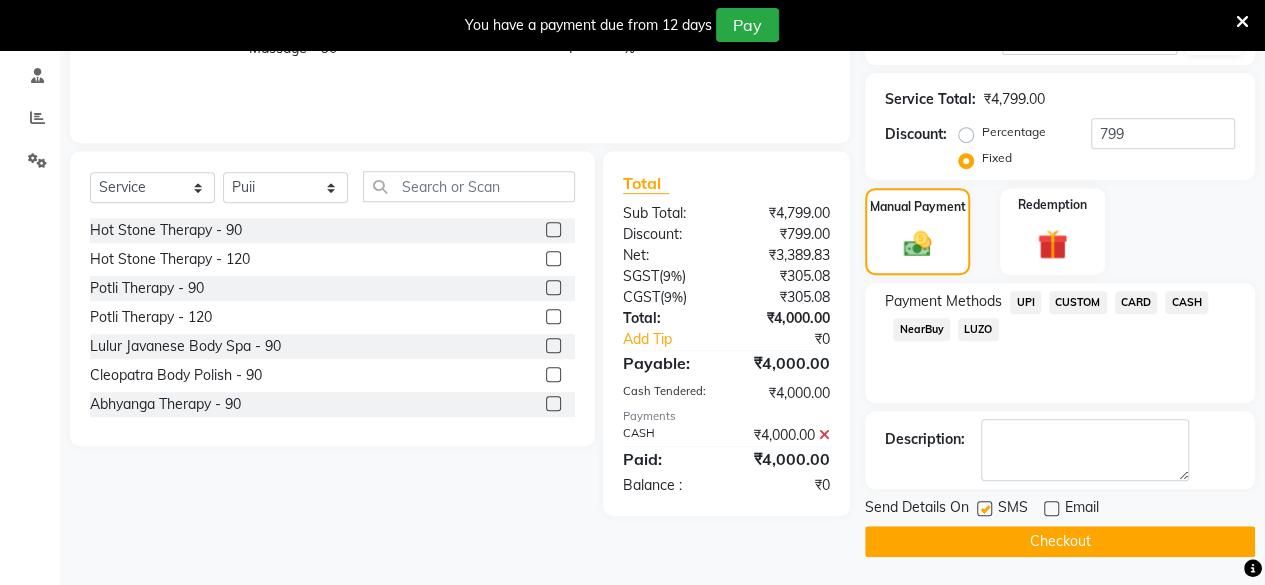click 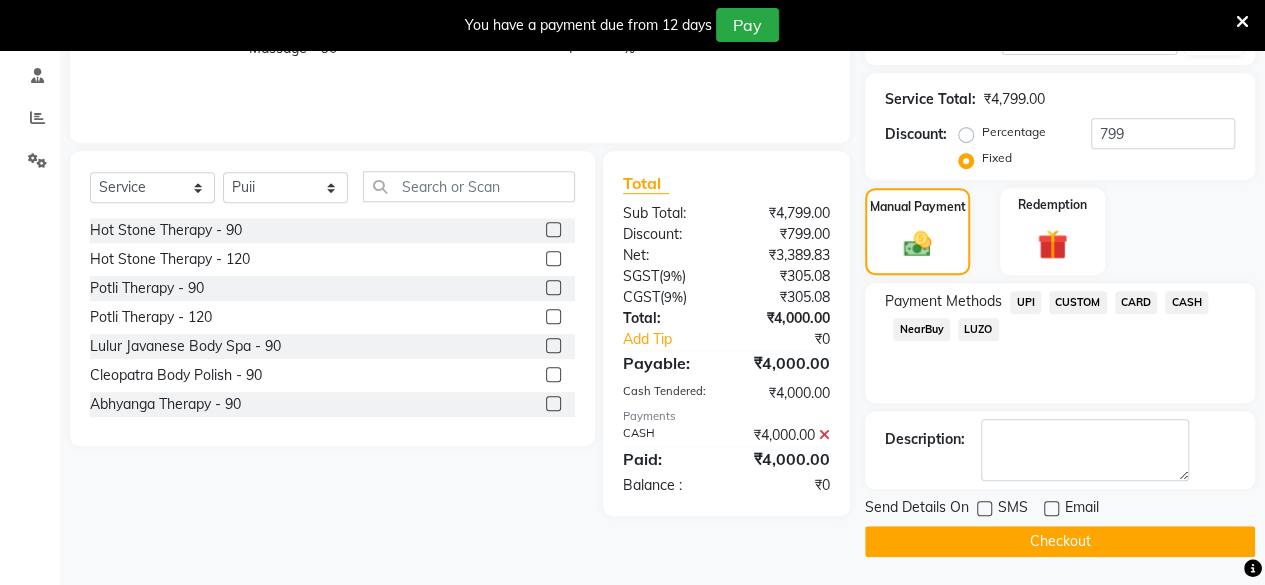 click on "Checkout" 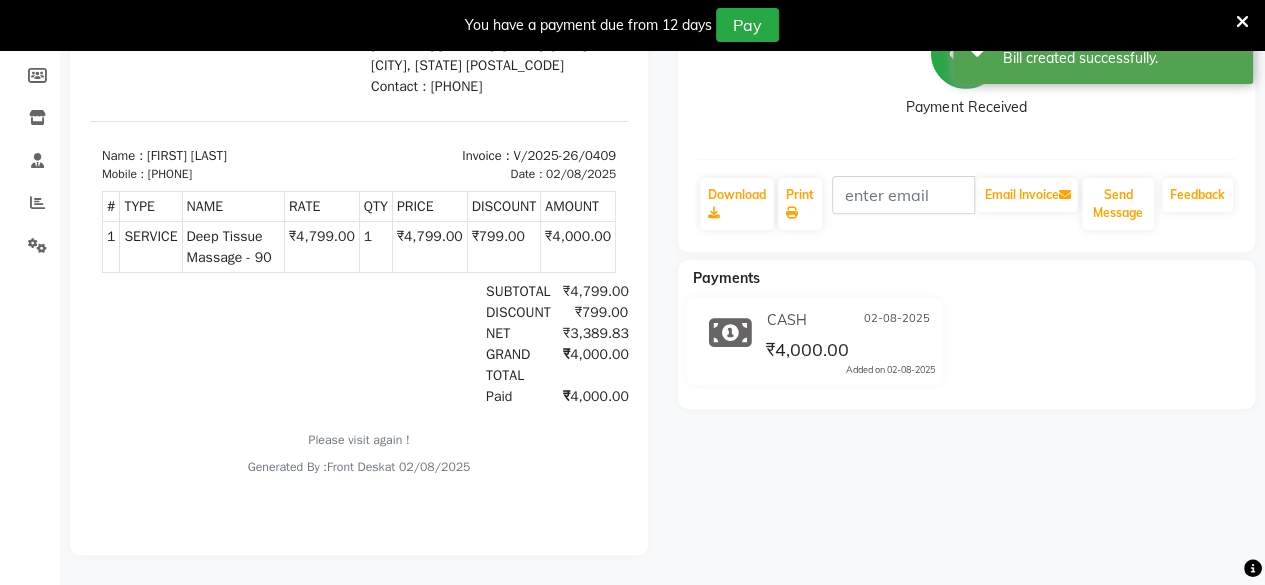 scroll, scrollTop: 0, scrollLeft: 0, axis: both 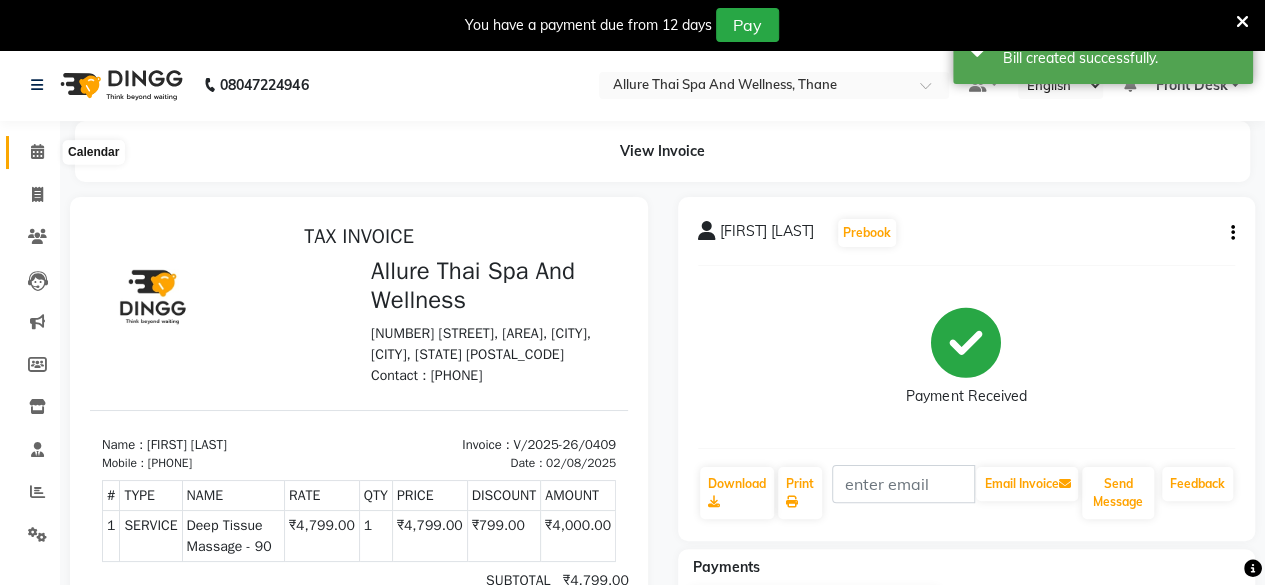 click 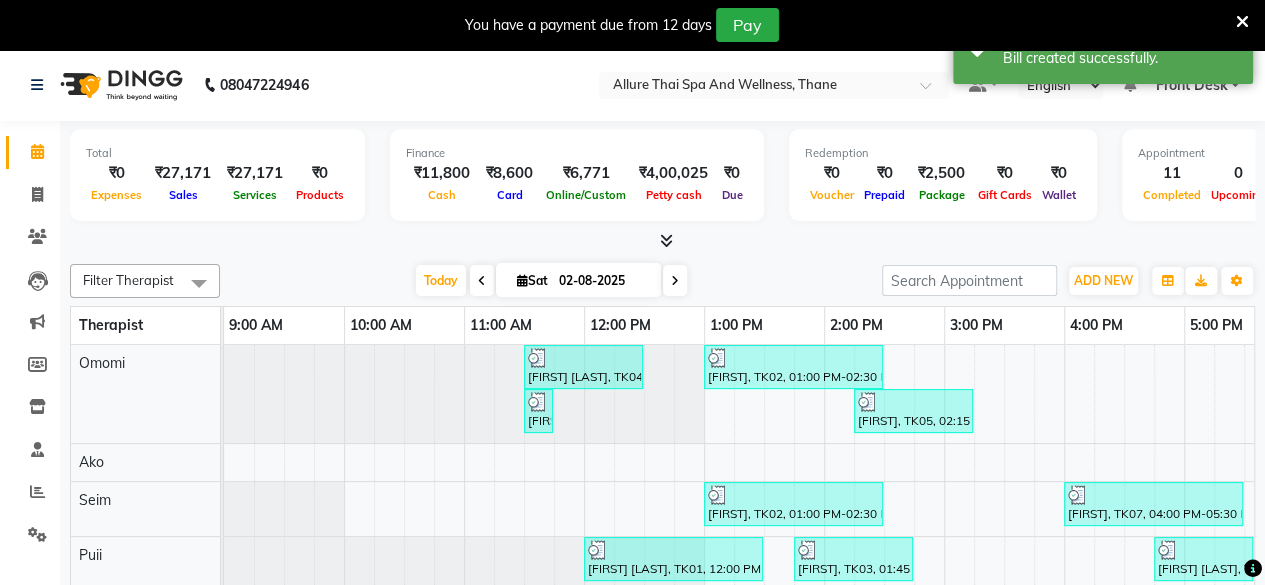 scroll, scrollTop: 0, scrollLeft: 161, axis: horizontal 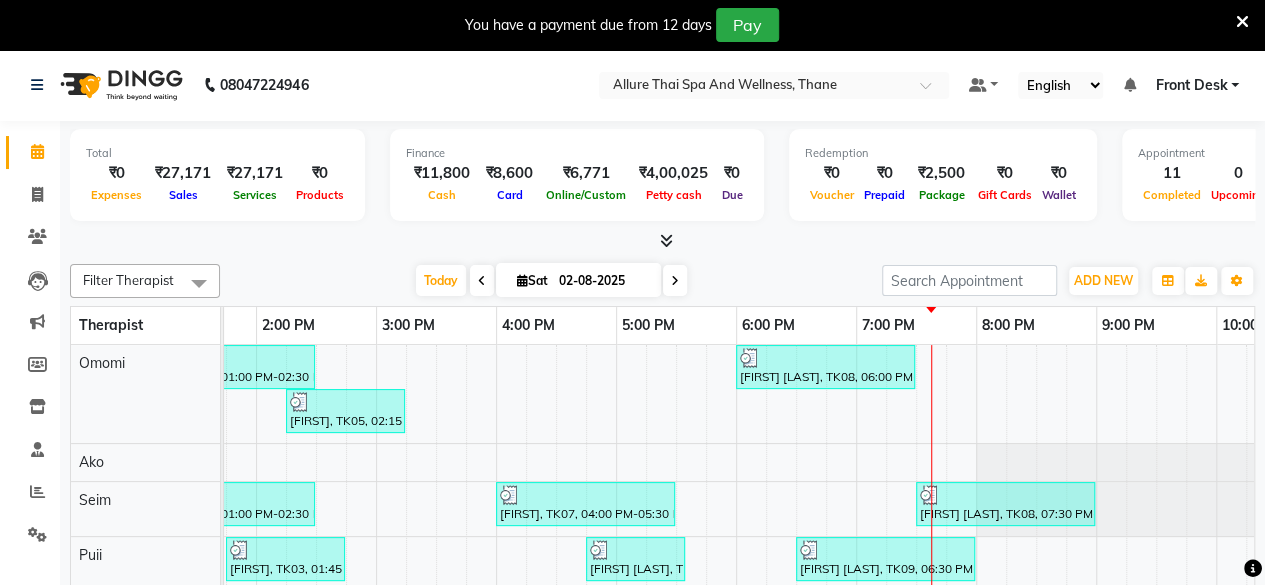 click on "Today  Sat 02-08-2025" at bounding box center (551, 281) 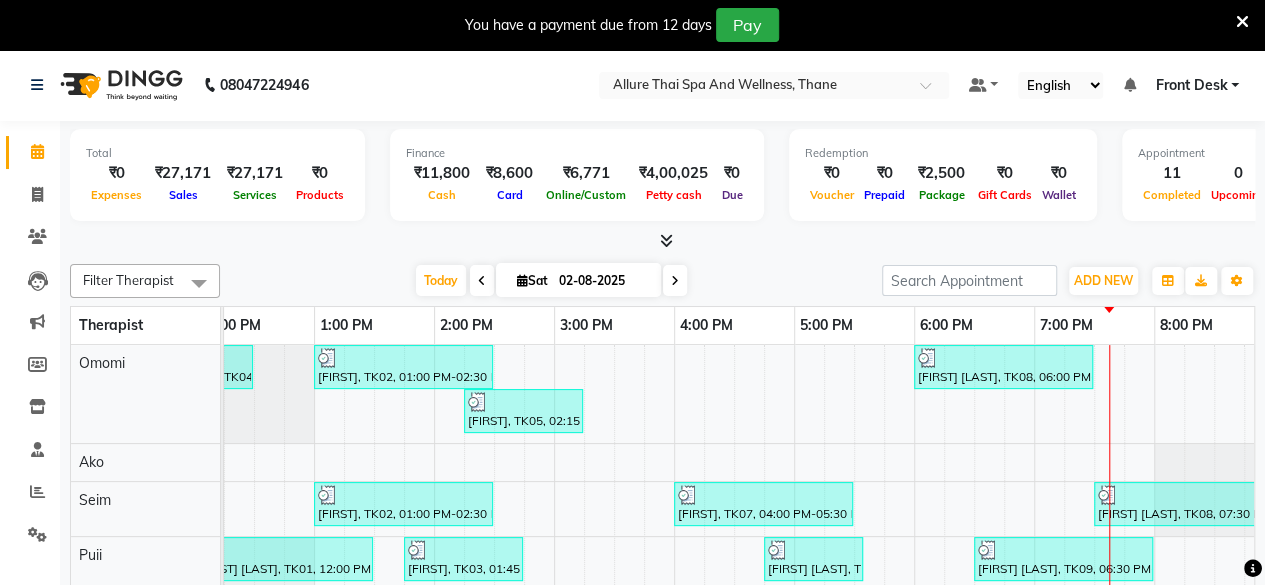scroll, scrollTop: 0, scrollLeft: 389, axis: horizontal 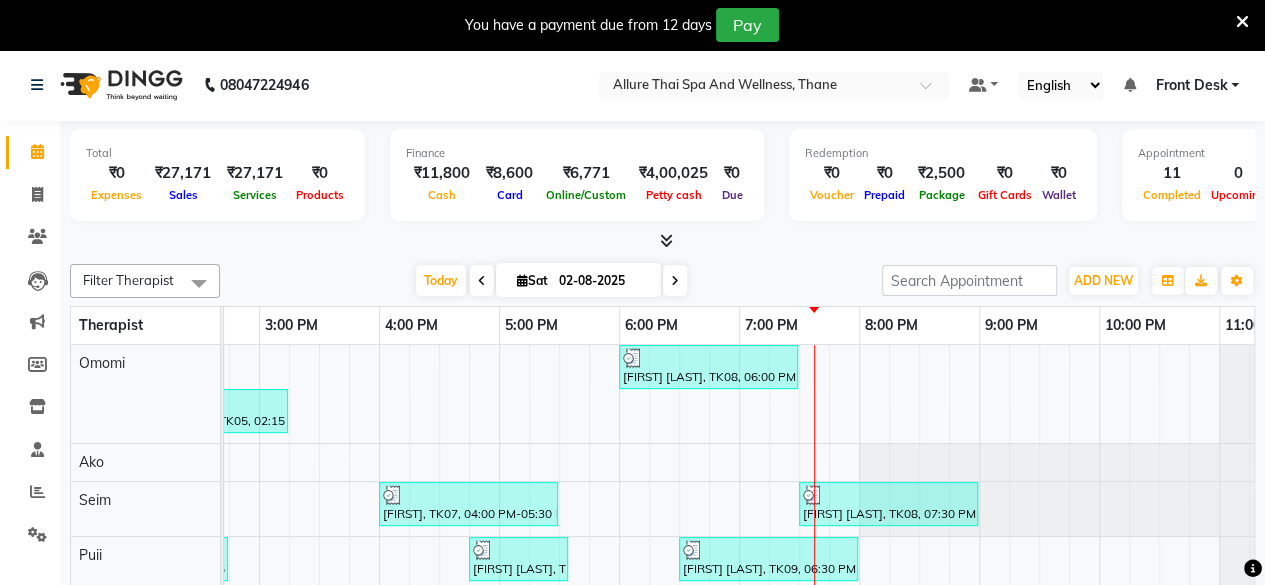 click at bounding box center [1242, 22] 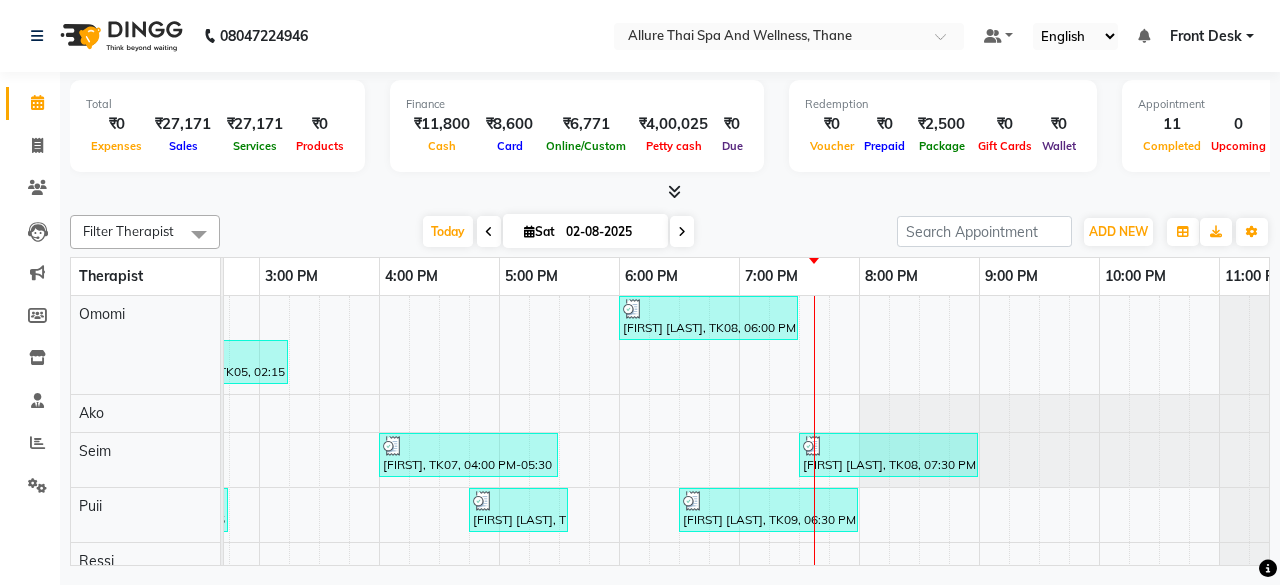 click on "Total  ₹0  Expenses ₹27,171  Sales ₹27,171  Services ₹0  Products Finance  ₹11,800  Cash ₹8,600  Card ₹6,771  Online/Custom ₹4,00,025 Petty cash ₹0 Due  Redemption  ₹0 Voucher ₹0 Prepaid ₹2,500 Package ₹0  Gift Cards ₹0  Wallet  Appointment  11 Completed 0 Upcoming 0 Ongoing 0 No show  Other sales  ₹0  Packages ₹0  Memberships ₹0  Vouchers ₹0  Prepaids ₹0  Gift Cards Filter Therapist Select All Ako Omomi Puii Ressi Seim Today  Sat 02-08-2025 Toggle Dropdown Add Appointment Add Invoice Add Expense Add Attendance Add Client Toggle Dropdown Add Appointment Add Invoice Add Expense Add Attendance Add Client ADD NEW Toggle Dropdown Add Appointment Add Invoice Add Expense Add Attendance Add Client Filter Therapist Select All Ako Omomi Puii Ressi Seim Group By  Staff View   Room View  View as Vertical  Vertical - Week View  Horizontal  Horizontal - Week View  List  Toggle Dropdown Calendar Settings Manage Tags   Arrange Therapists   Reset Therapists  Full Screen Appointment Form" 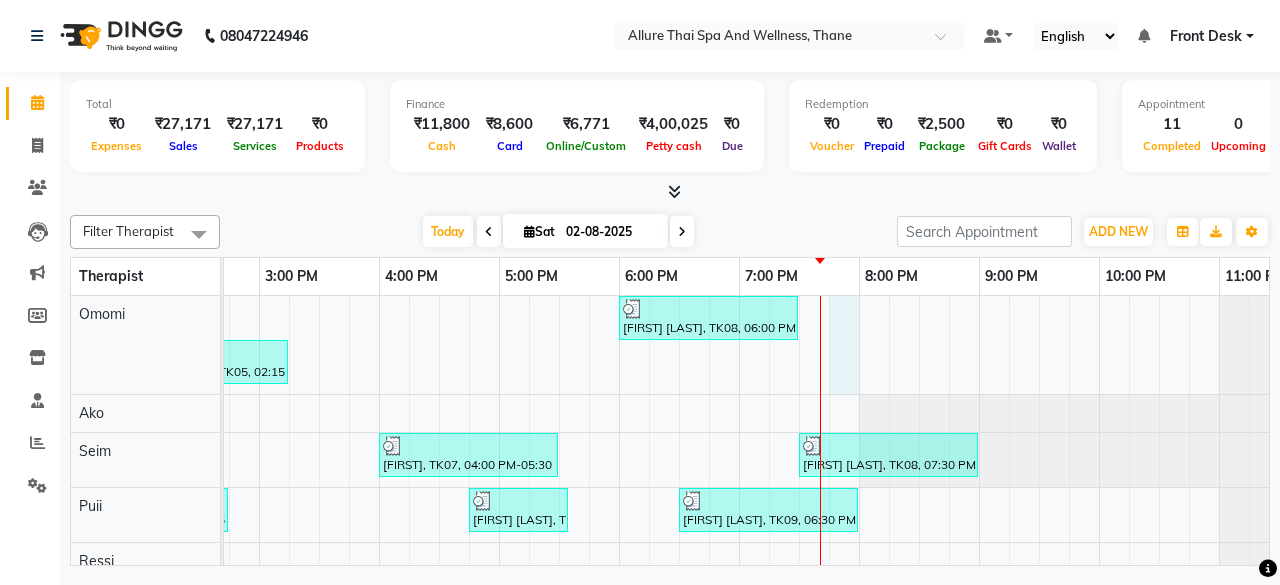 click on "Pratiksha Sonagra, TK04, 11:30 AM-12:30 PM, Aroma Therapy Massage - 60     Akshay, TK02, 01:00 PM-02:30 PM, Body Pain Relief Therapy - 90     Namrata Chakraborthy, TK08, 06:00 PM-07:30 PM, Swedish Massage - 90     Pratiksha Sonagra, TK04, 11:30 AM-11:45 AM, Champi (Traditional Head Massage) - 15     Ganesh, TK05, 02:15 PM-03:15 PM, Swedish Massage - 60     Akshay, TK02, 01:00 PM-02:30 PM, Body Pain Relief Therapy - 90     Yash, TK07, 04:00 PM-05:30 PM, Balinese Massage - 90     Namrata Chakraborthy, TK08, 07:30 PM-09:00 PM, Swedish Massage - 90     Piyusha Dhumal, TK01, 12:00 PM-01:30 PM, Deep Tissue Massage - 90     Rajesh, TK03, 01:45 PM-02:45 PM, Balinese Massage - 60     Sayantan Saha, TK06, 04:45 PM-05:35 PM, Aroma Therapy Massage - 50     P W, TK09, 06:30 PM-08:00 PM, Deep Tissue Massage - 90" at bounding box center [439, 438] 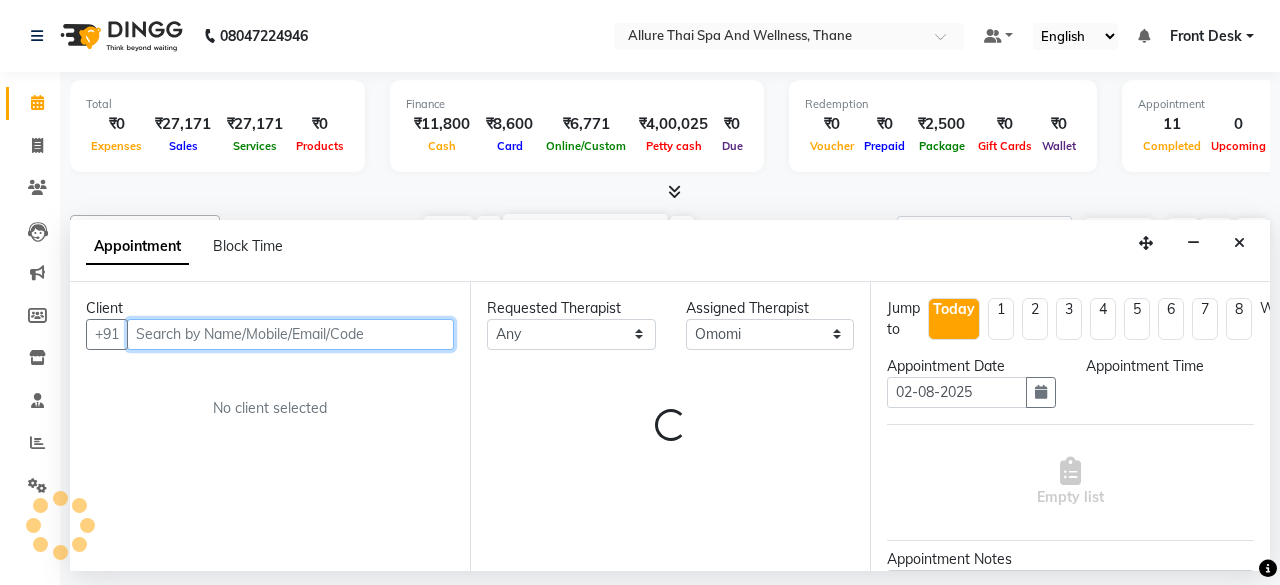 select on "1185" 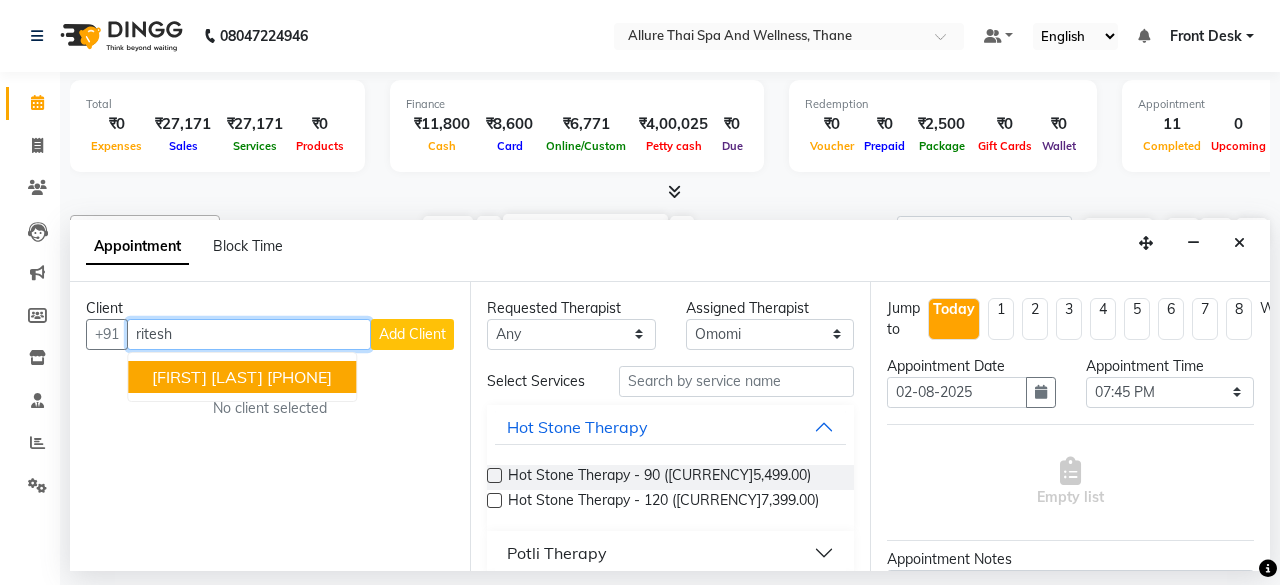 click on "Ritesh Shergill  9930888733" at bounding box center [242, 377] 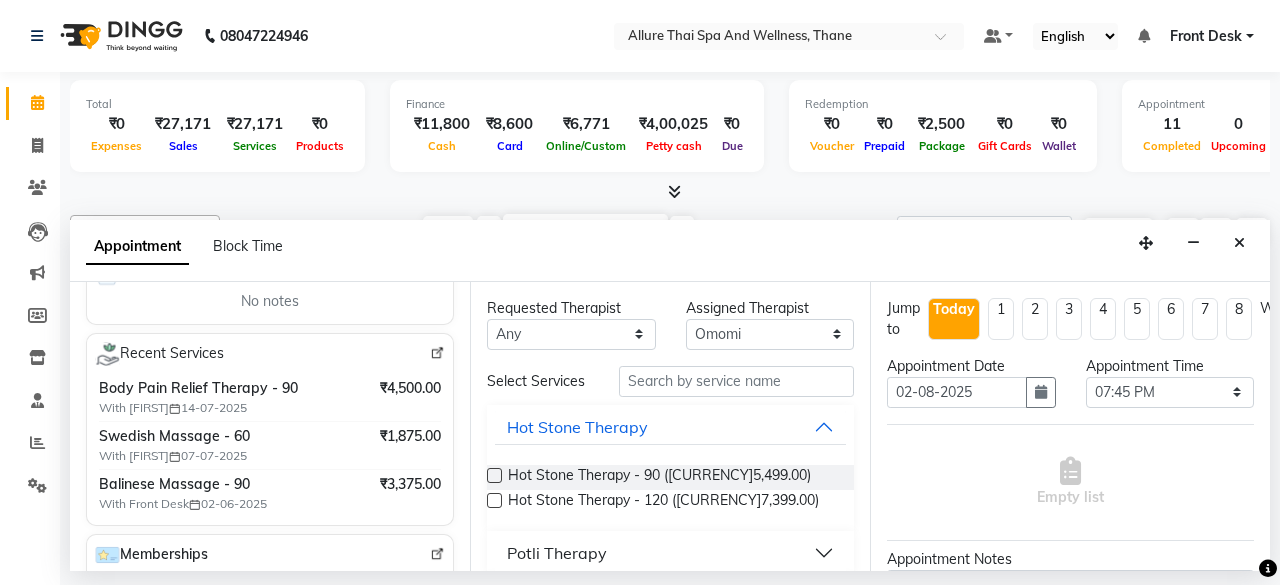 scroll, scrollTop: 346, scrollLeft: 0, axis: vertical 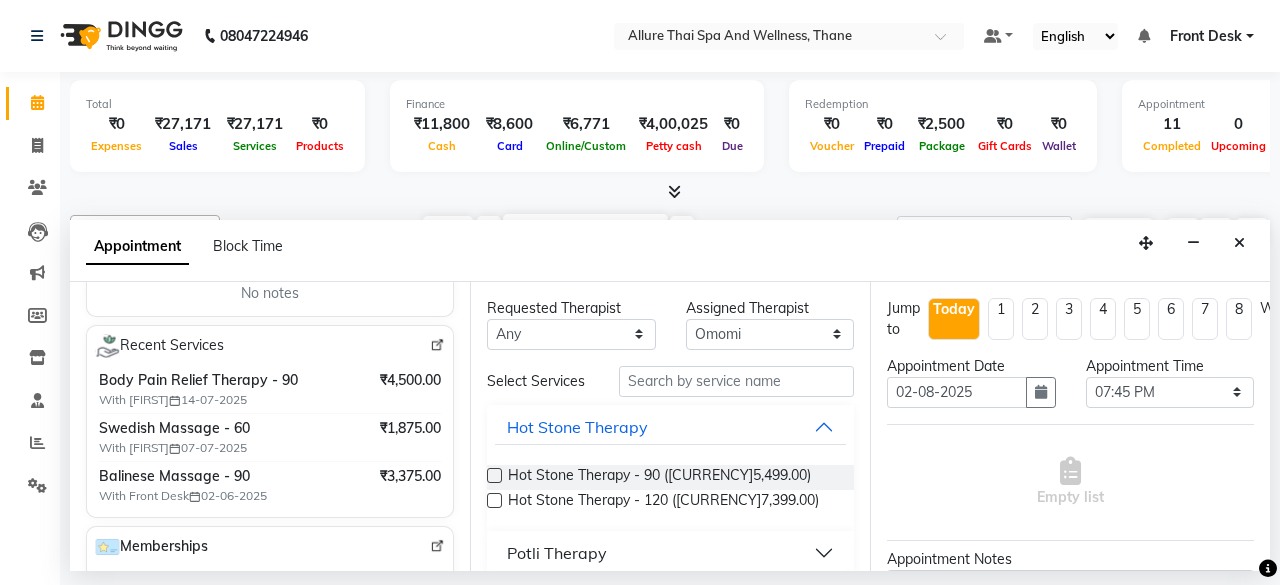 type on "9930888733" 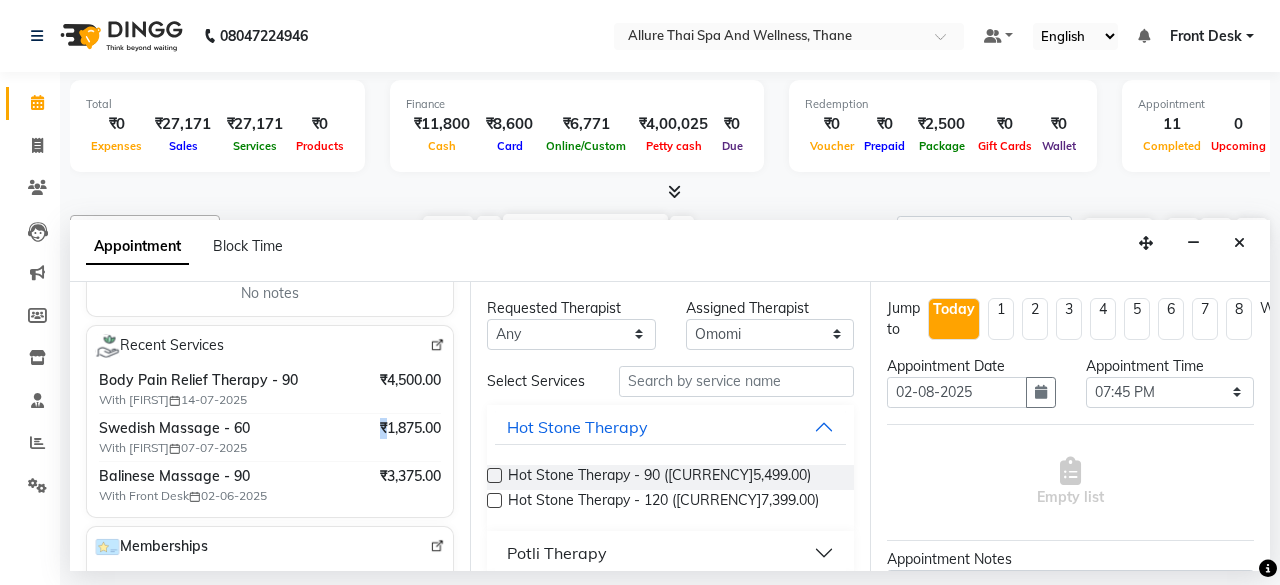 click on "Swedish Massage - 60 With Omomi   07-07-2025 ₹1,875.00" at bounding box center [270, 437] 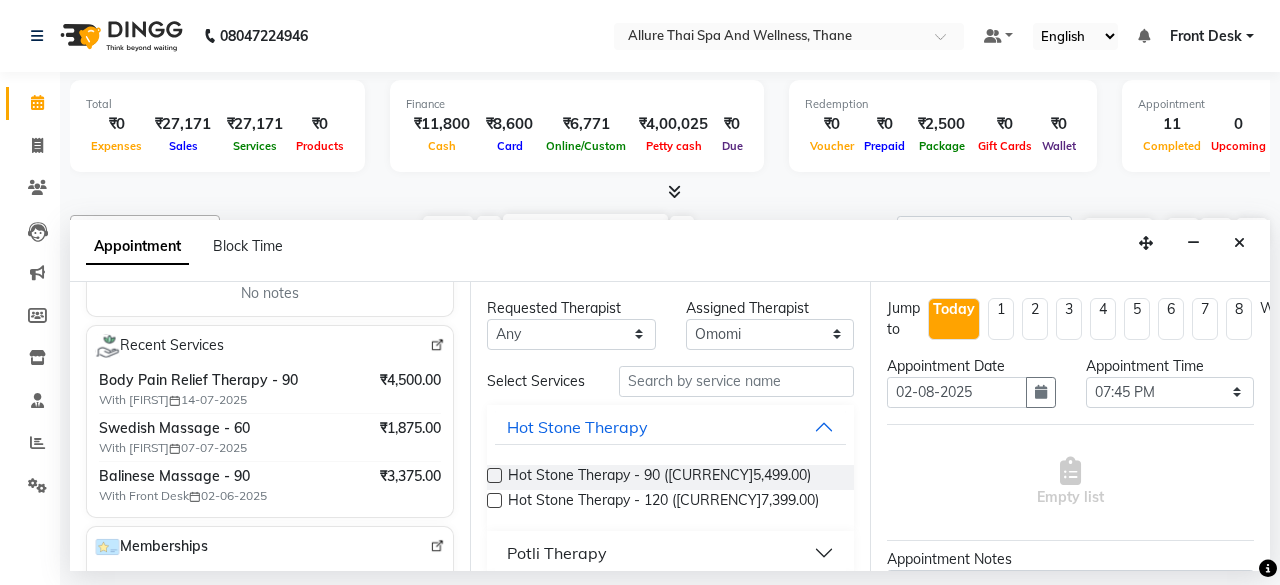 click on "₹1,875.00" at bounding box center (410, 428) 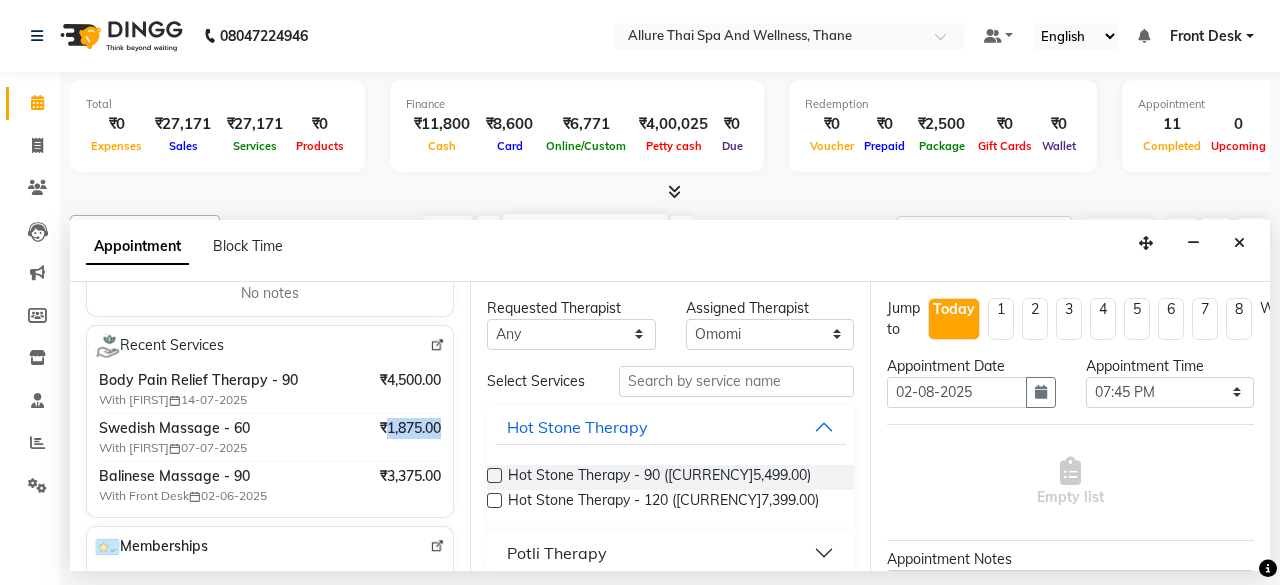 click on "₹1,875.00" at bounding box center (410, 428) 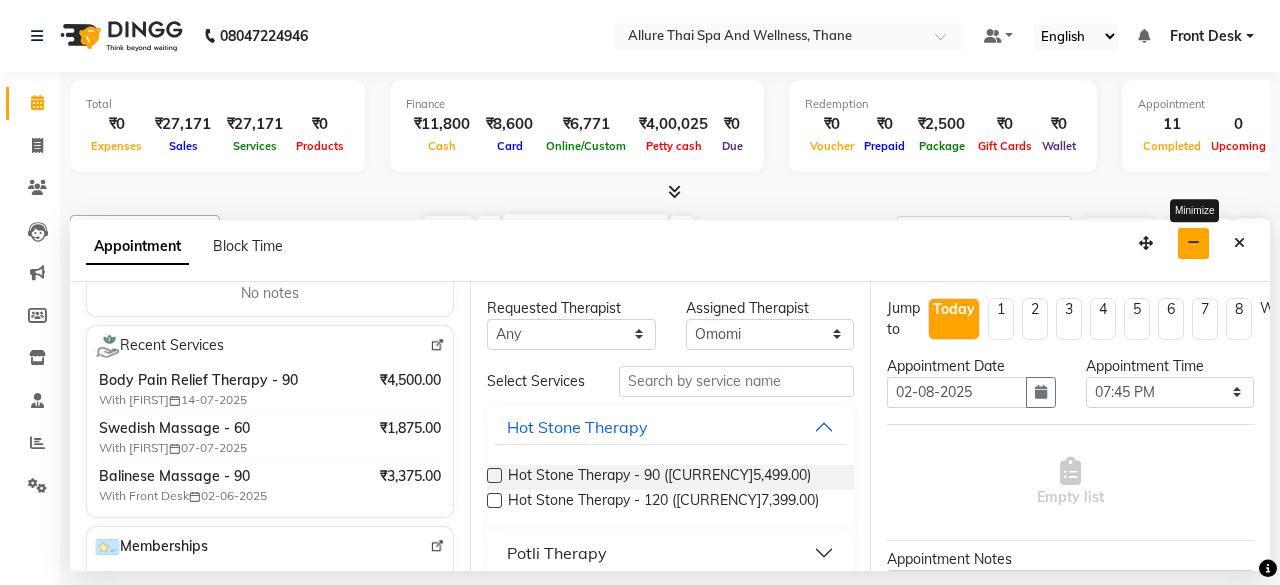 click at bounding box center (1193, 243) 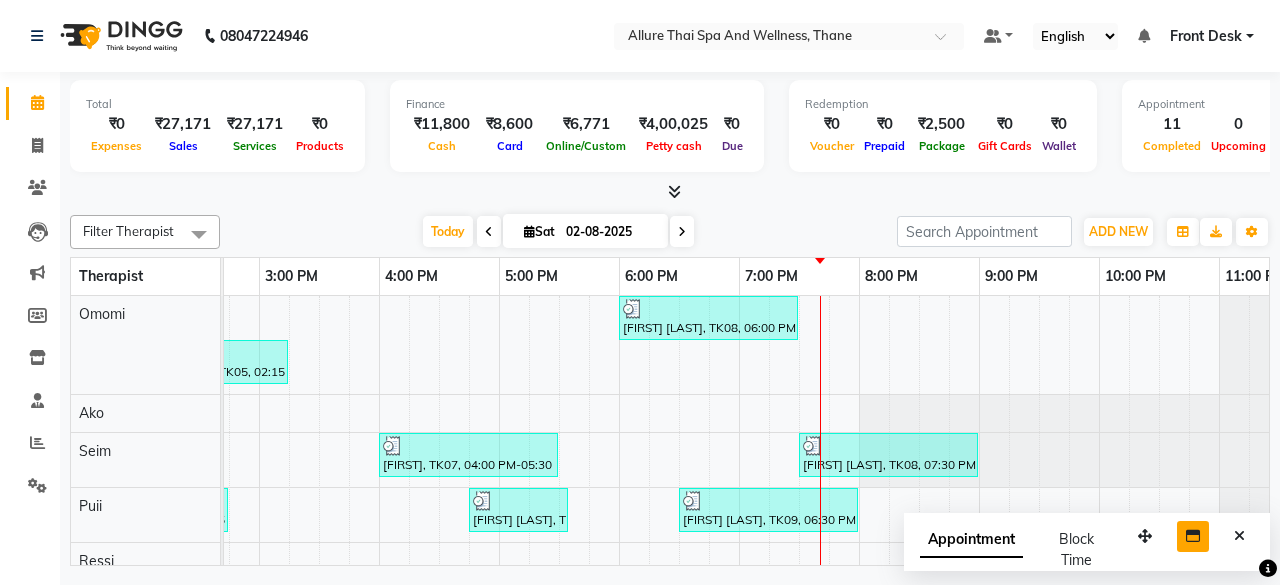 scroll, scrollTop: 0, scrollLeft: 769, axis: horizontal 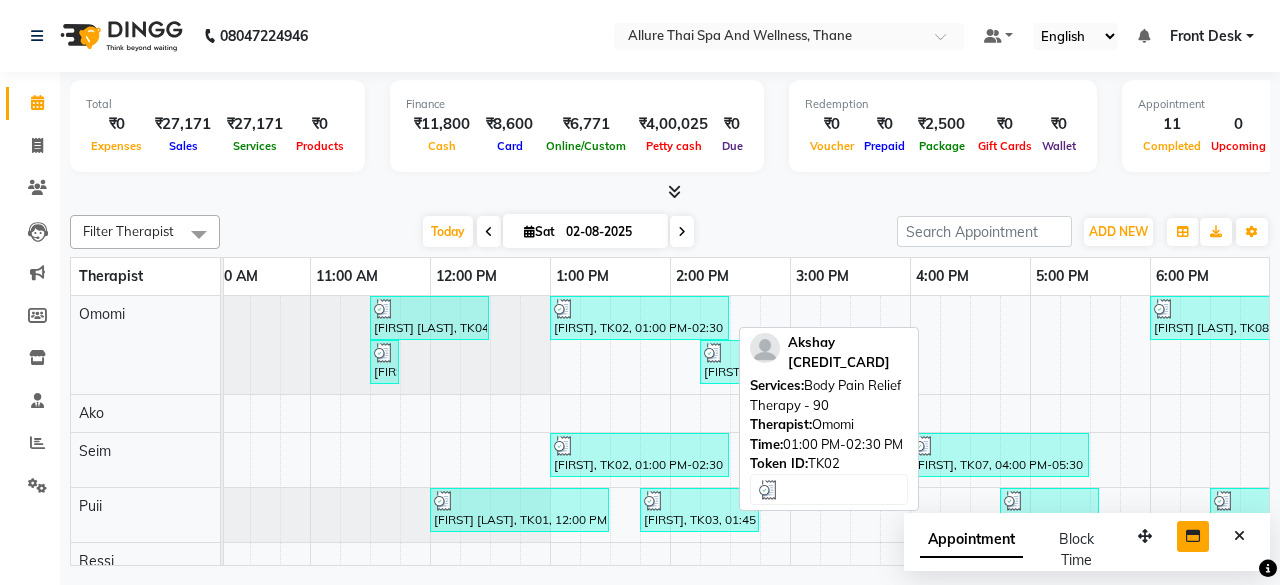 click on "[FIRST], TK02, 01:00 PM-02:30 PM, Body Pain Relief Therapy - 90" at bounding box center (639, 318) 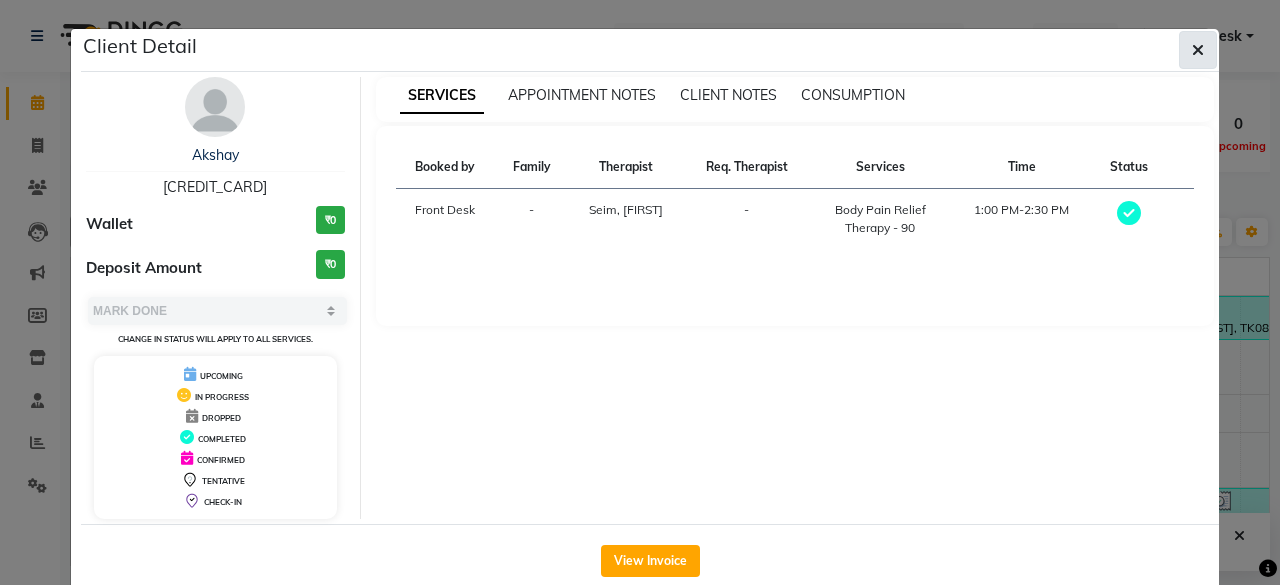 click 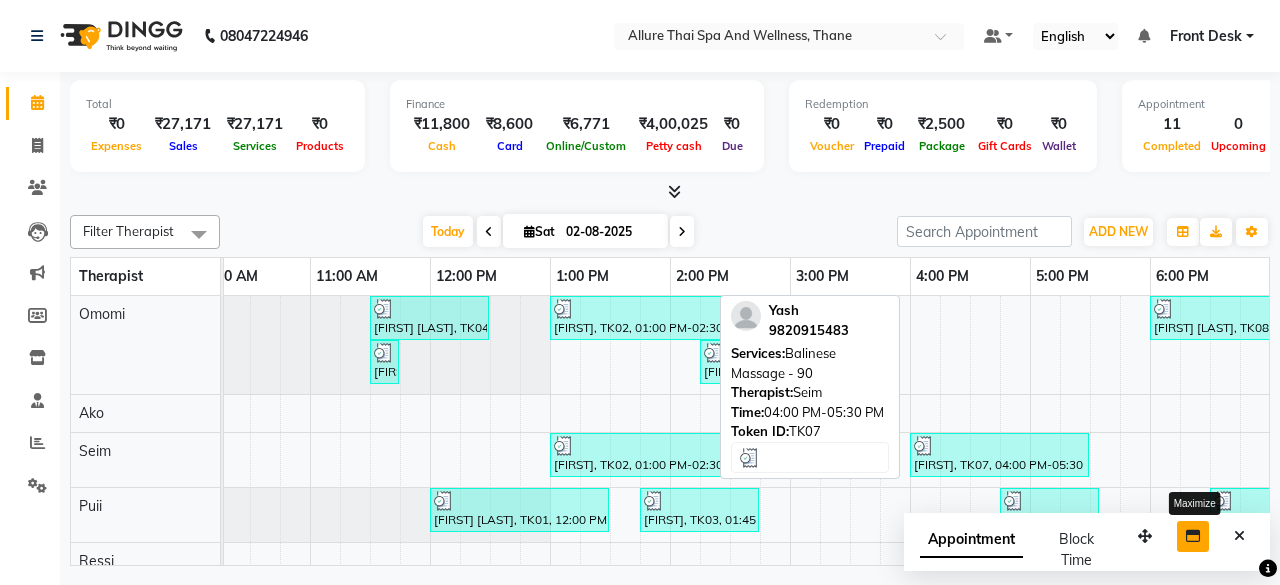 scroll, scrollTop: 27, scrollLeft: 154, axis: both 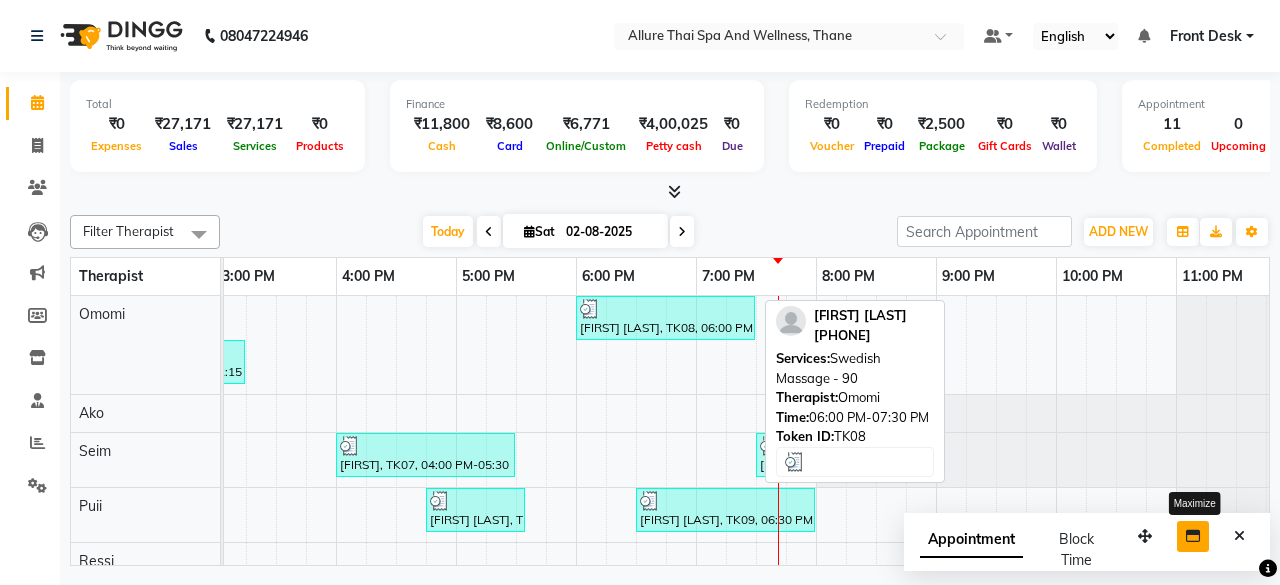 click at bounding box center (665, 309) 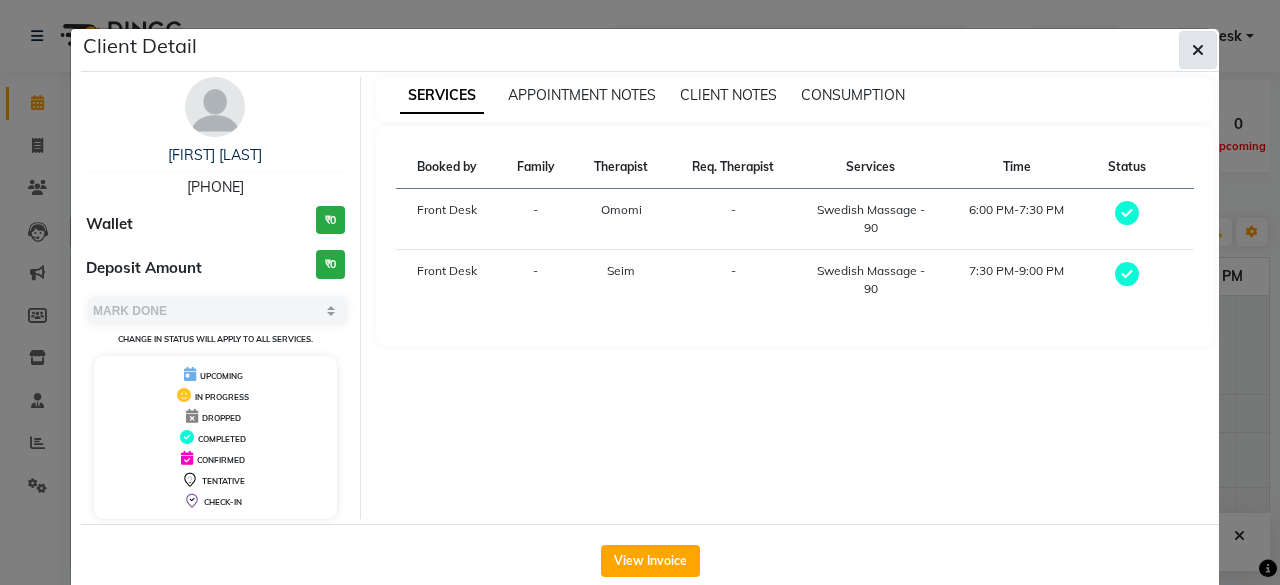 click 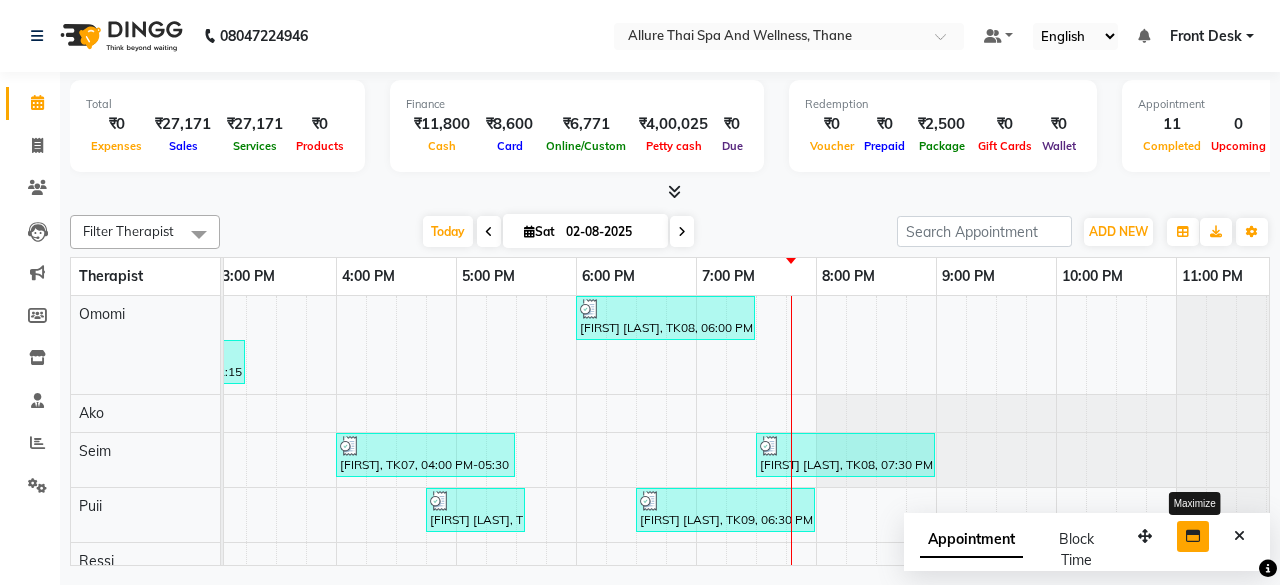 click at bounding box center (1193, 536) 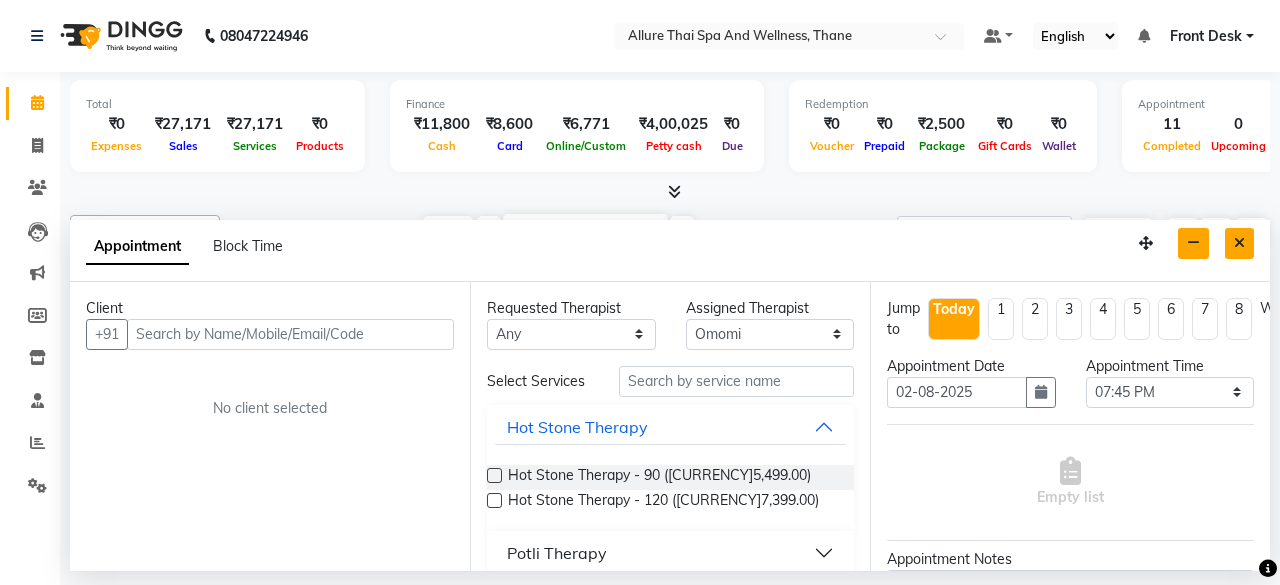 click at bounding box center (1239, 243) 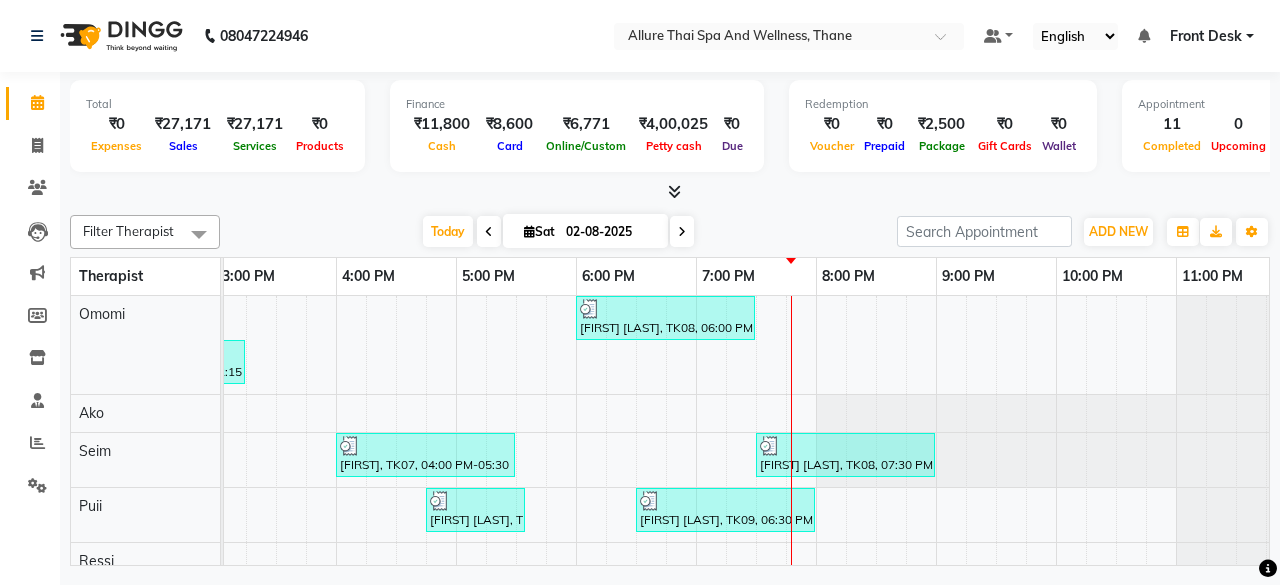 scroll, scrollTop: 0, scrollLeft: 769, axis: horizontal 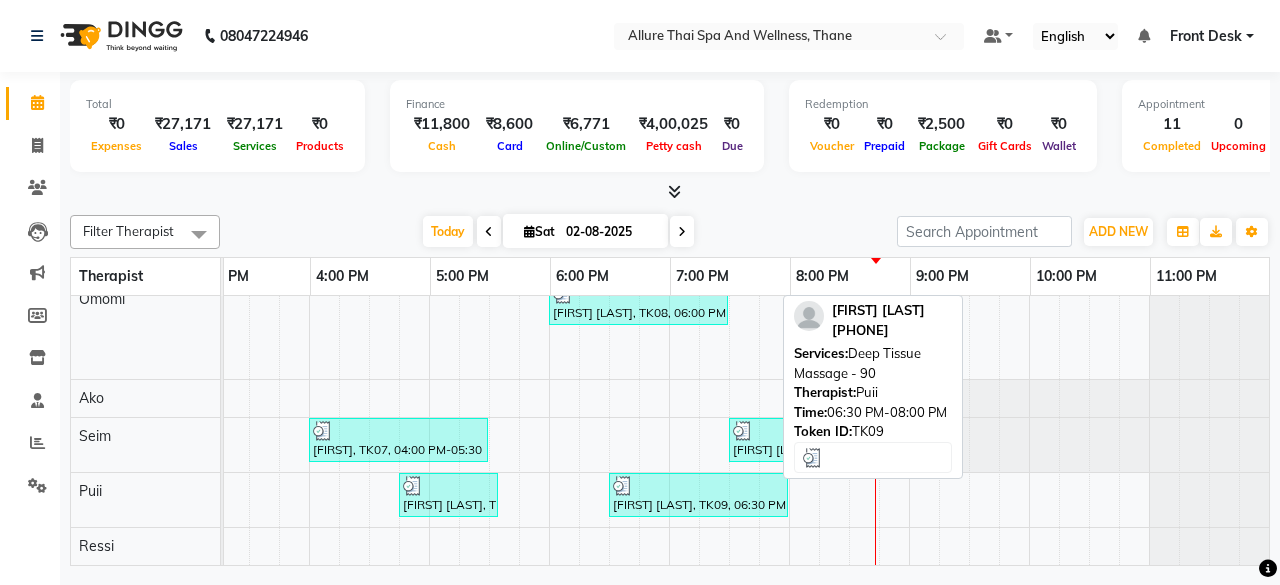 click on "P W, TK09, 06:30 PM-08:00 PM, Deep Tissue Massage - 90" at bounding box center (698, 495) 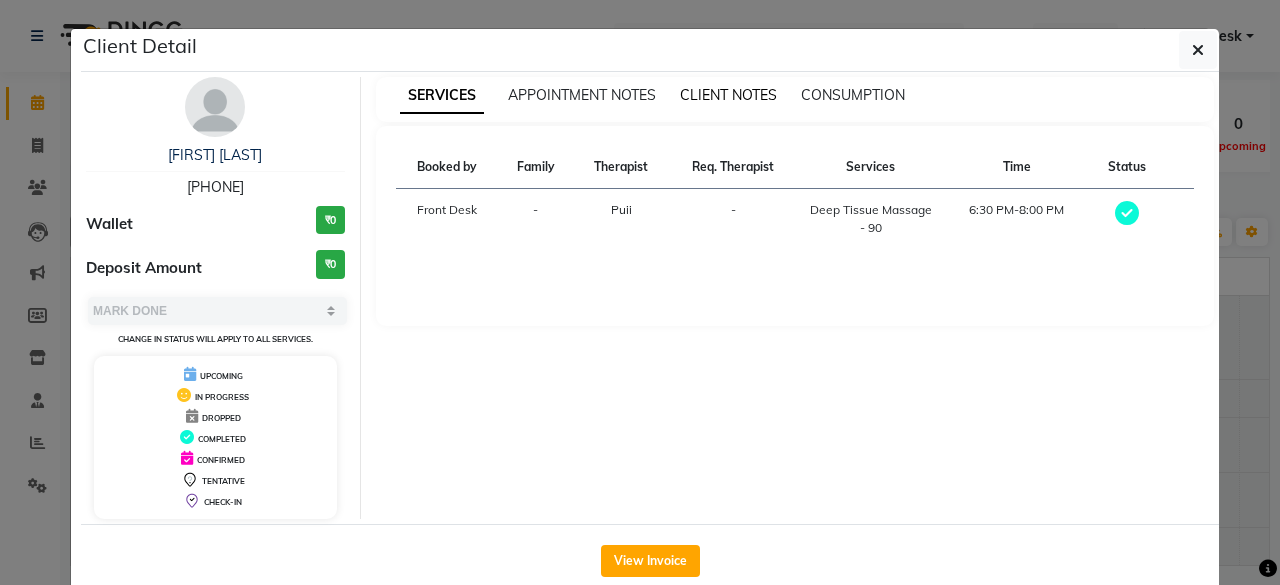 click on "CLIENT NOTES" at bounding box center (728, 95) 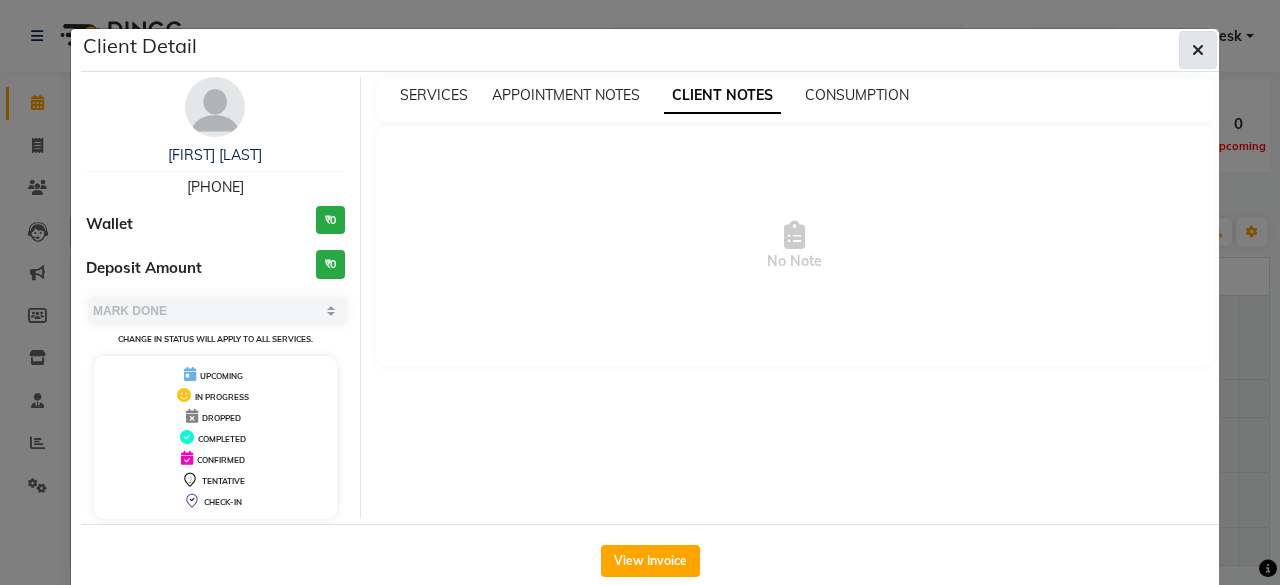 click 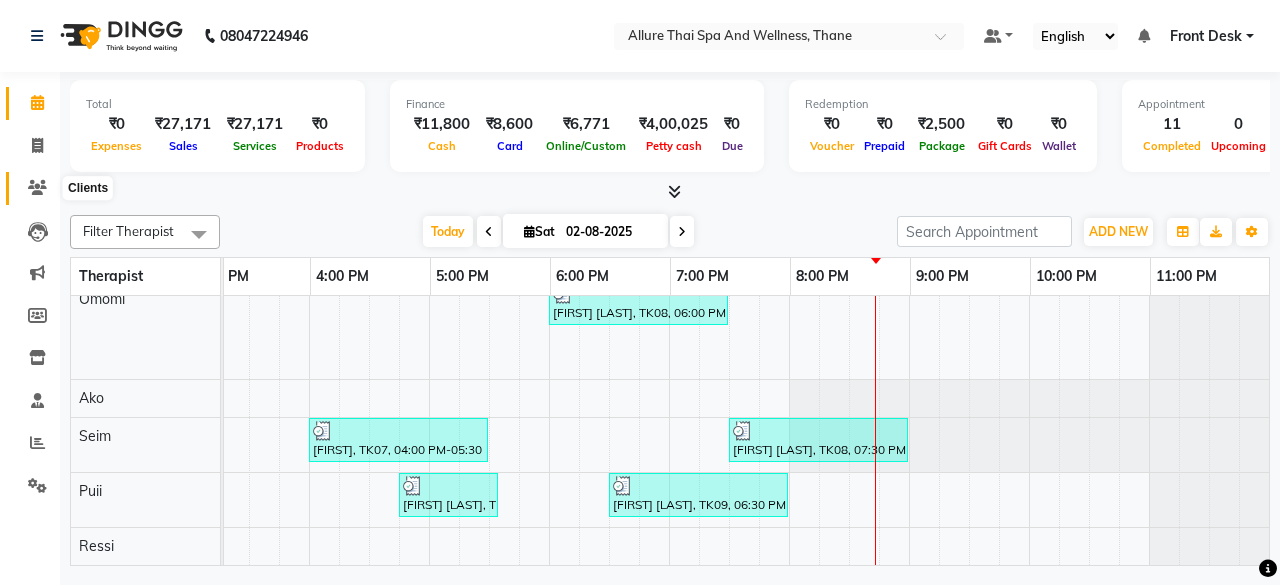 click 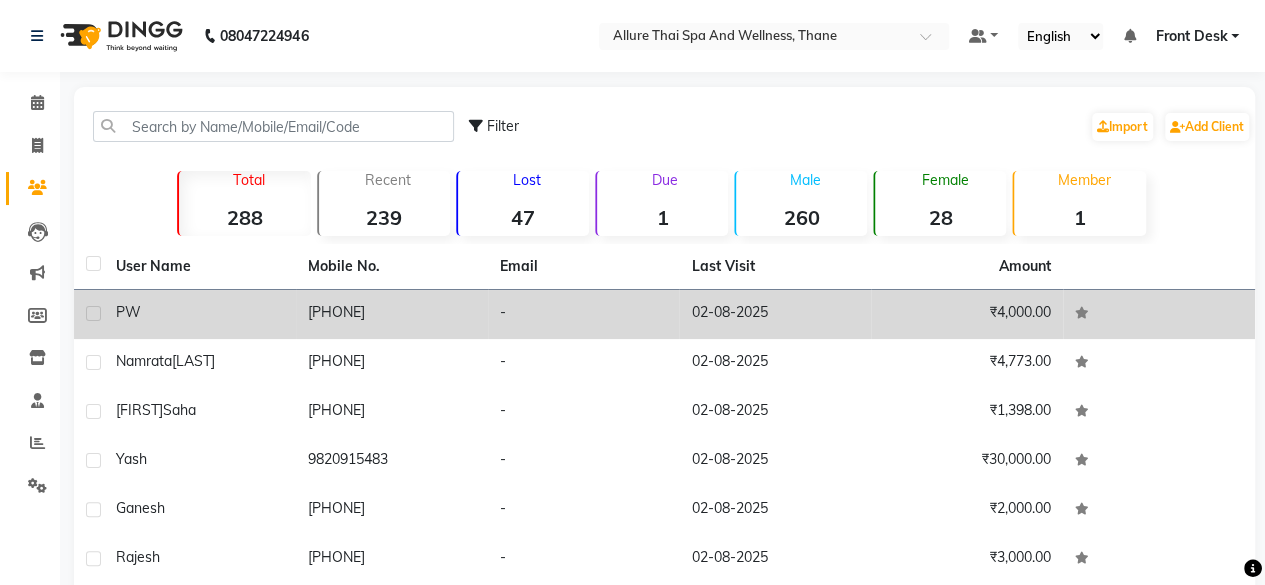 click on "8625052502" 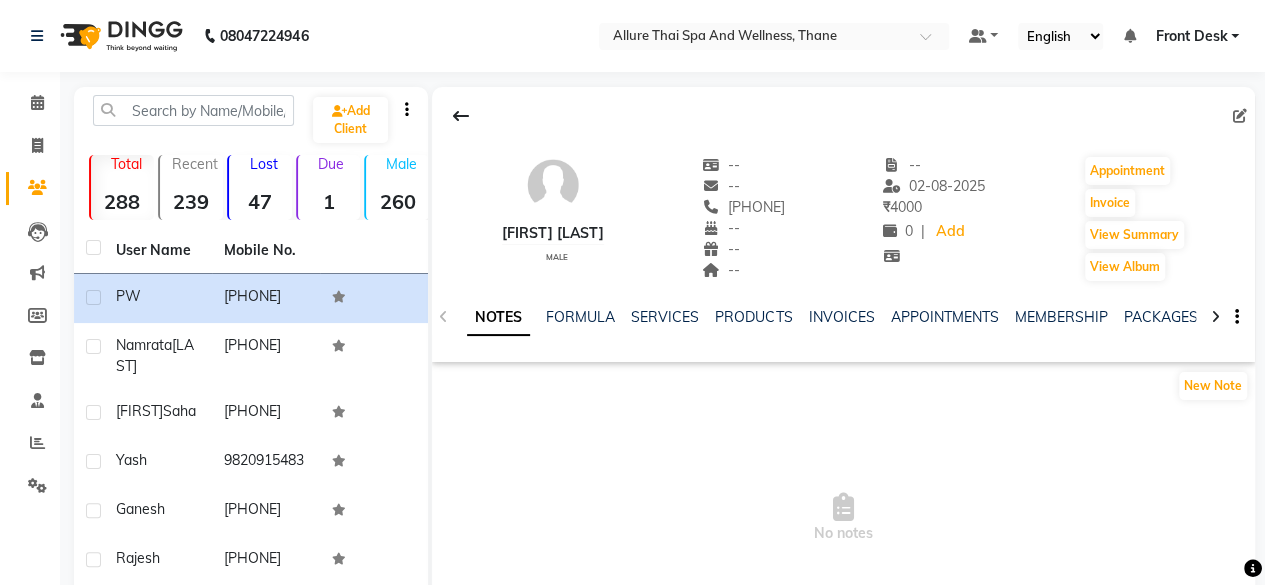 click 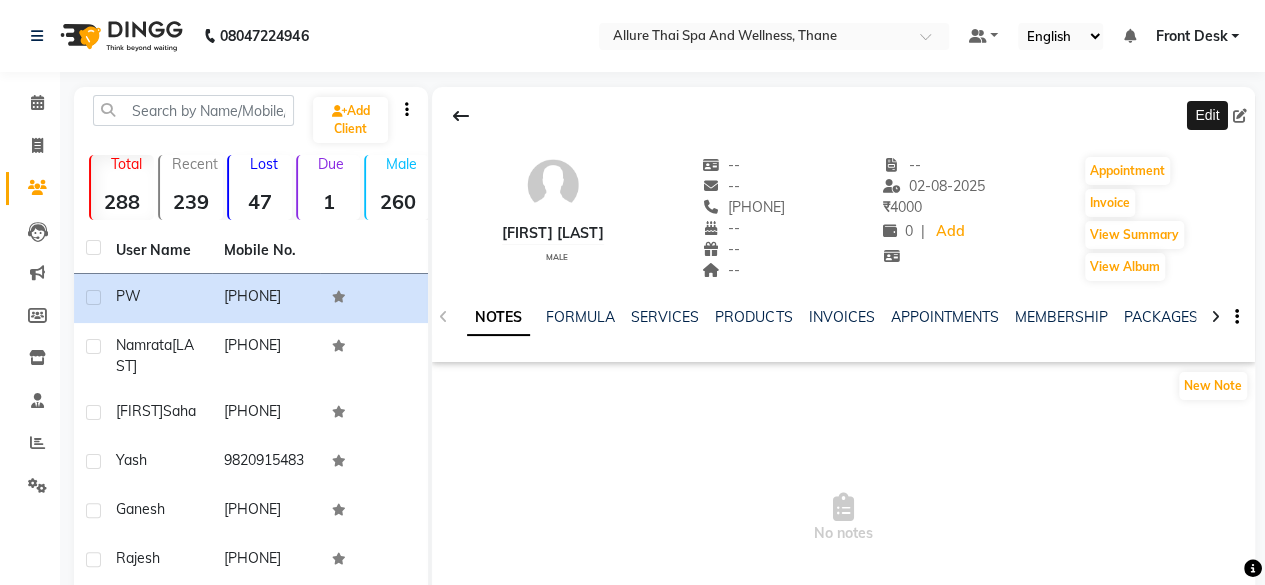 click 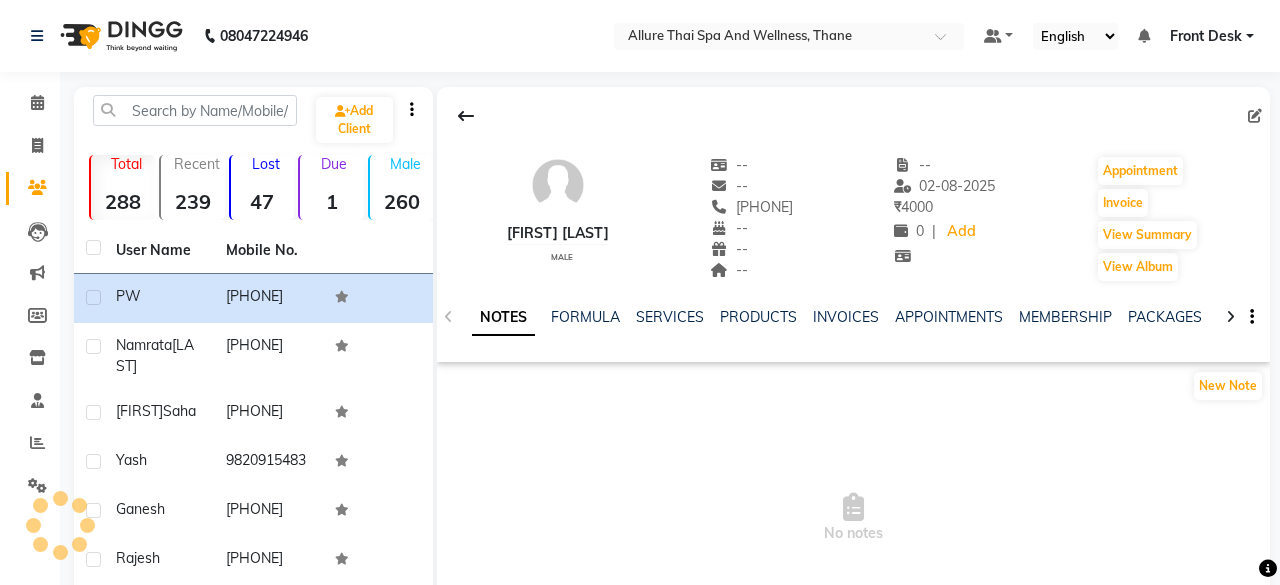 select on "male" 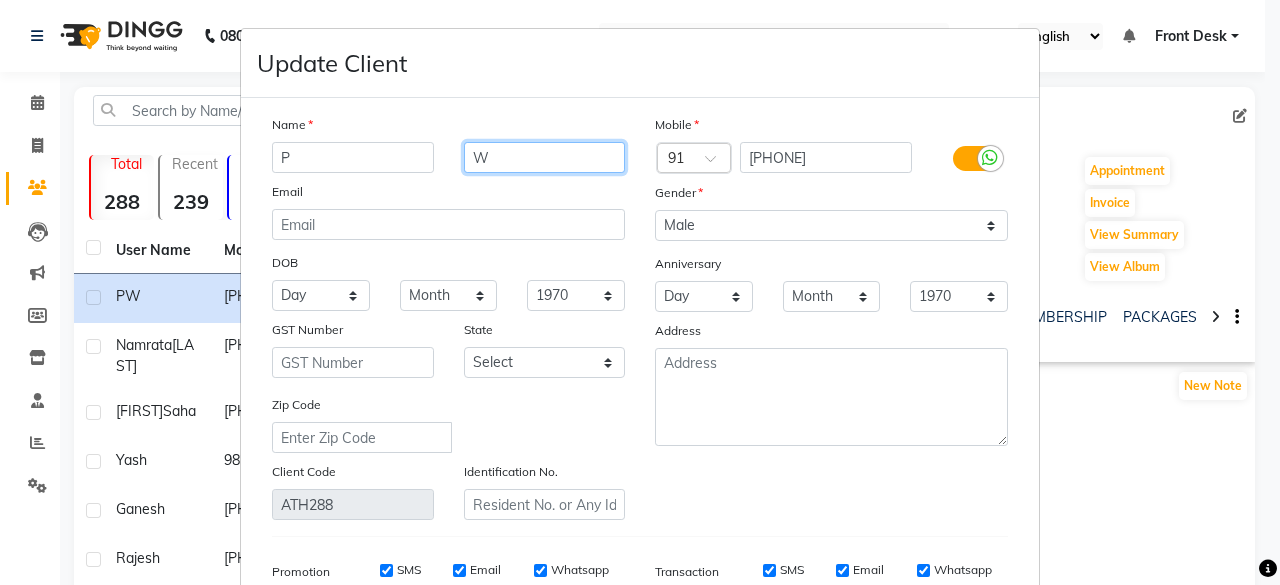 click on "W" at bounding box center (545, 157) 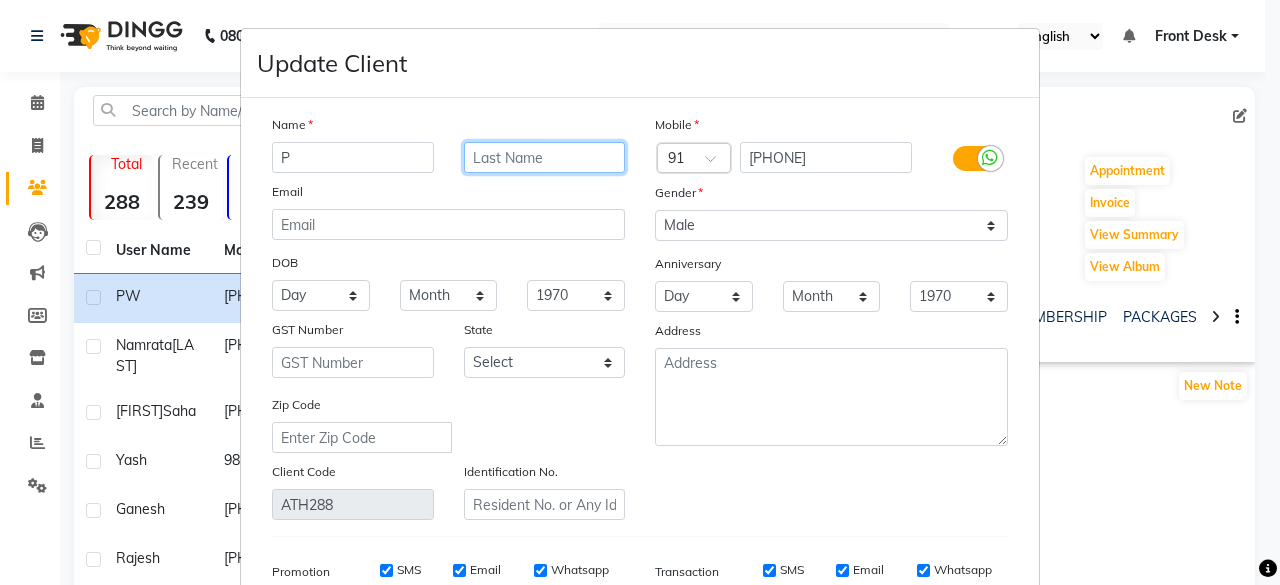 type 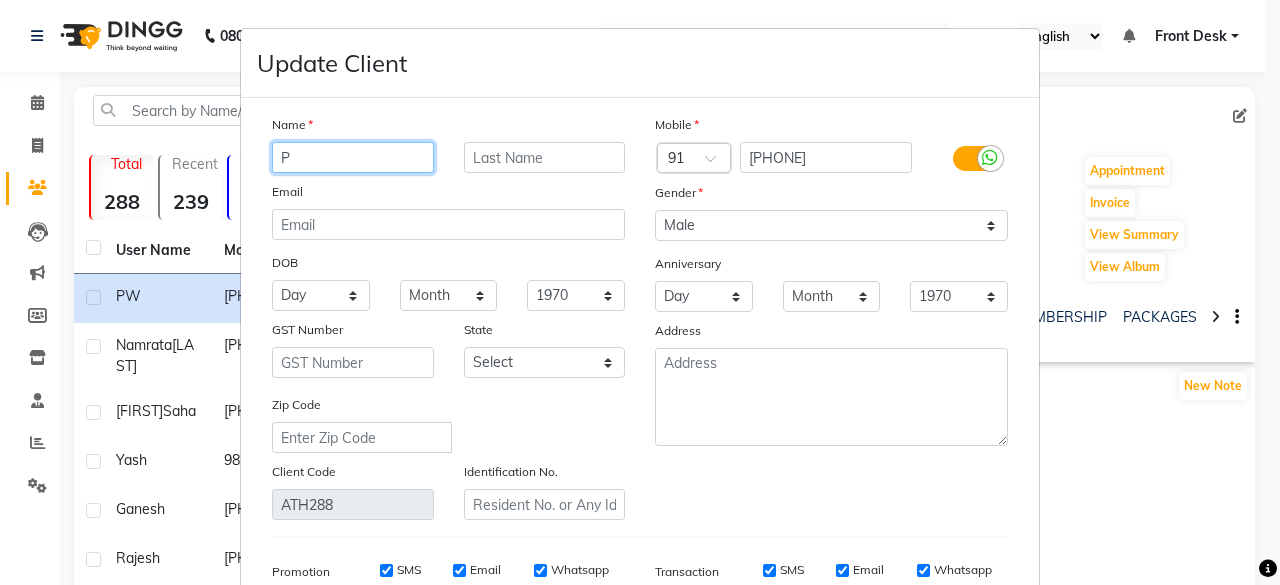click on "P" at bounding box center (353, 157) 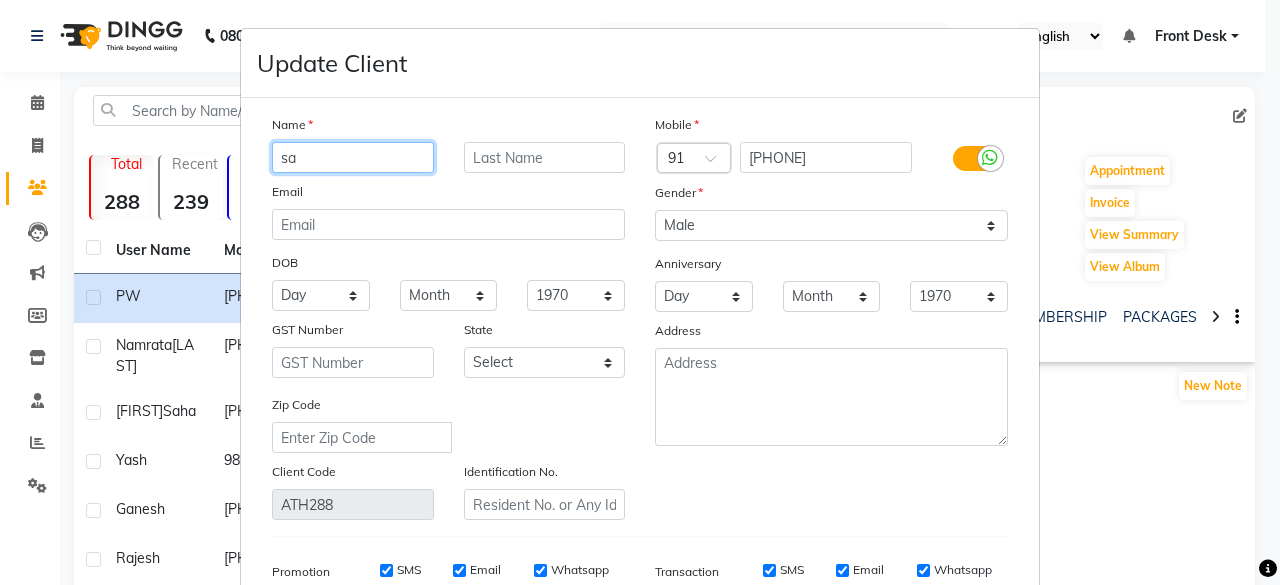 type on "s" 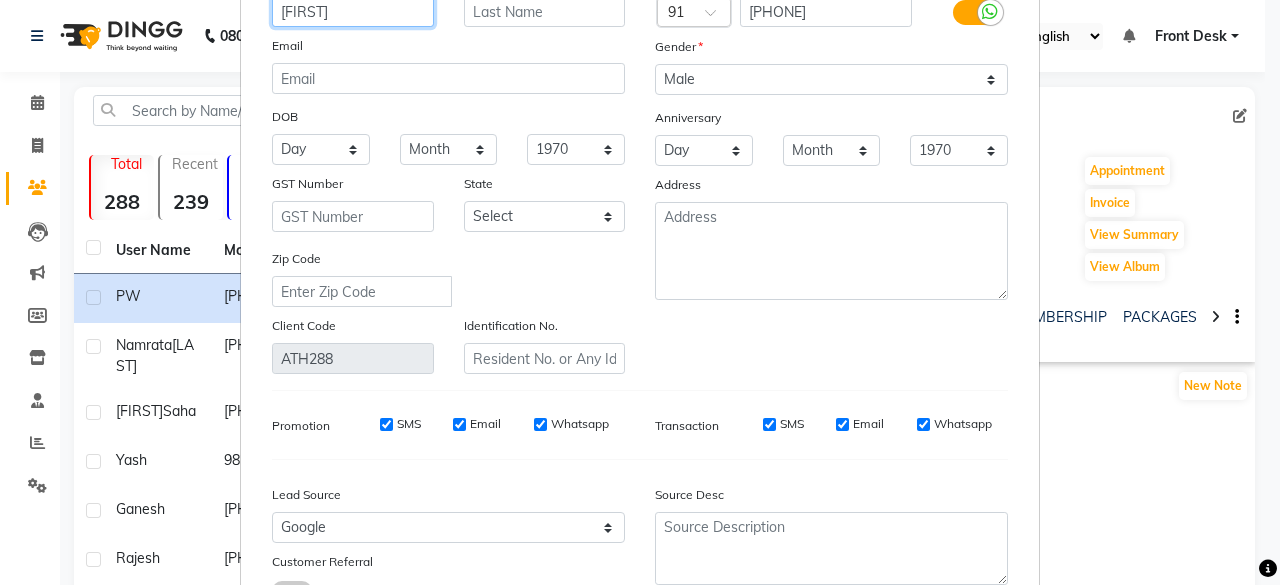 scroll, scrollTop: 299, scrollLeft: 0, axis: vertical 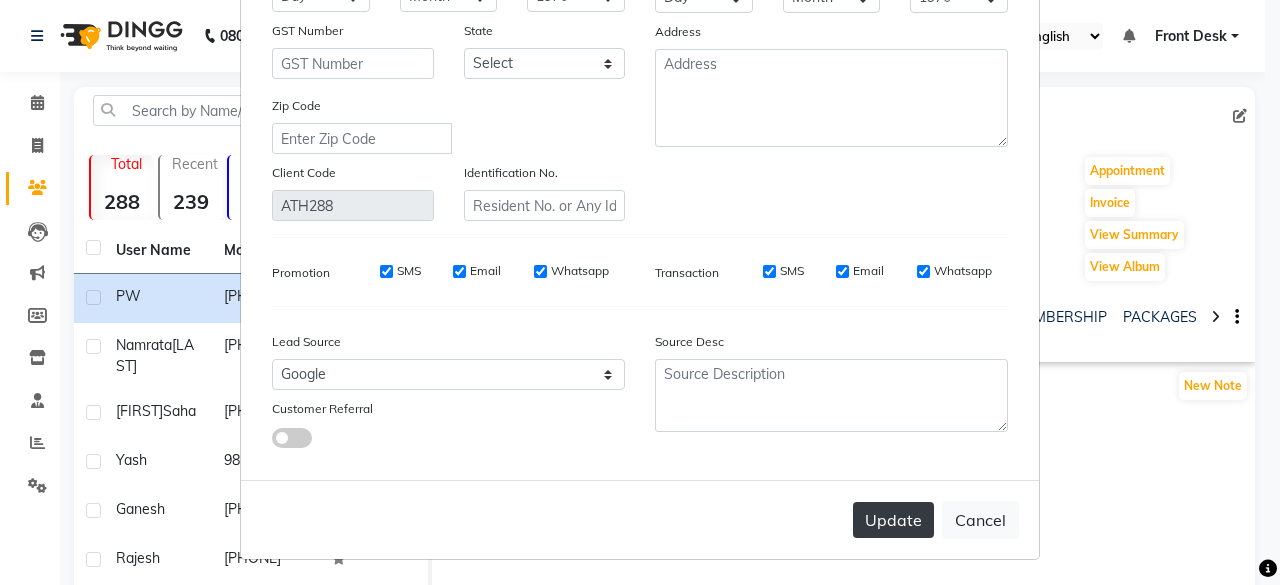 type on "Saptarshrigule" 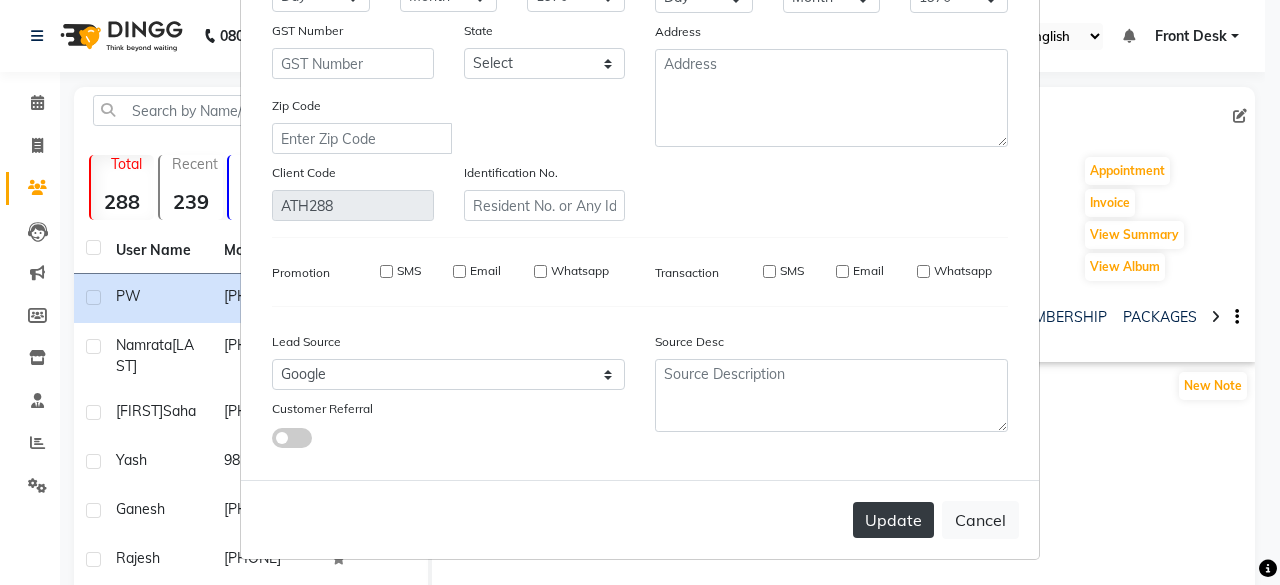 type 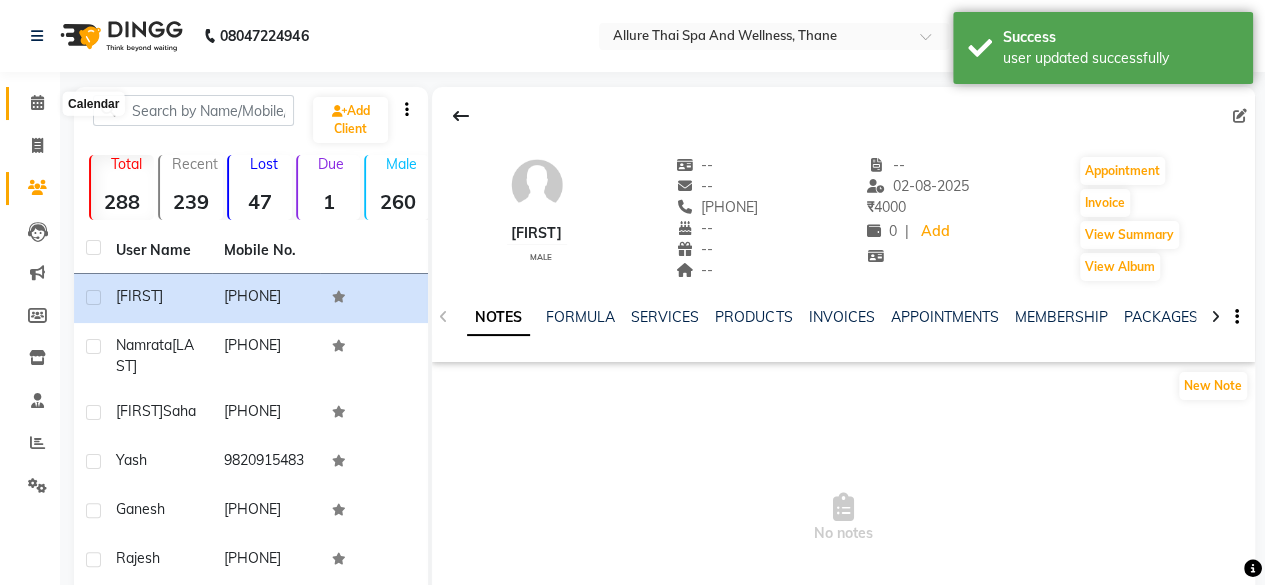 click 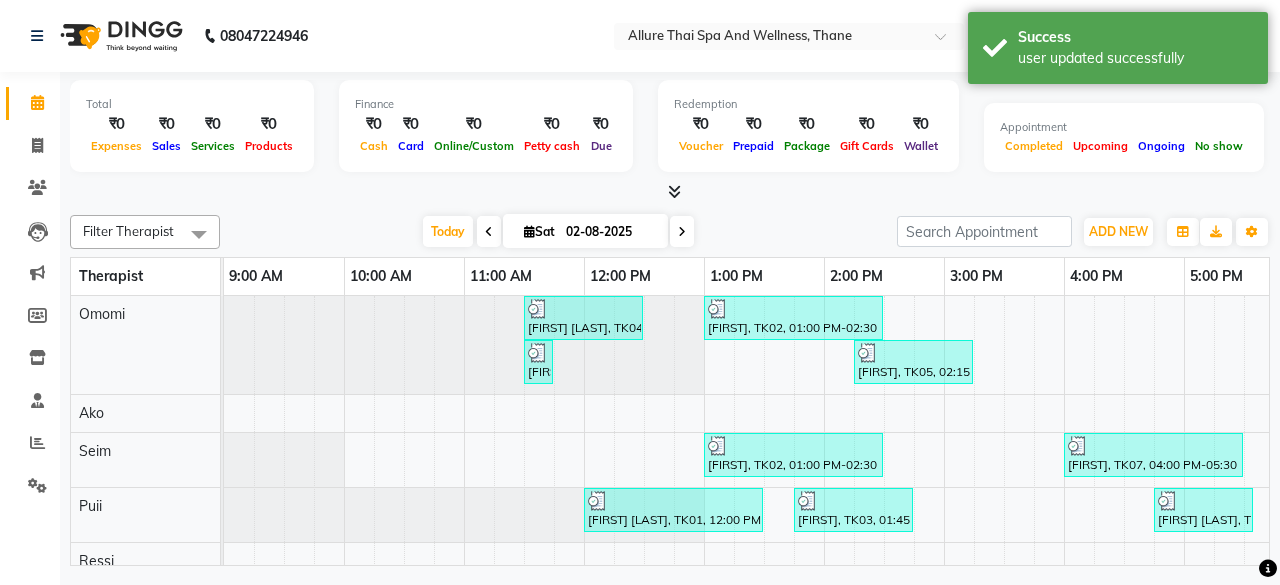scroll, scrollTop: 0, scrollLeft: 754, axis: horizontal 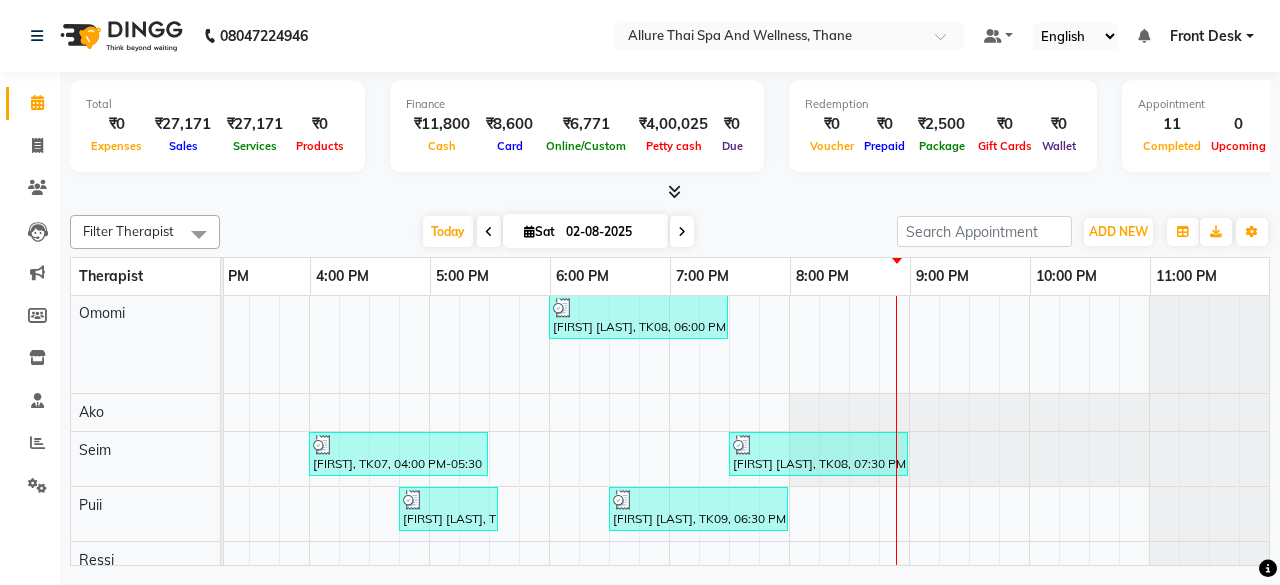 click on "Pratiksha Sonagra, TK04, 11:30 AM-12:30 PM, Aroma Therapy Massage - 60     Akshay, TK02, 01:00 PM-02:30 PM, Body Pain Relief Therapy - 90     Namrata Chakraborthy, TK08, 06:00 PM-07:30 PM, Swedish Massage - 90     Pratiksha Sonagra, TK04, 11:30 AM-11:45 AM, Champi (Traditional Head Massage) - 15     Ganesh, TK05, 02:15 PM-03:15 PM, Swedish Massage - 60     Akshay, TK02, 01:00 PM-02:30 PM, Body Pain Relief Therapy - 90     Yash, TK07, 04:00 PM-05:30 PM, Balinese Massage - 90     Namrata Chakraborthy, TK08, 07:30 PM-09:00 PM, Swedish Massage - 90     Piyusha Dhumal, TK01, 12:00 PM-01:30 PM, Deep Tissue Massage - 90     Rajesh, TK03, 01:45 PM-02:45 PM, Balinese Massage - 60     Sayantan Saha, TK06, 04:45 PM-05:35 PM, Aroma Therapy Massage - 50     Saptarshrigule, TK09, 06:30 PM-08:00 PM, Deep Tissue Massage - 90" at bounding box center (369, 437) 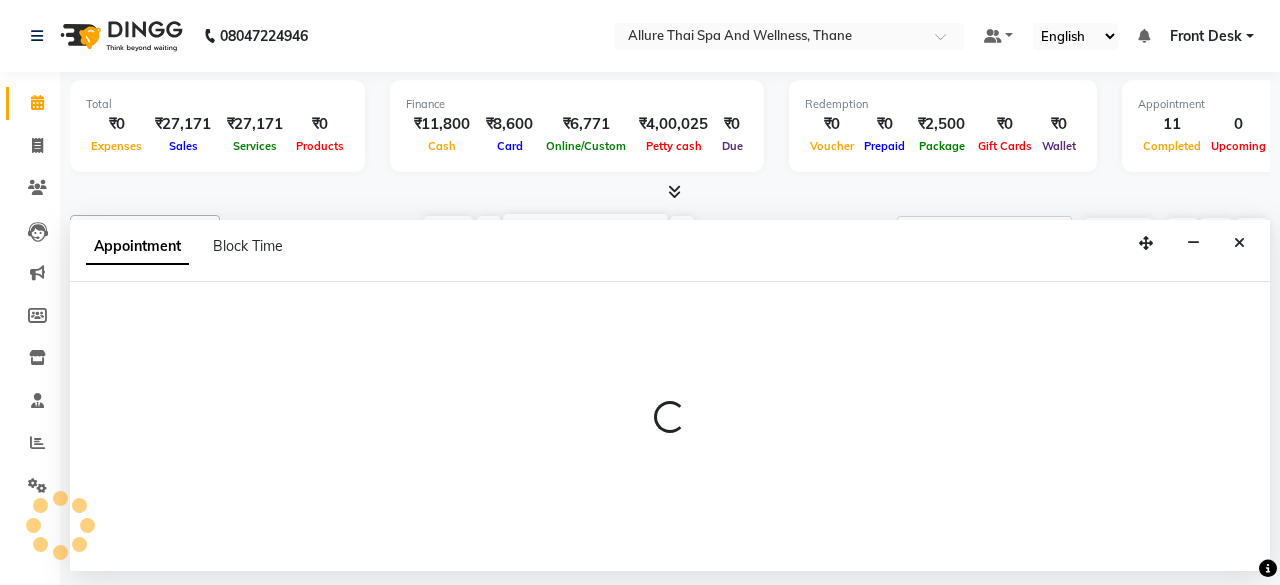select on "84281" 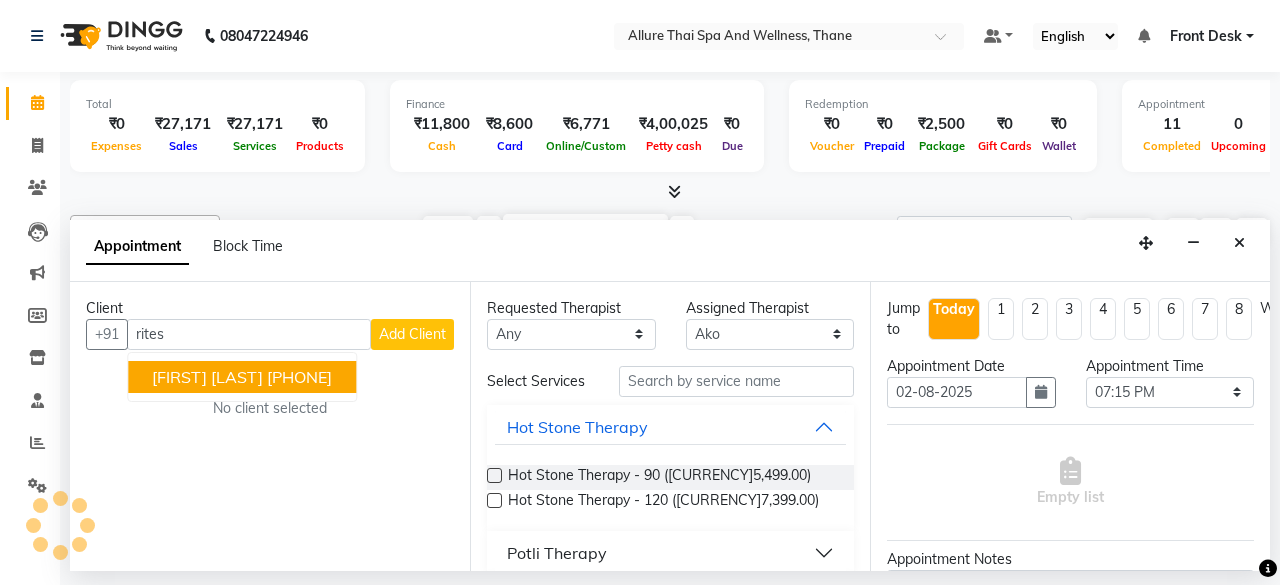 click on "9930888733" at bounding box center (299, 377) 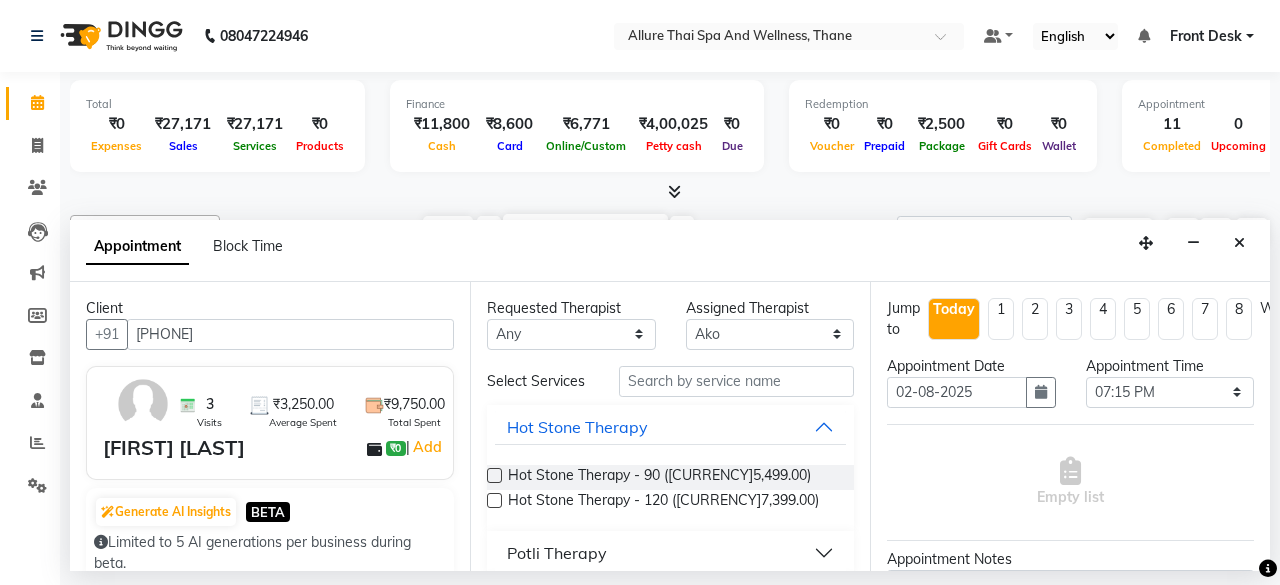 type on "9930888733" 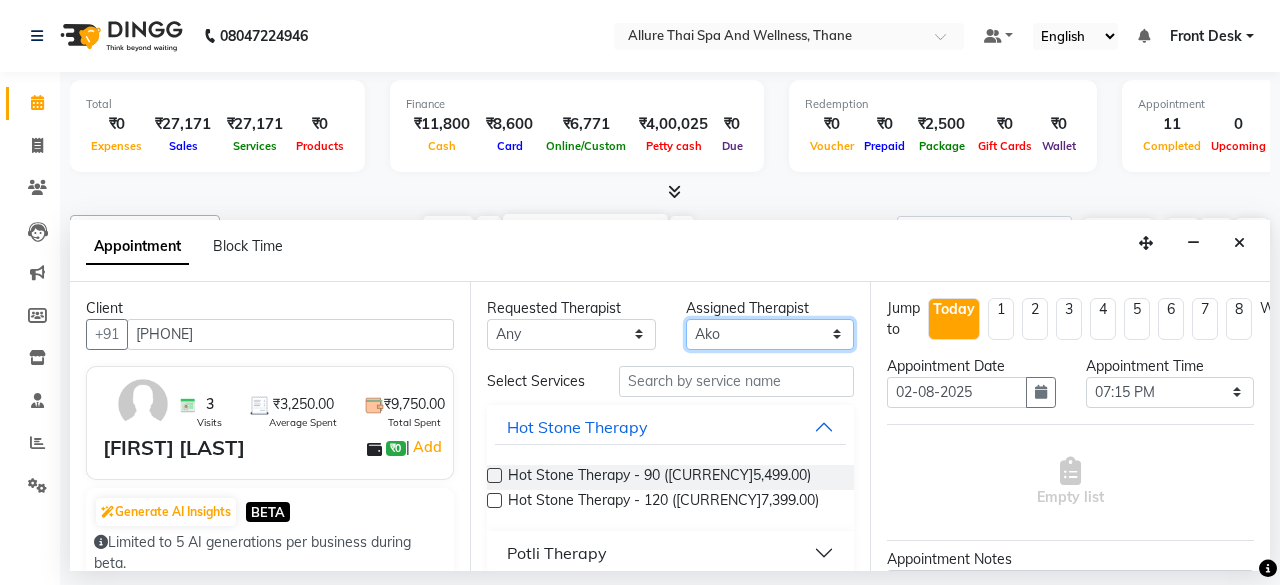 drag, startPoint x: 740, startPoint y: 327, endPoint x: 743, endPoint y: 411, distance: 84.05355 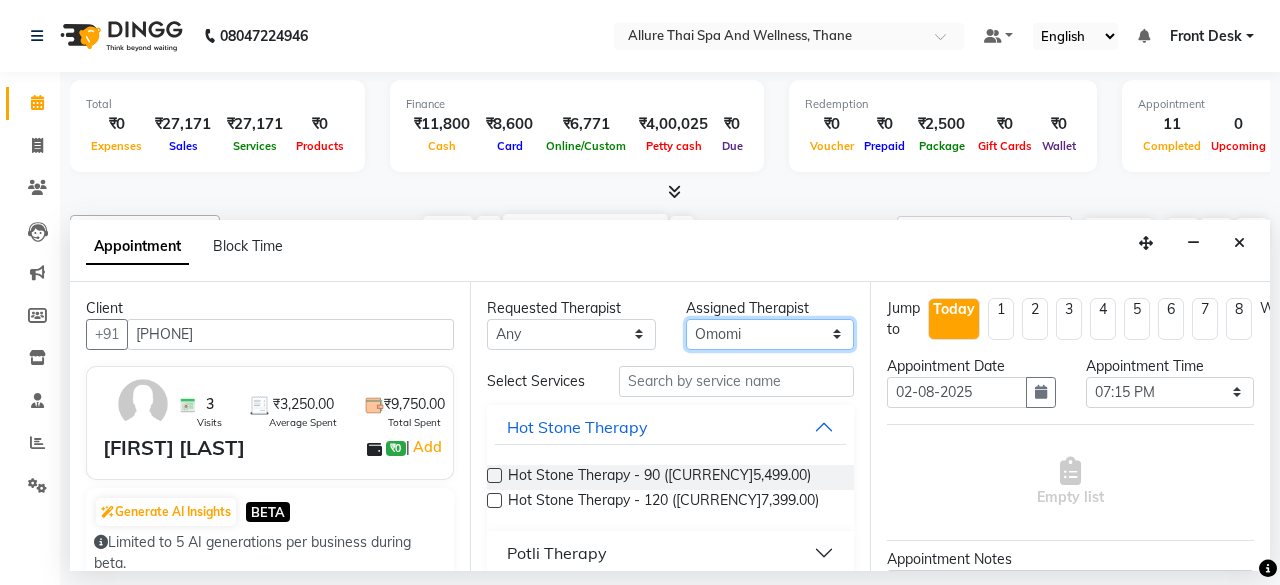 click on "Select Ako Omomi Puii Ressi Seim" at bounding box center [770, 334] 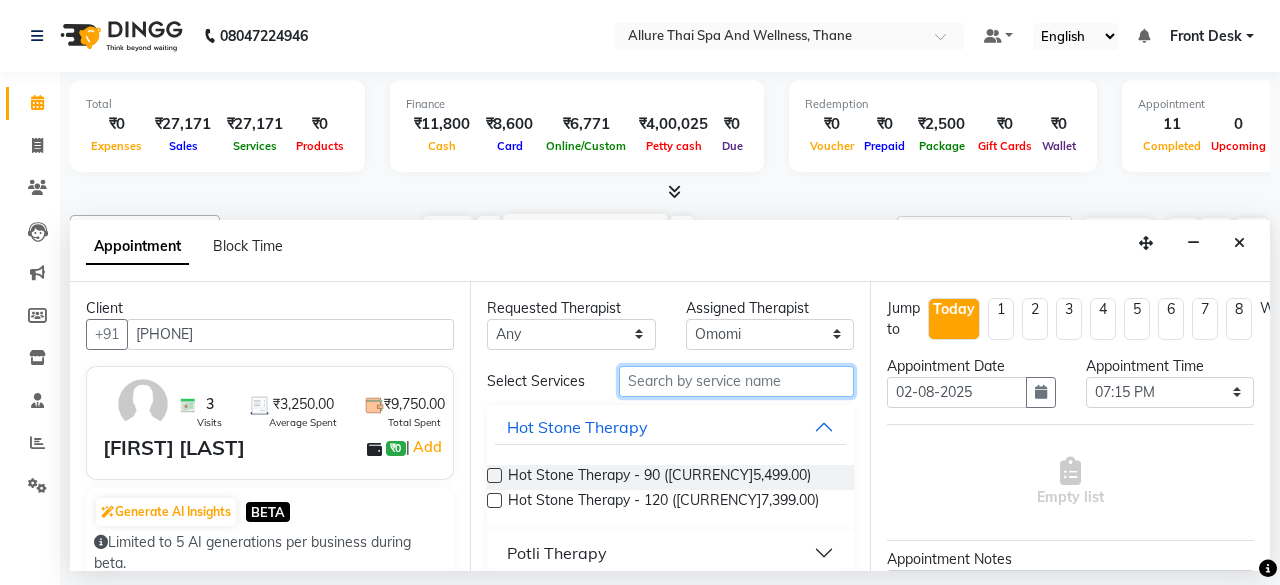 click at bounding box center (736, 381) 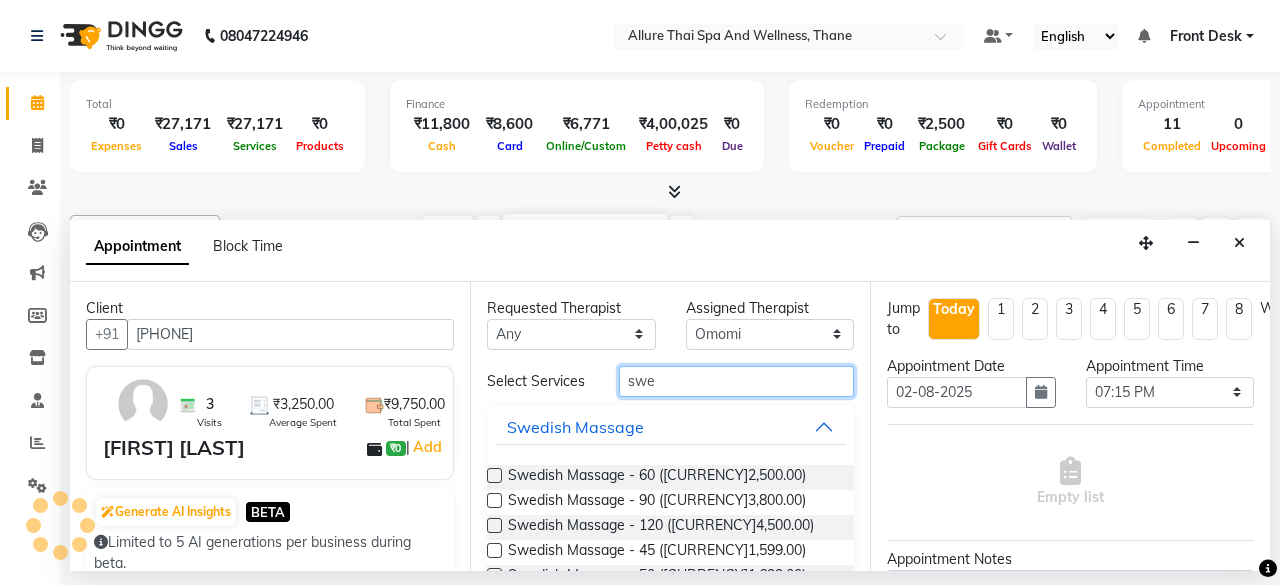 type on "swe" 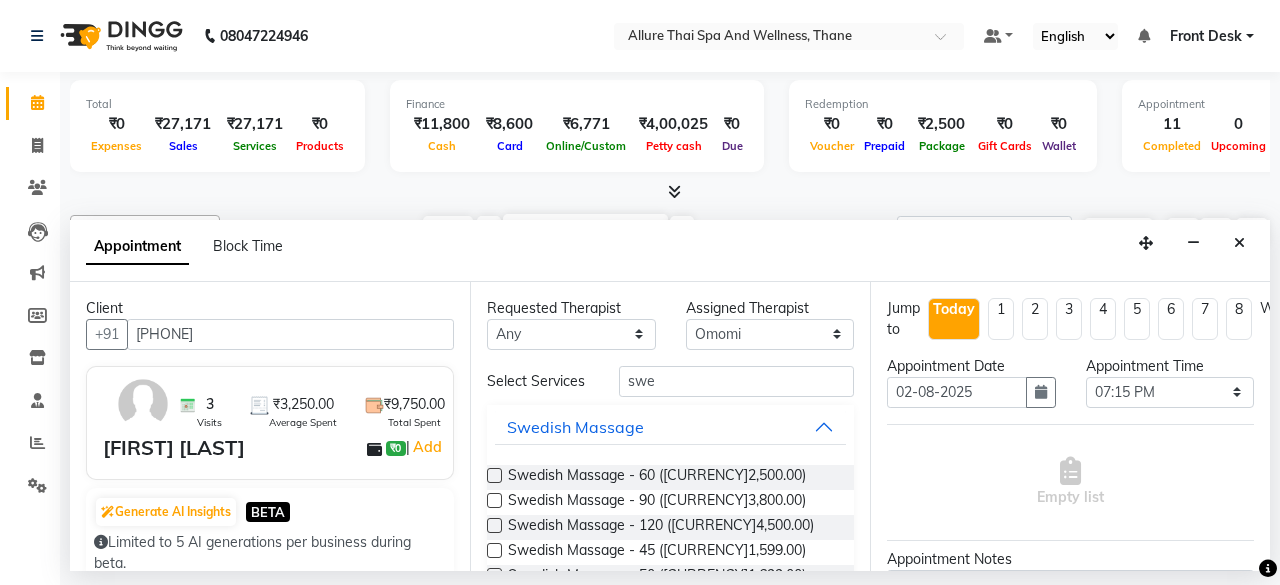 click at bounding box center (494, 475) 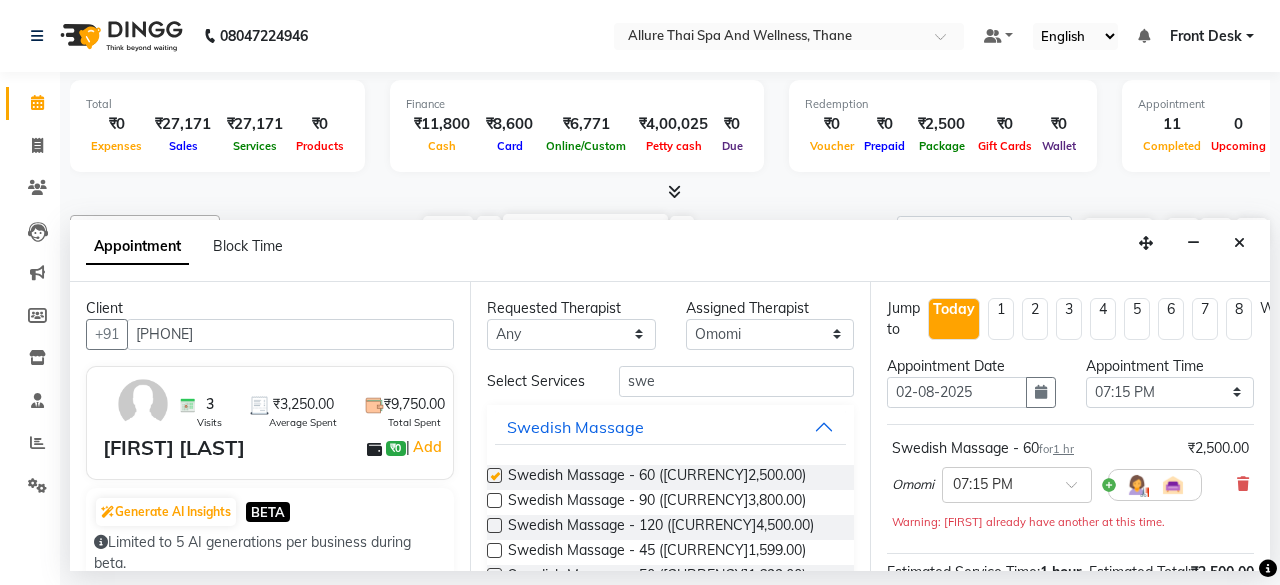 checkbox on "false" 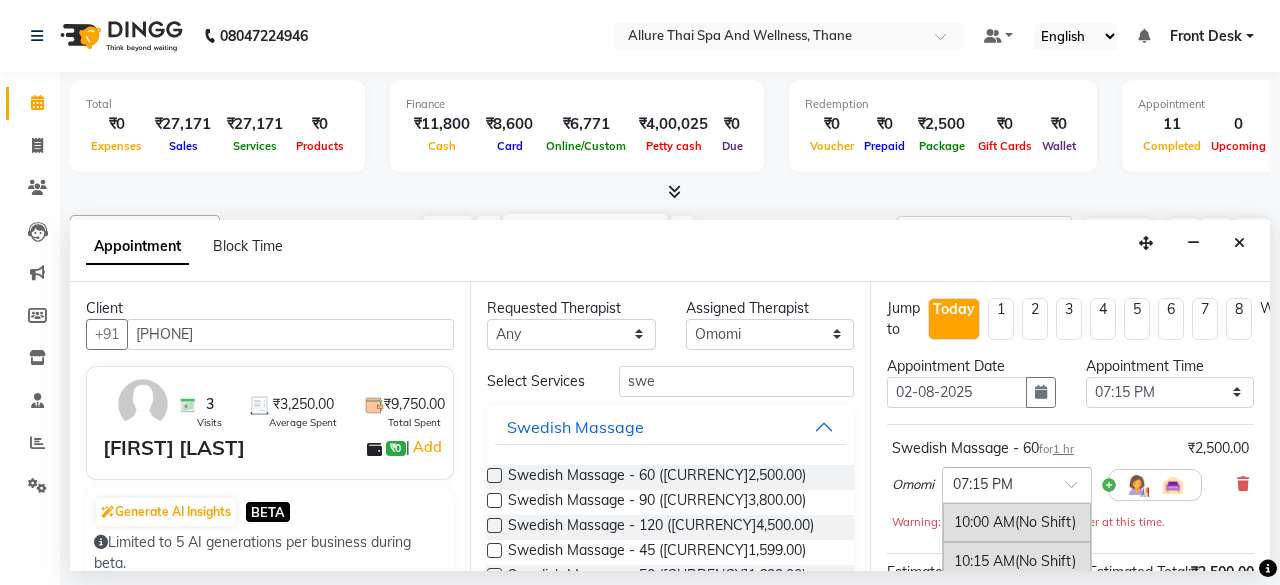 click at bounding box center (997, 483) 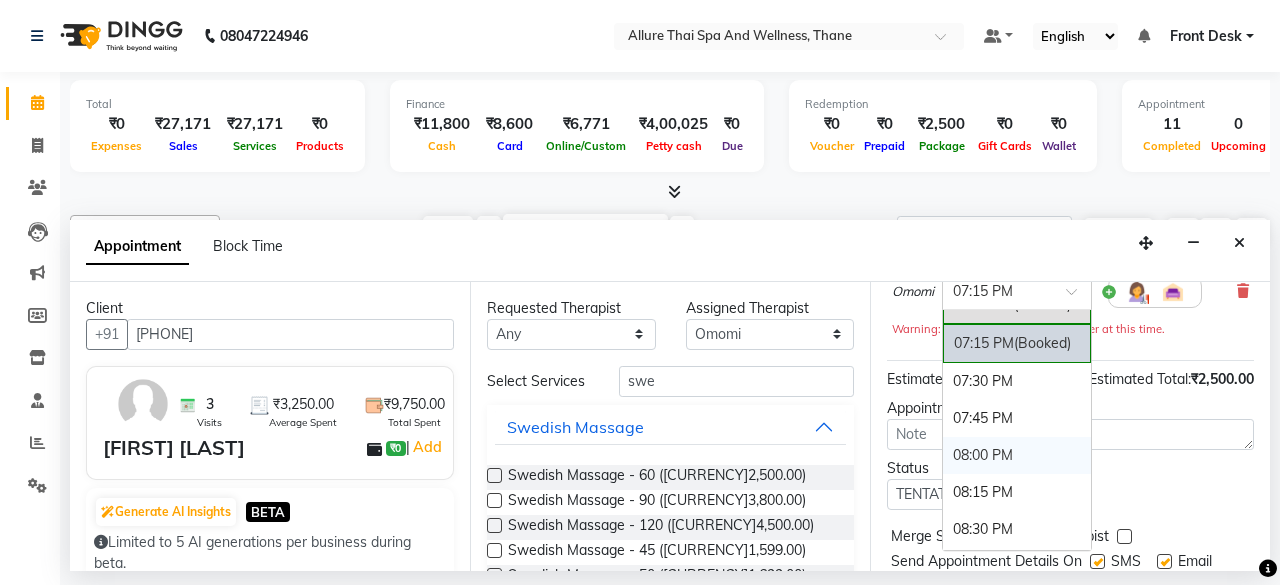 click on "08:00 PM" at bounding box center [1017, 455] 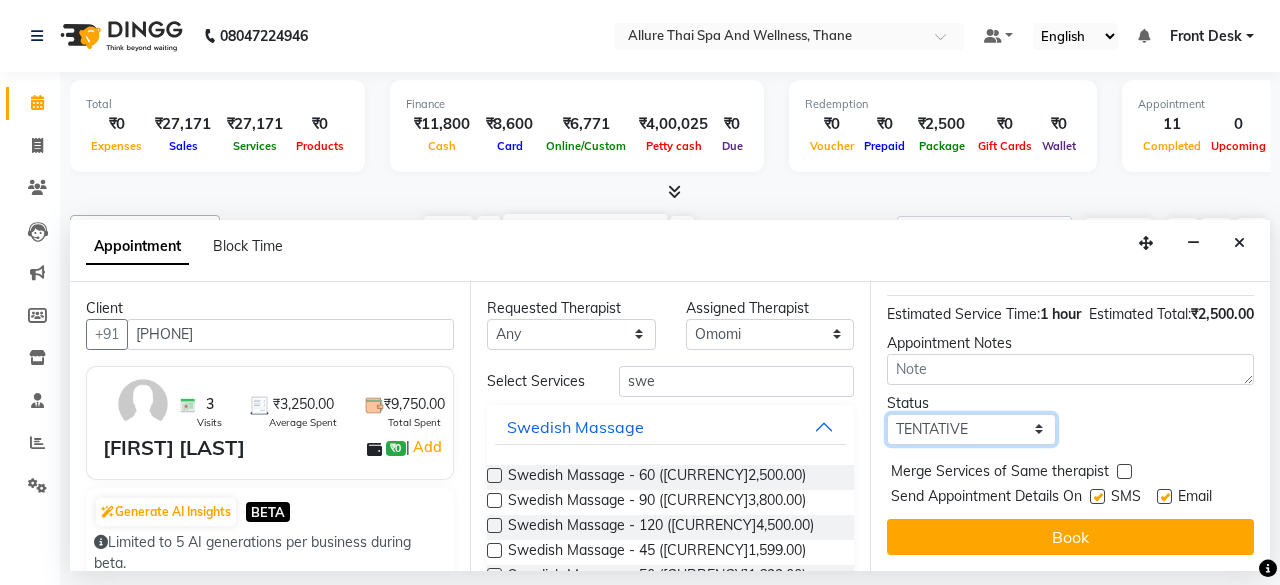 click on "Select TENTATIVE CONFIRM CHECK-IN UPCOMING" at bounding box center [971, 429] 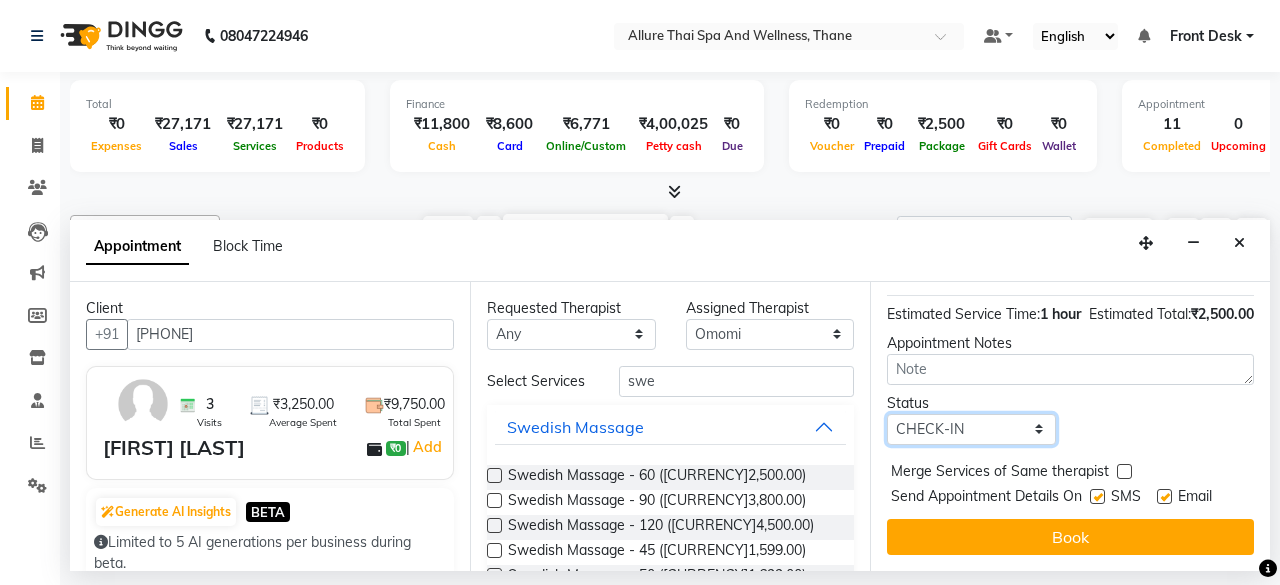 click on "Select TENTATIVE CONFIRM CHECK-IN UPCOMING" at bounding box center (971, 429) 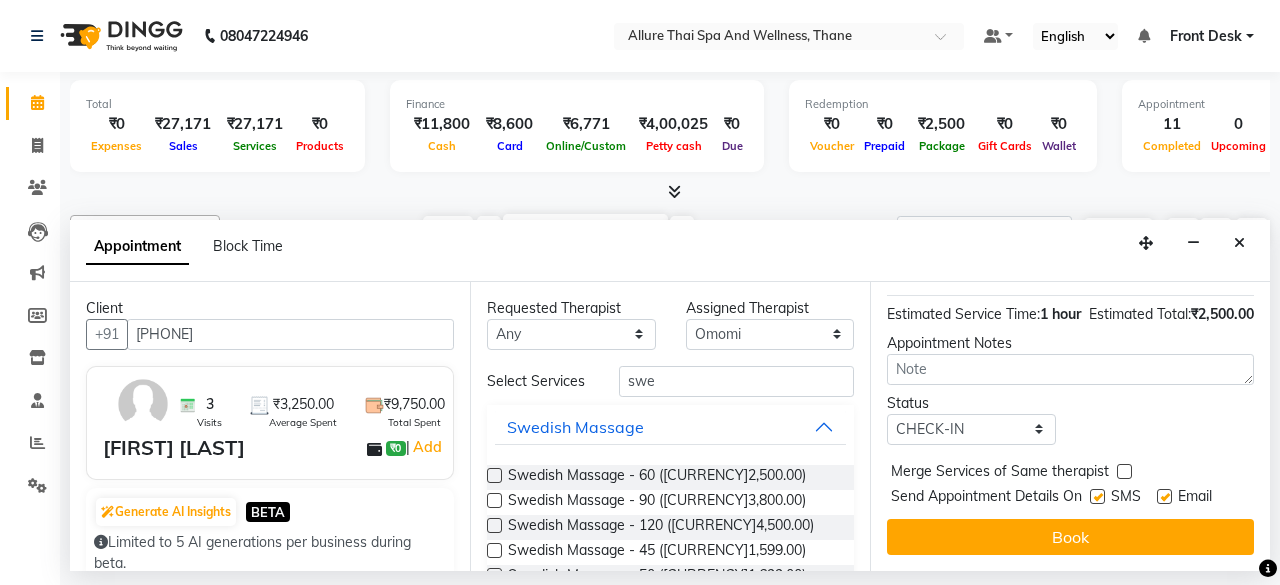 click at bounding box center [1097, 496] 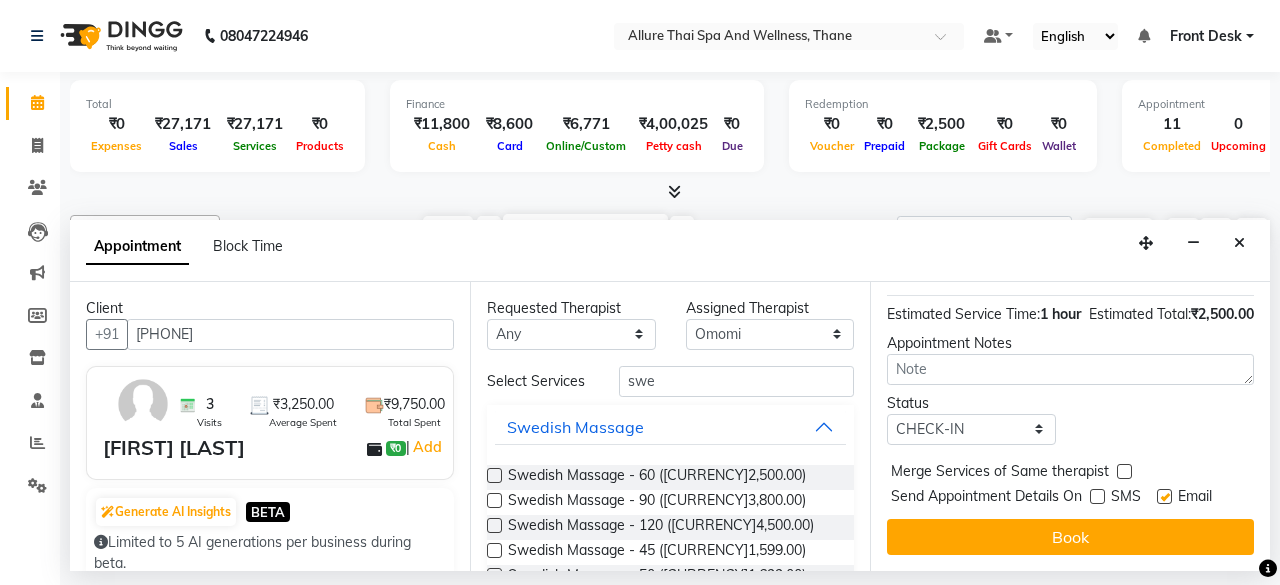 click at bounding box center (1164, 496) 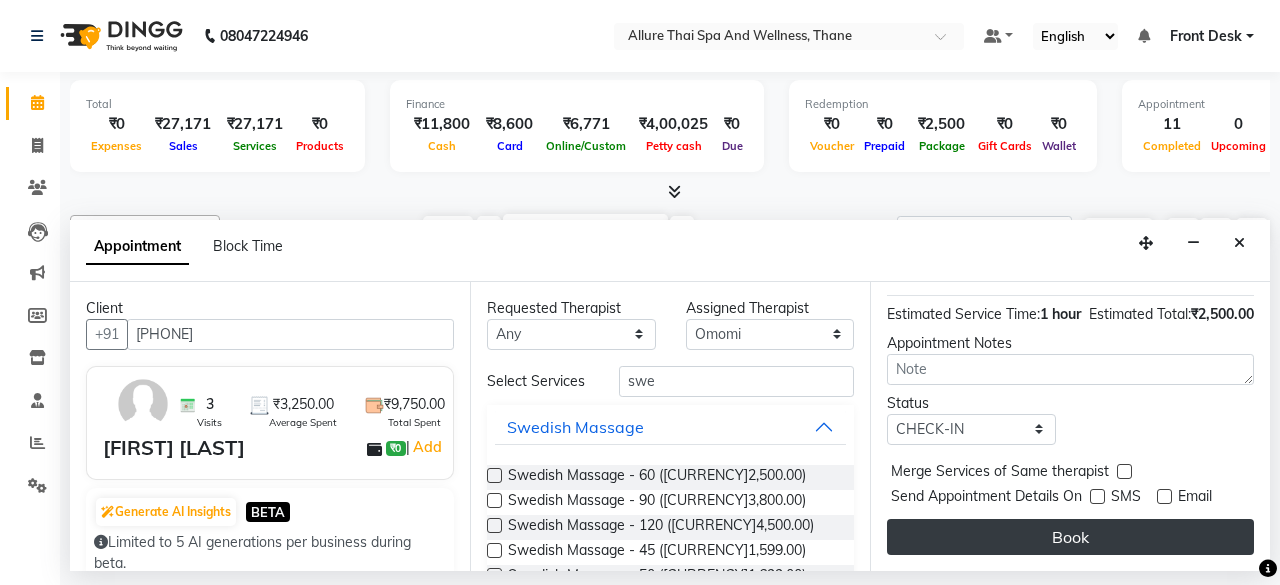 click on "Book" at bounding box center (1070, 537) 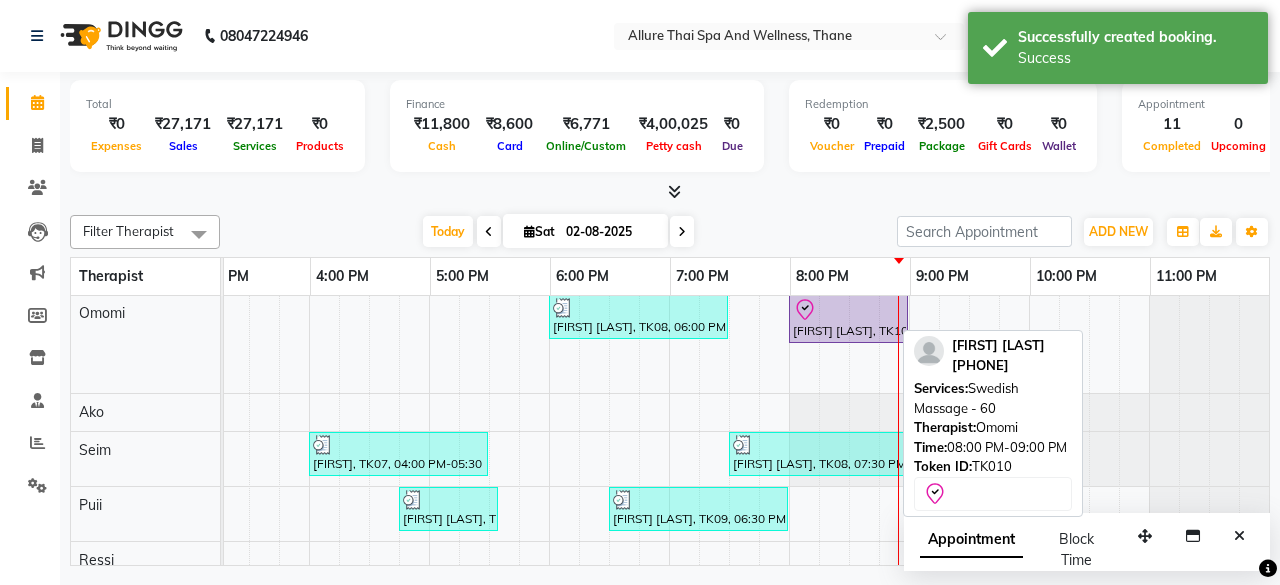 click at bounding box center (848, 310) 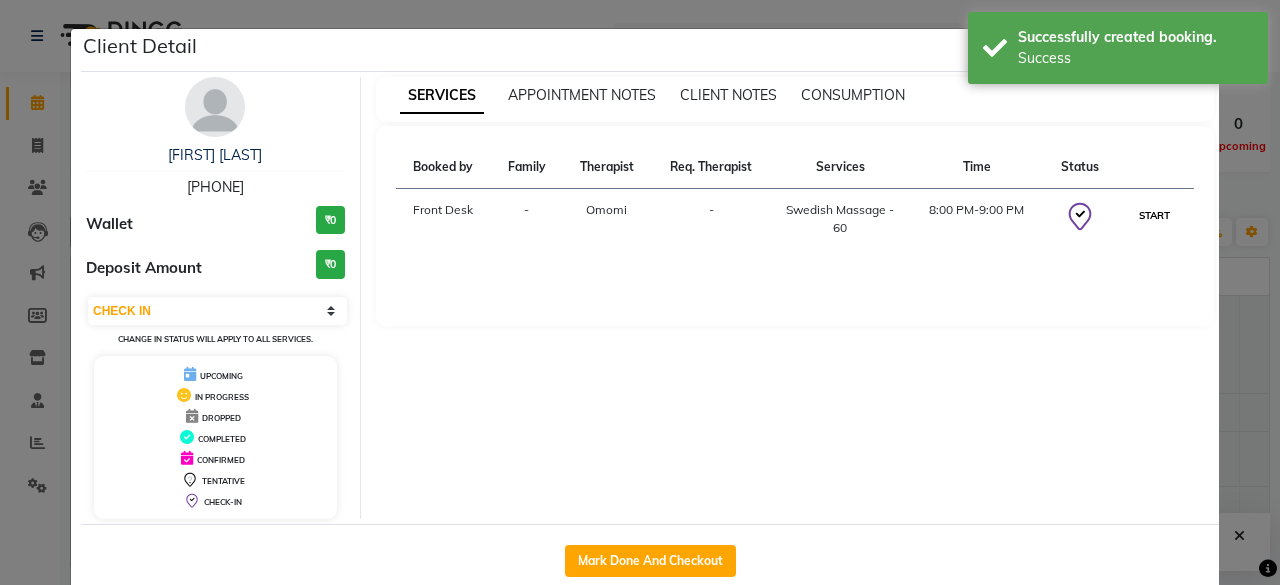 click on "START" at bounding box center [1154, 215] 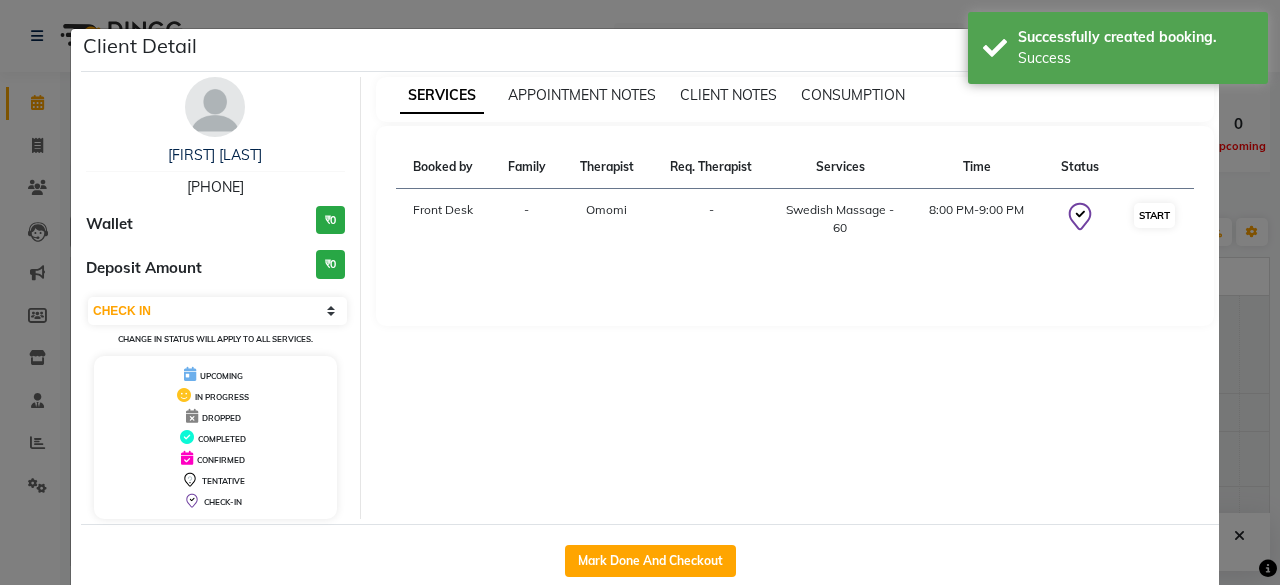 select on "1" 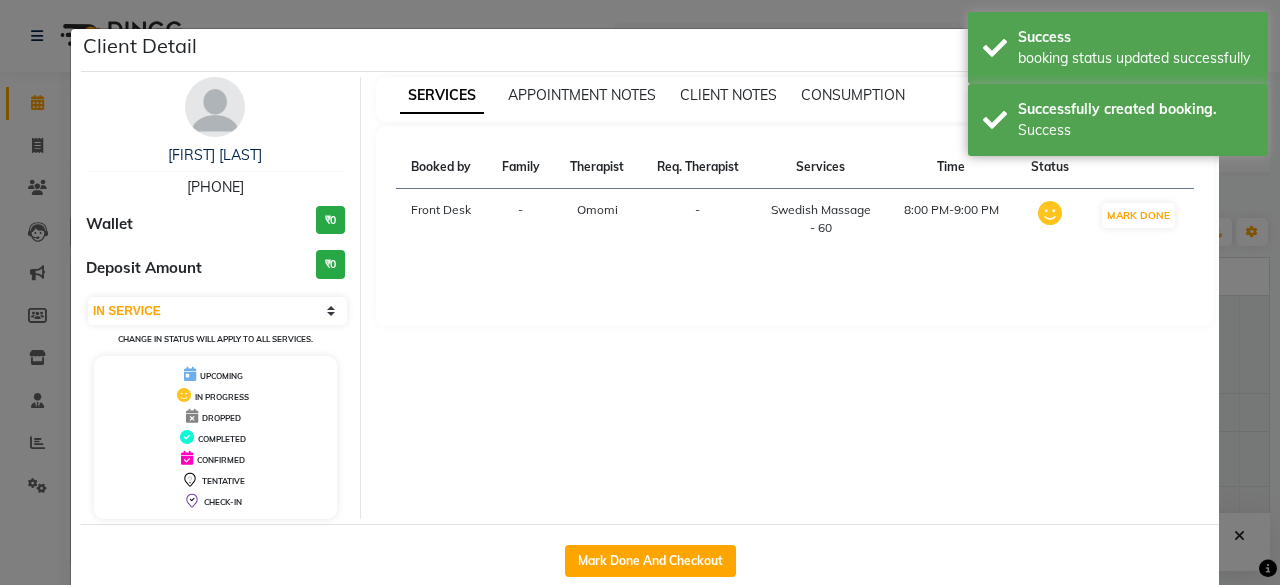 click on "SERVICES APPOINTMENT NOTES CLIENT NOTES CONSUMPTION Booked by Family Therapist Req. Therapist Services Time Status  Front Desk   - Omomi -  Swedish Massage - 60   8:00 PM-9:00 PM   MARK DONE" at bounding box center (795, 298) 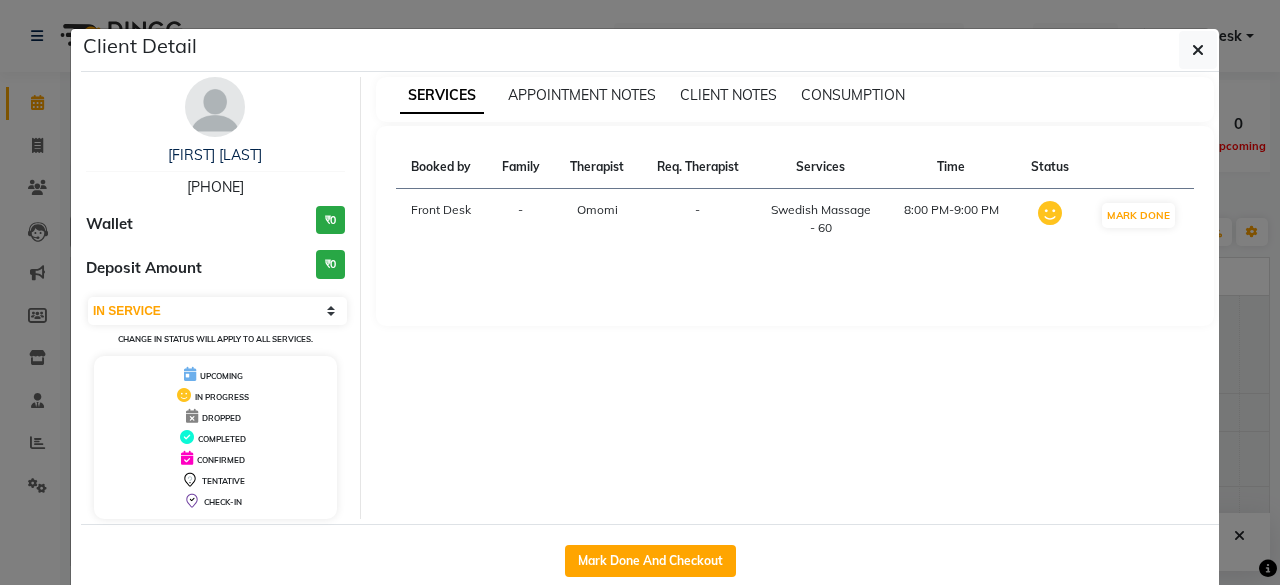 click on "Client Detail  Ritesh Shergill   9930888733 Wallet ₹0 Deposit Amount  ₹0  Select IN SERVICE CONFIRMED TENTATIVE CHECK IN MARK DONE DROPPED UPCOMING Change in status will apply to all services. UPCOMING IN PROGRESS DROPPED COMPLETED CONFIRMED TENTATIVE CHECK-IN SERVICES APPOINTMENT NOTES CLIENT NOTES CONSUMPTION Booked by Family Therapist Req. Therapist Services Time Status  Front Desk   - Omomi -  Swedish Massage - 60   8:00 PM-9:00 PM   MARK DONE   Mark Done And Checkout" 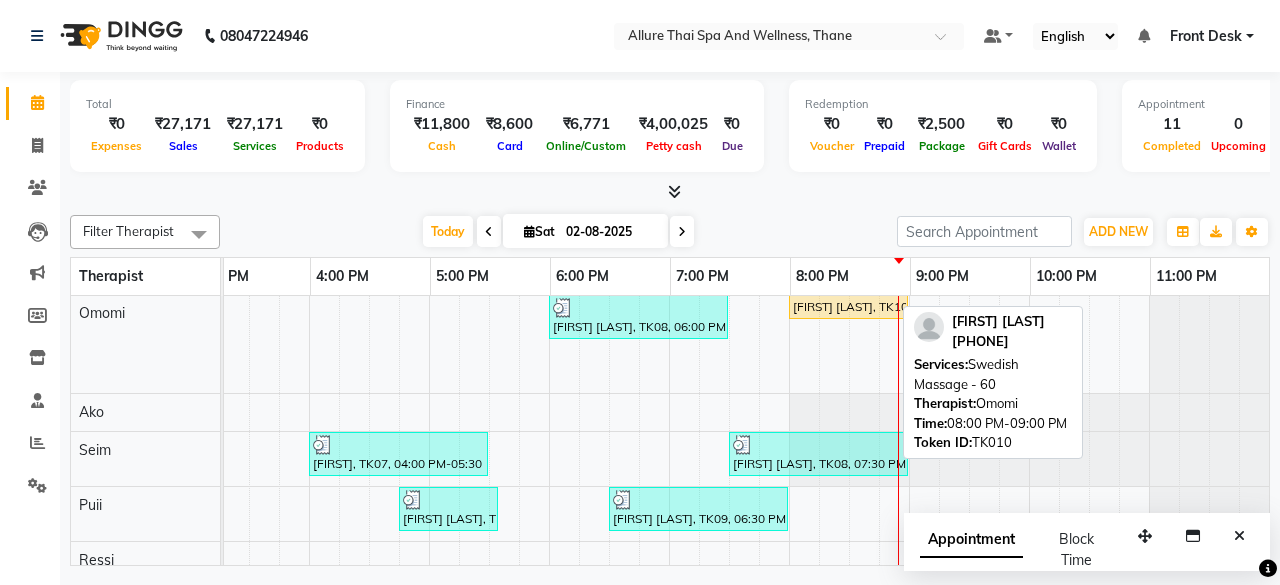 click on "Ritesh Shergill, TK10, 08:00 PM-09:00 PM, Swedish Massage - 60" at bounding box center (848, 307) 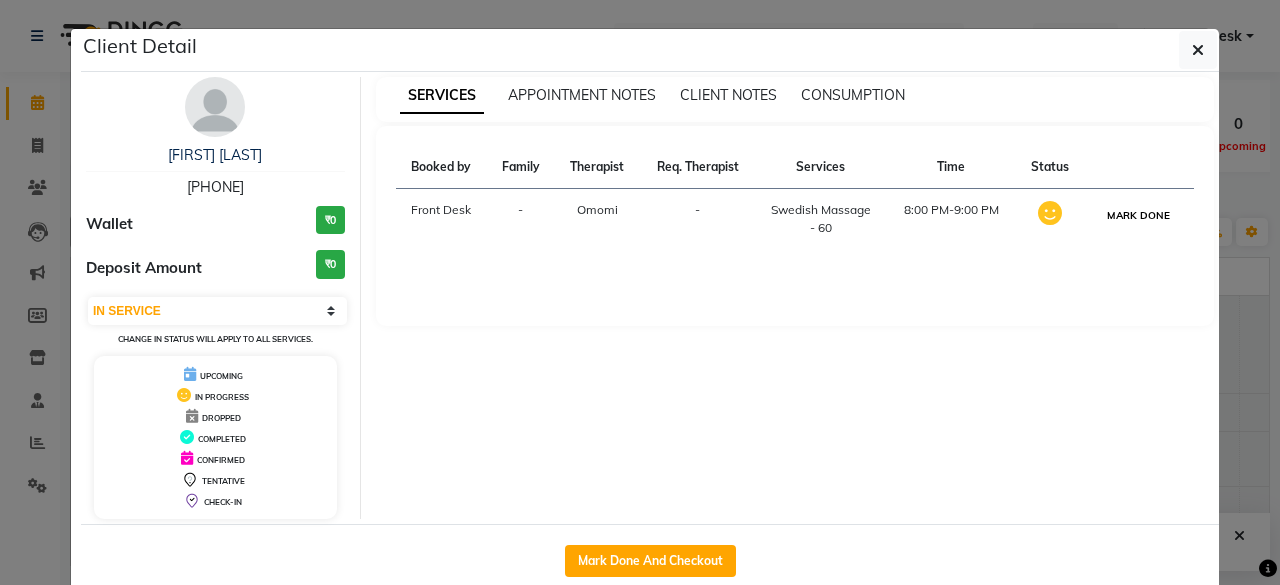 click on "MARK DONE" at bounding box center [1138, 215] 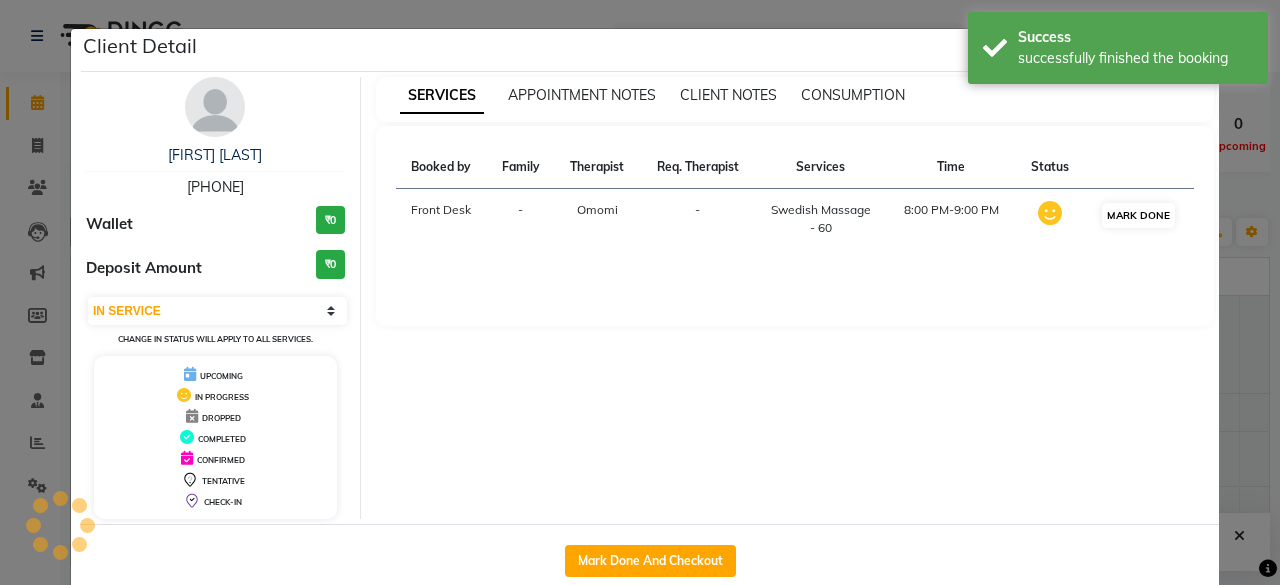 select on "3" 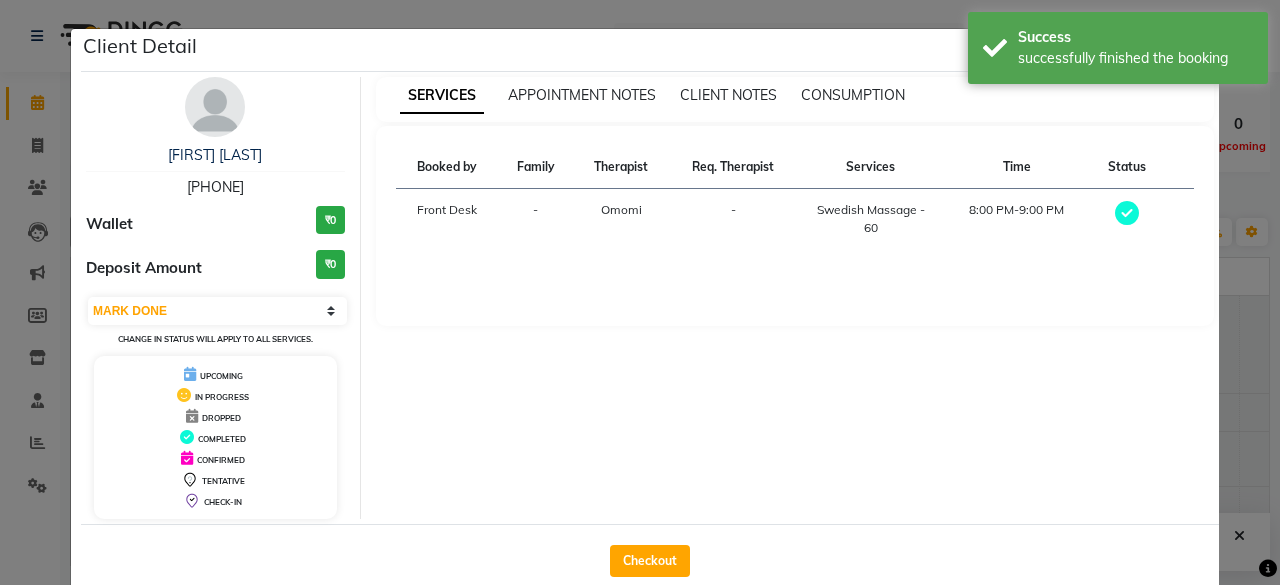 click on "Client Detail  Ritesh Shergill   9930888733 Wallet ₹0 Deposit Amount  ₹0  Select MARK DONE UPCOMING Change in status will apply to all services. UPCOMING IN PROGRESS DROPPED COMPLETED CONFIRMED TENTATIVE CHECK-IN SERVICES APPOINTMENT NOTES CLIENT NOTES CONSUMPTION Booked by Family Therapist Req. Therapist Services Time Status  Front Desk   - Omomi -  Swedish Massage - 60   8:00 PM-9:00 PM   Checkout" 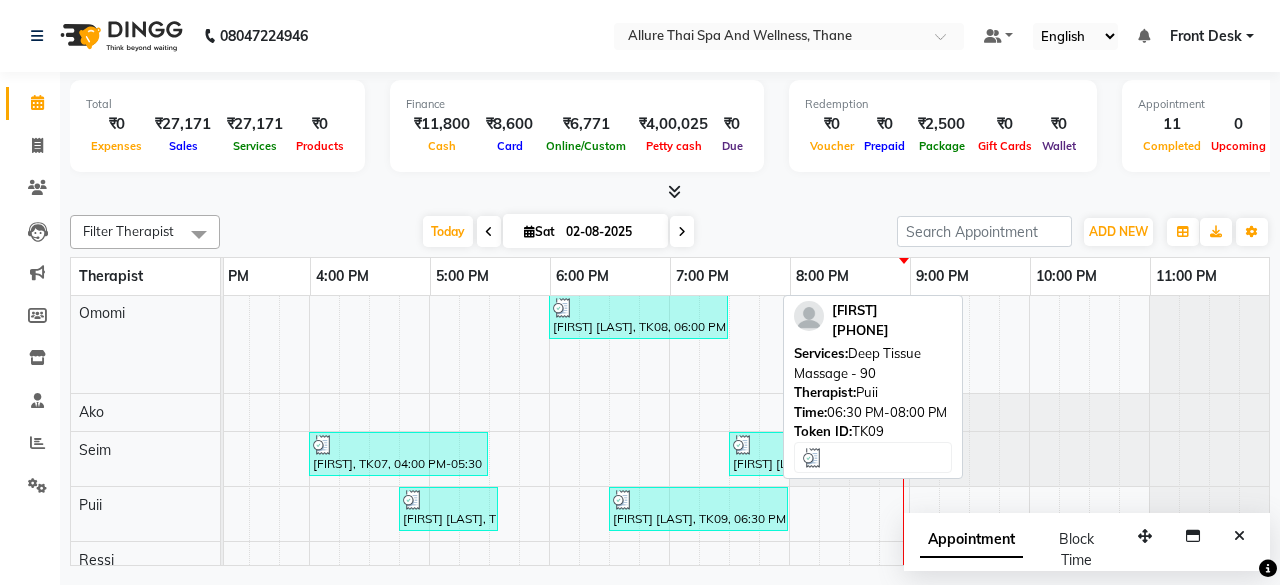 click at bounding box center (698, 500) 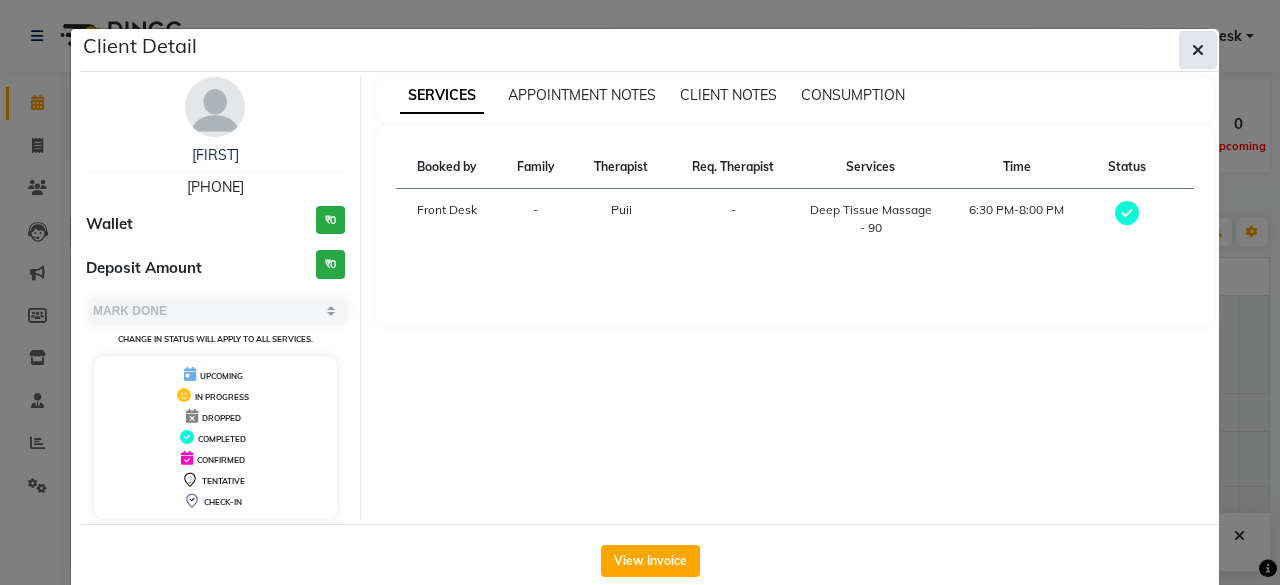 click 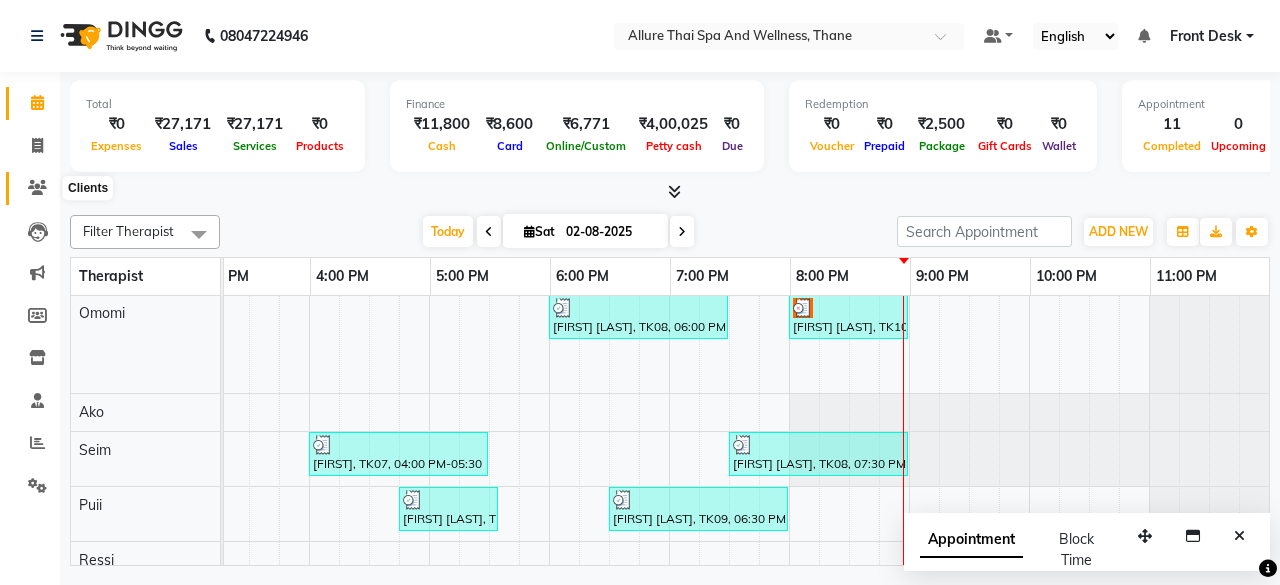 click 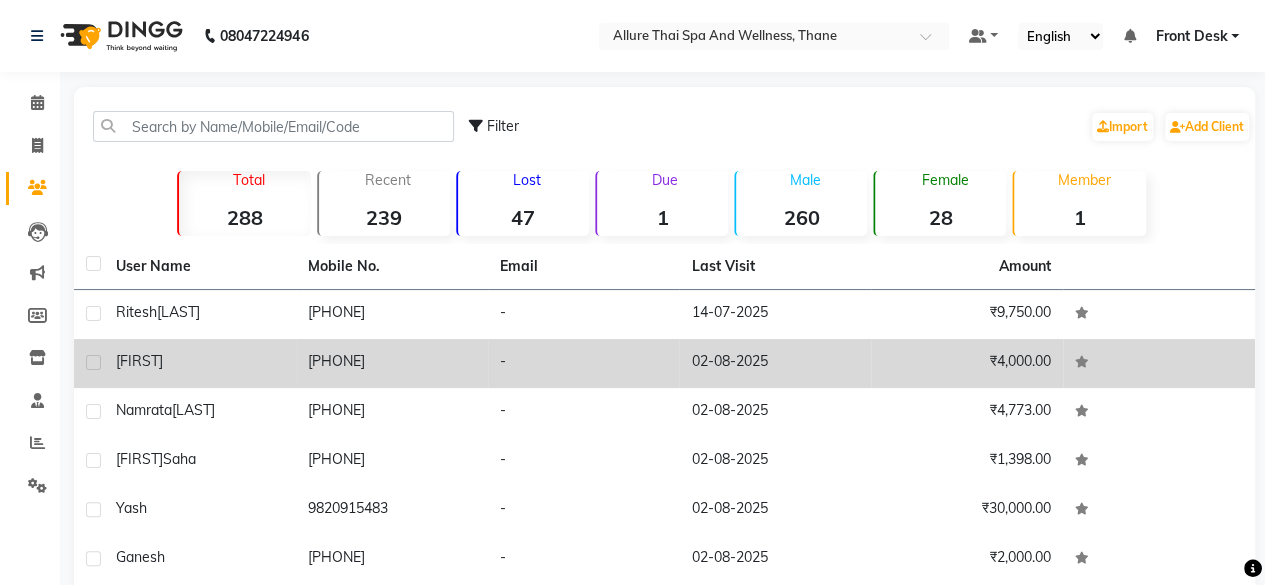 click on "Saptarshrigule" 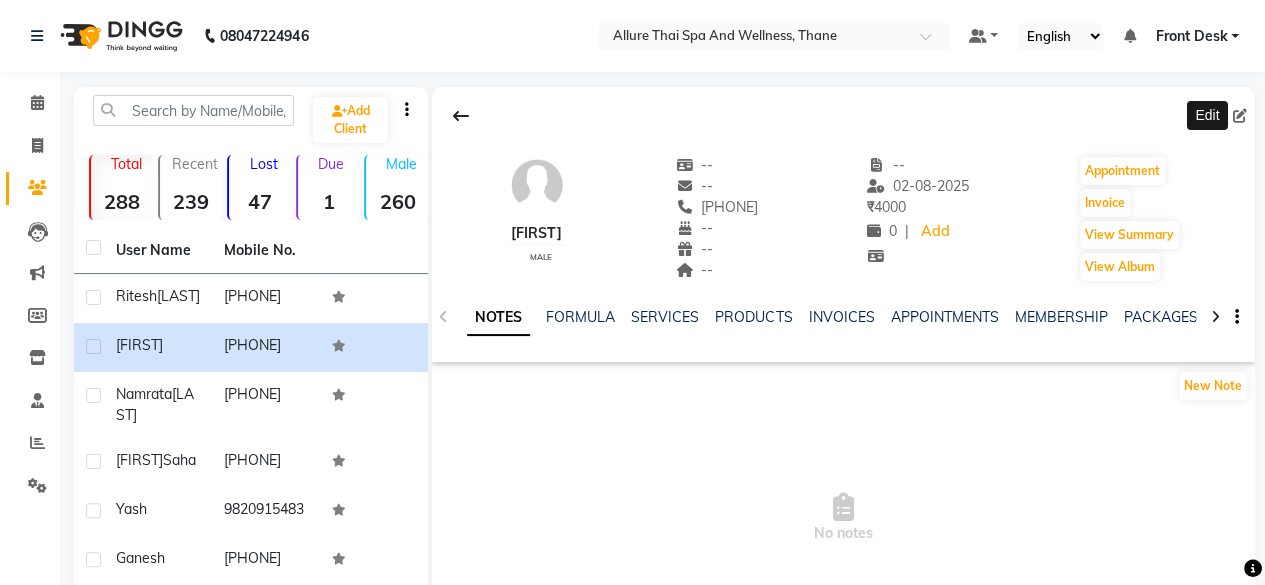 click 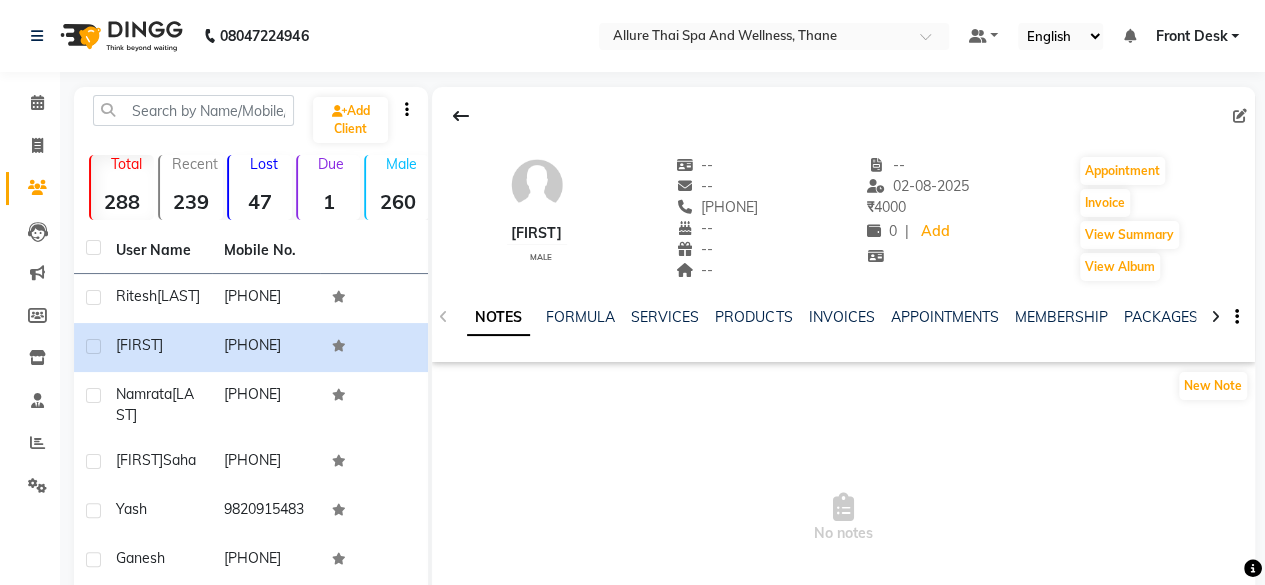 click 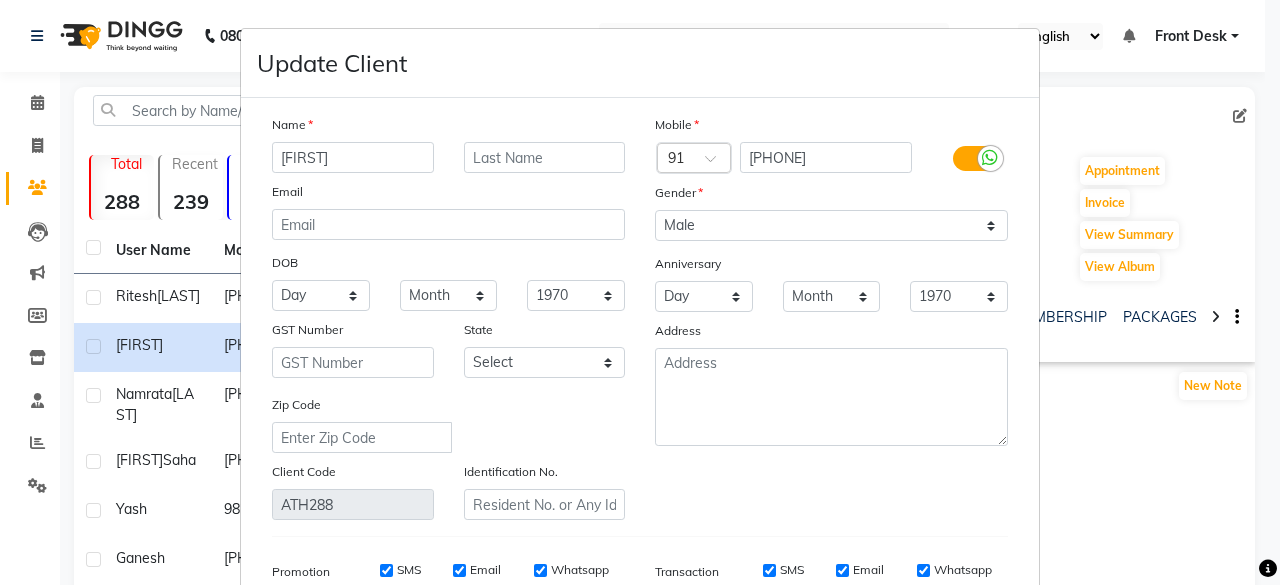 scroll, scrollTop: 299, scrollLeft: 0, axis: vertical 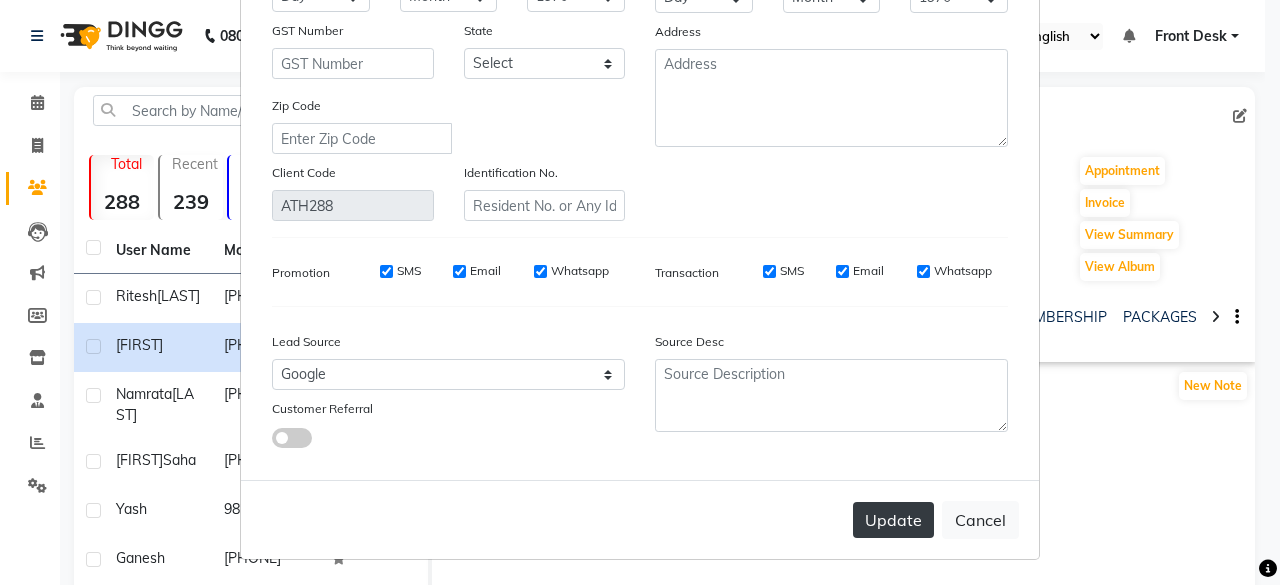 type on "Saptarshee" 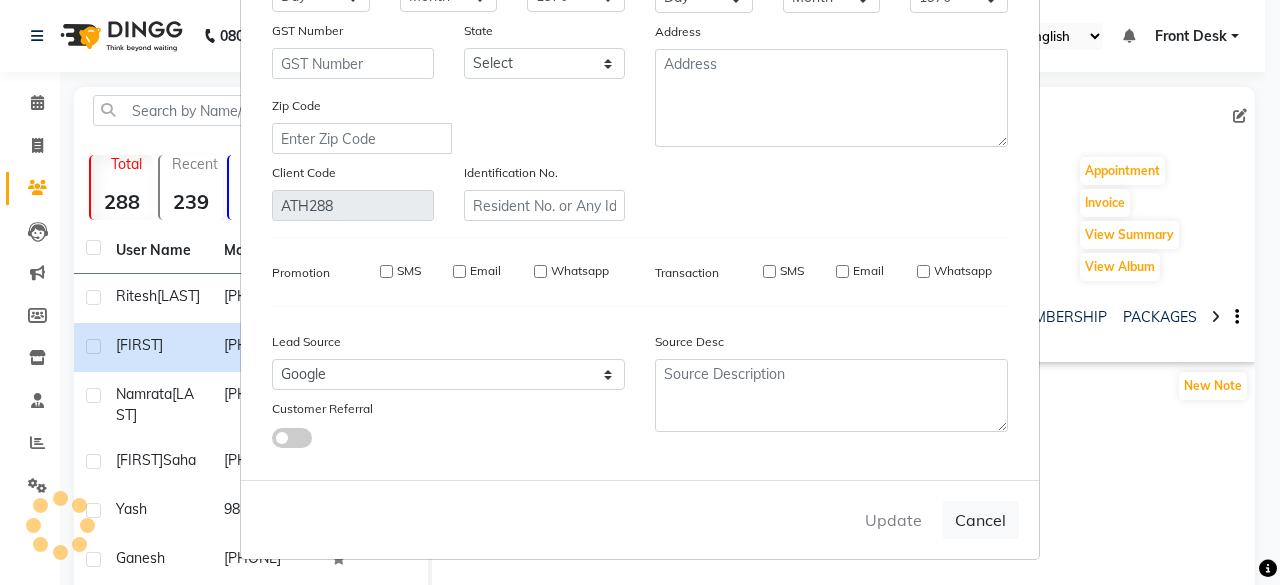 type 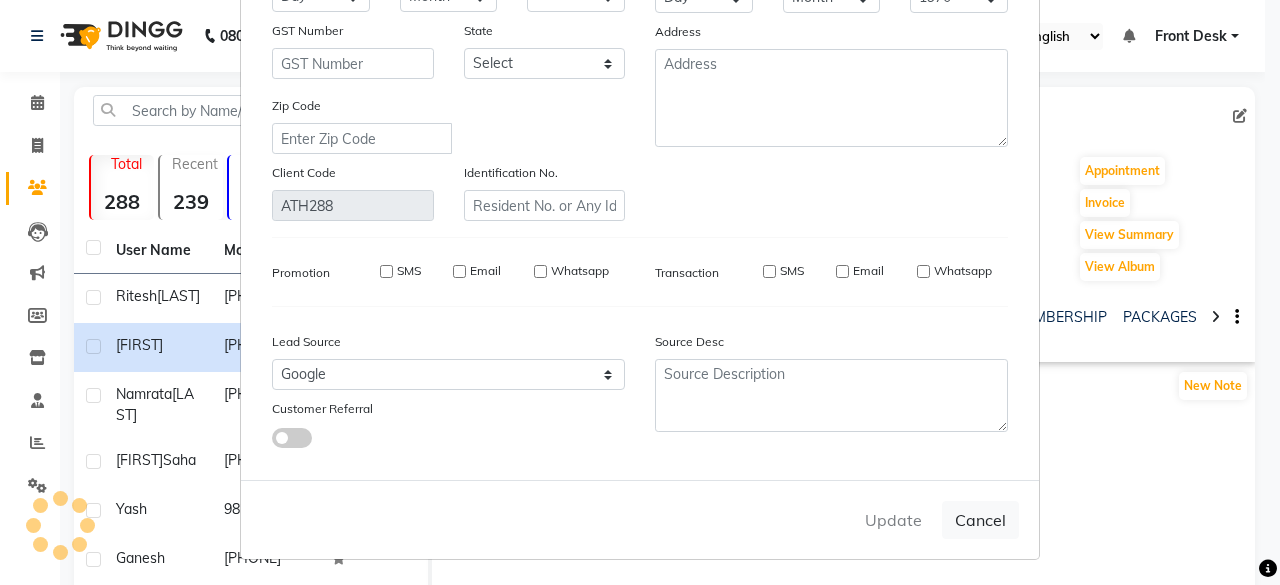 type 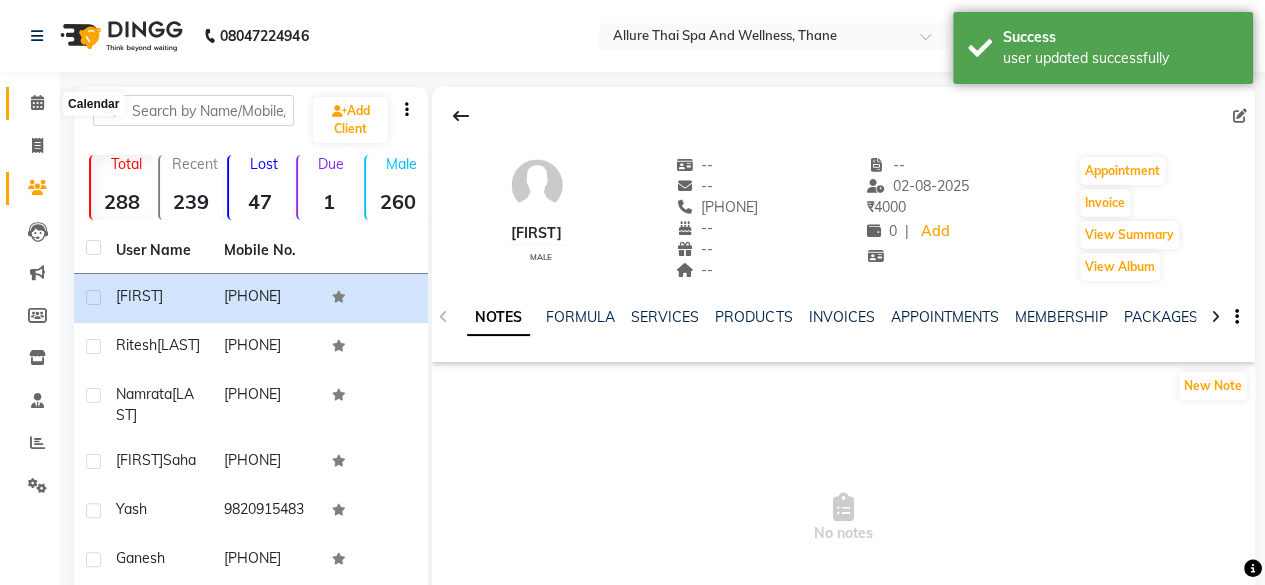 click 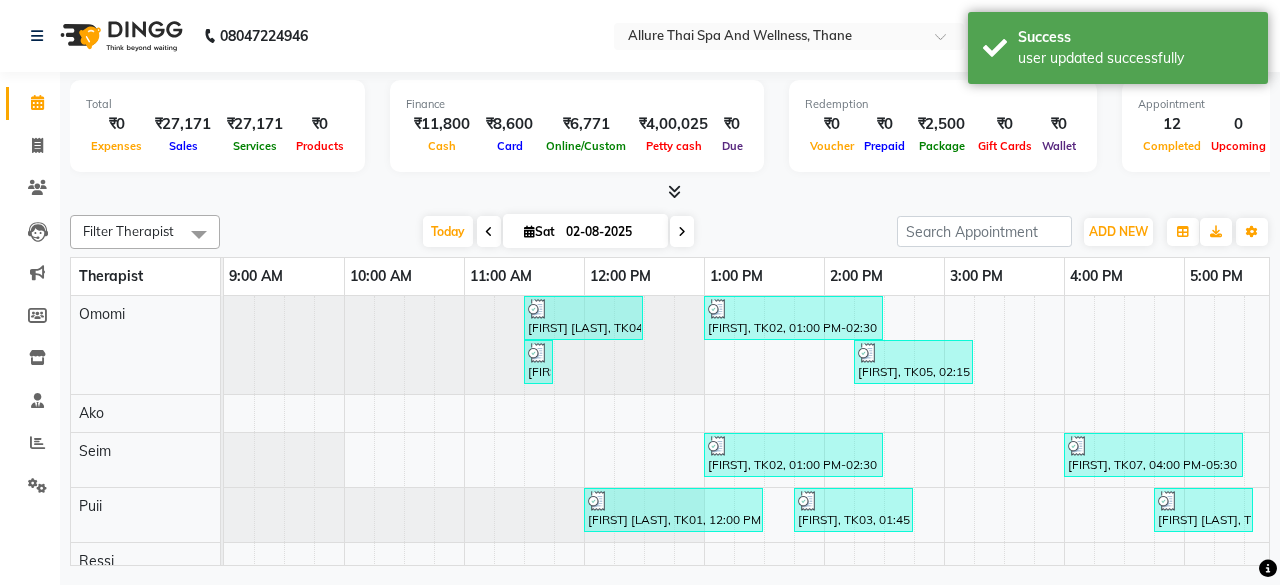 scroll, scrollTop: 0, scrollLeft: 414, axis: horizontal 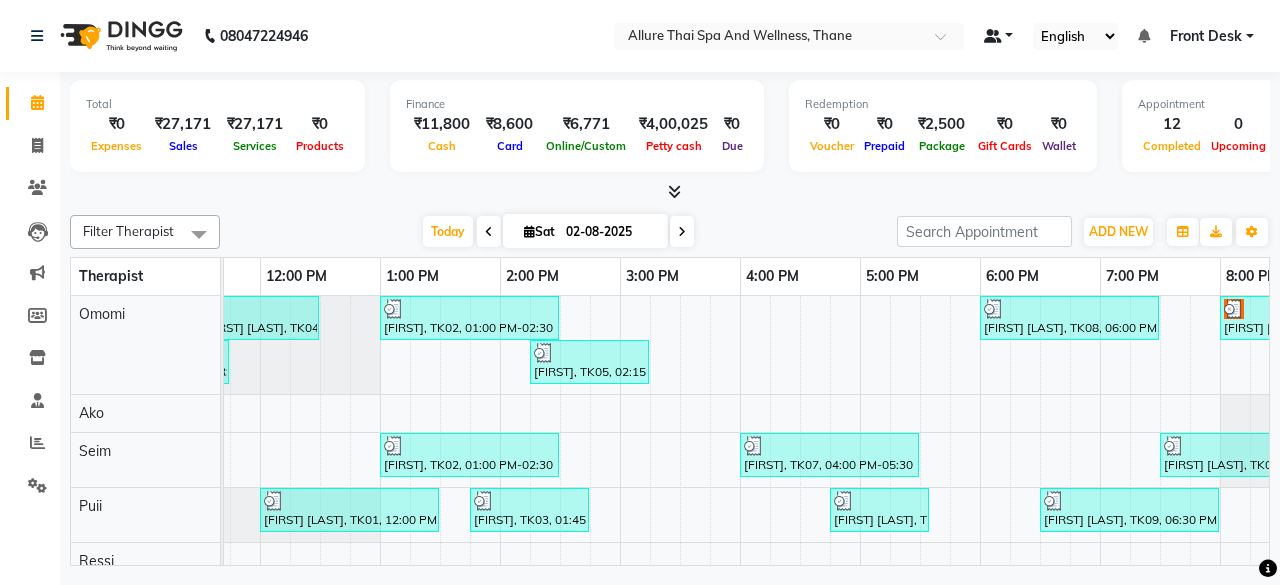 click at bounding box center [999, 36] 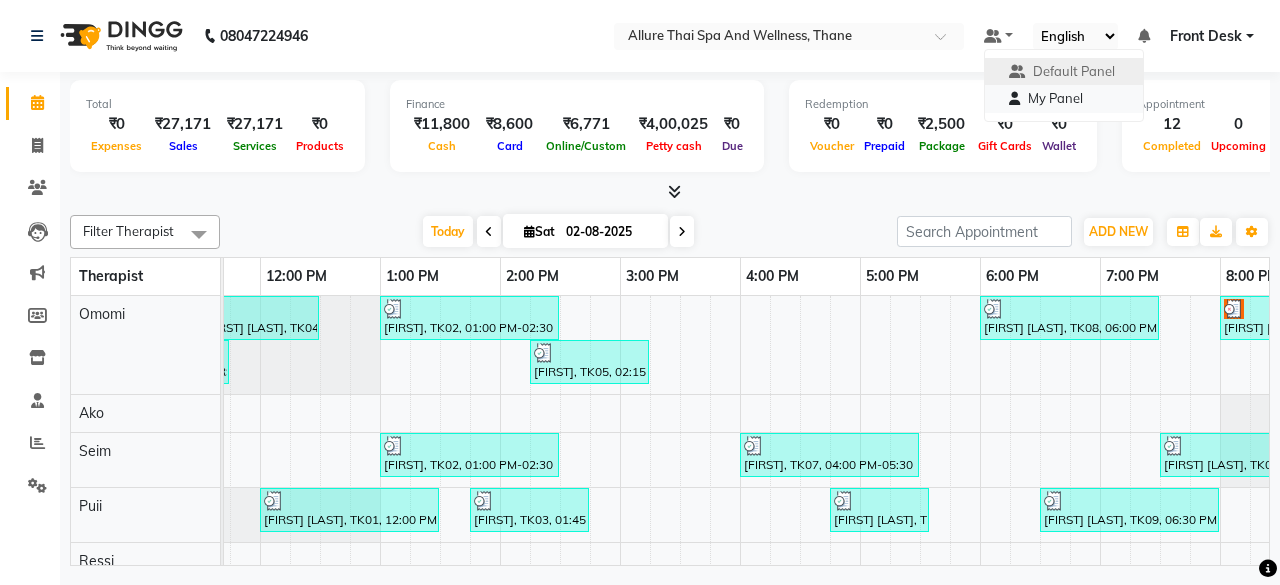 click on "My Panel" at bounding box center (1064, 99) 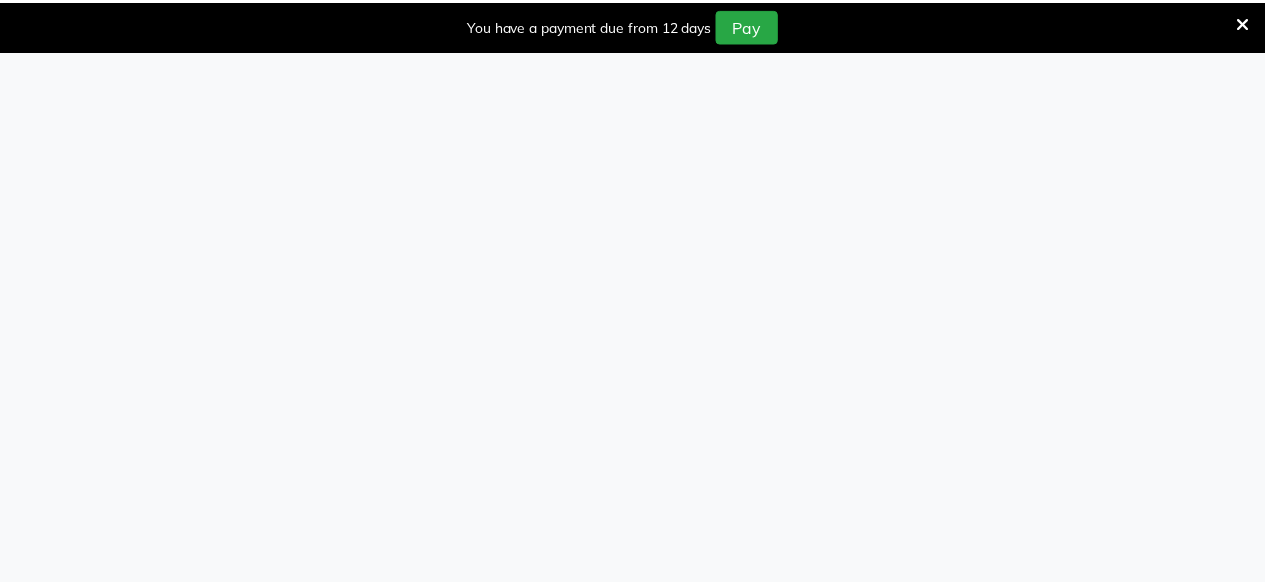 scroll, scrollTop: 0, scrollLeft: 0, axis: both 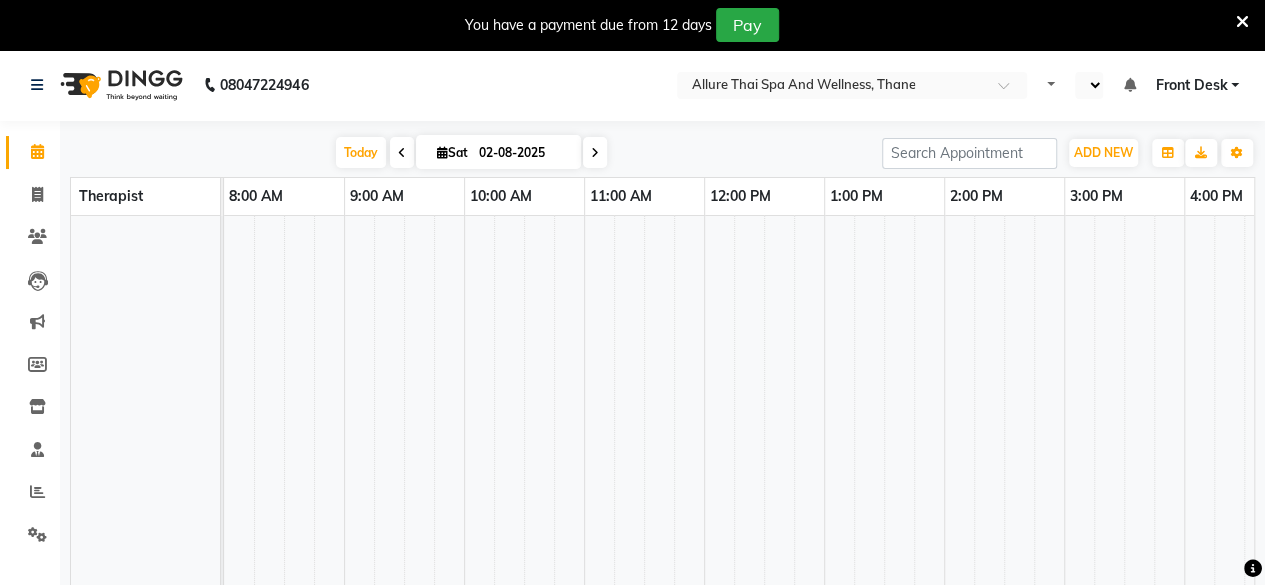 select on "en" 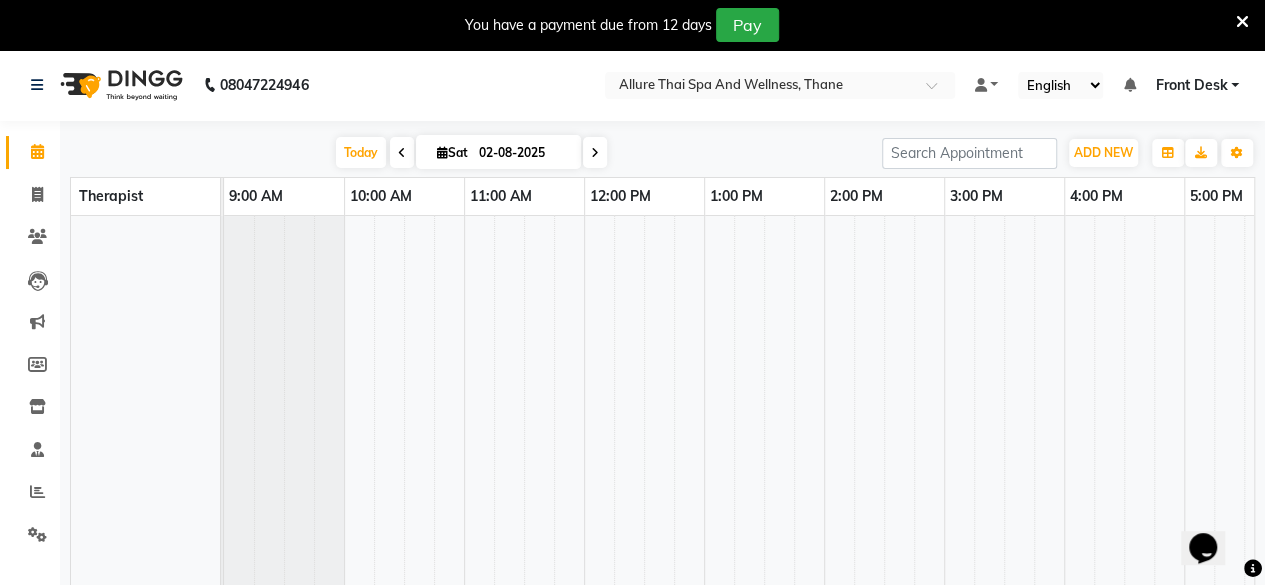 scroll, scrollTop: 0, scrollLeft: 0, axis: both 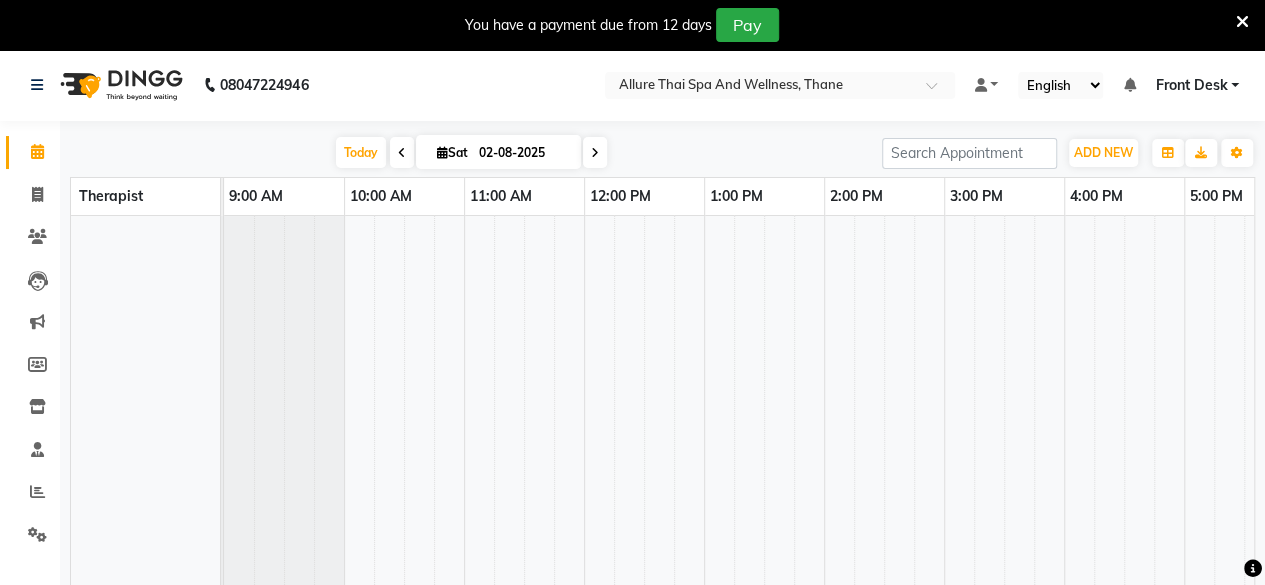 click at bounding box center (1242, 22) 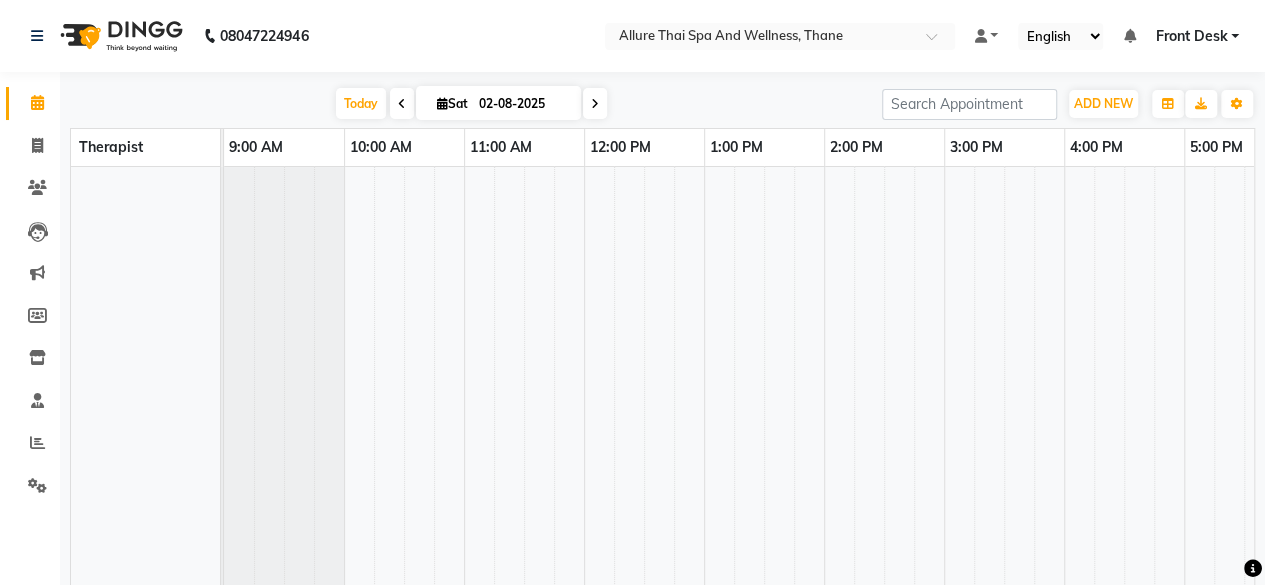 scroll, scrollTop: 112, scrollLeft: 0, axis: vertical 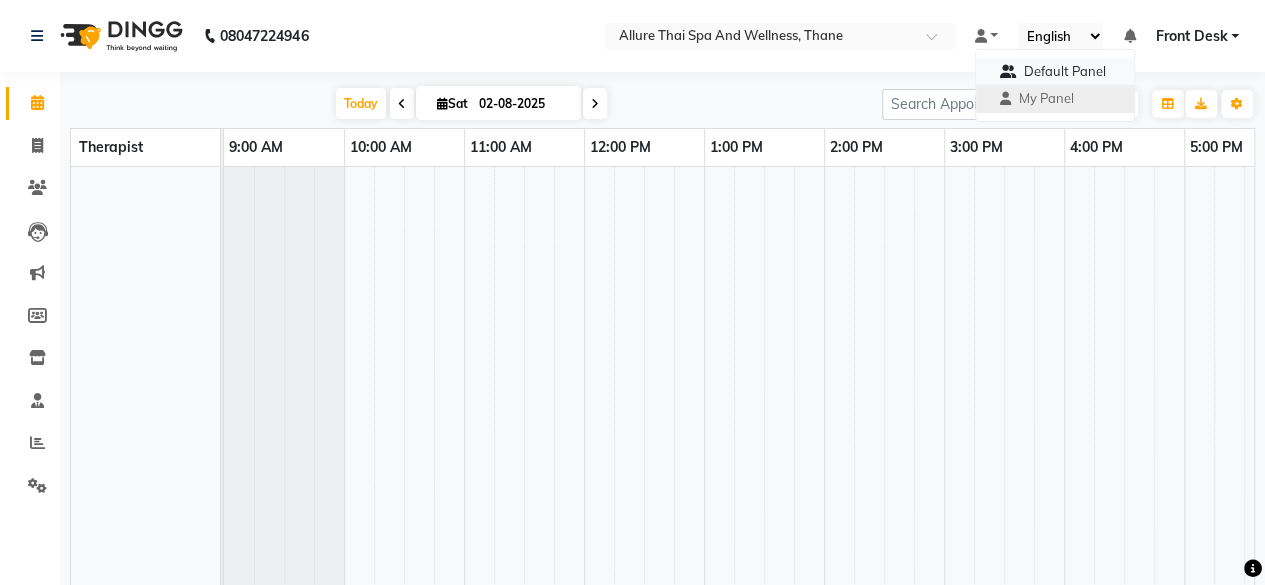 click on "Default Panel" at bounding box center [1065, 71] 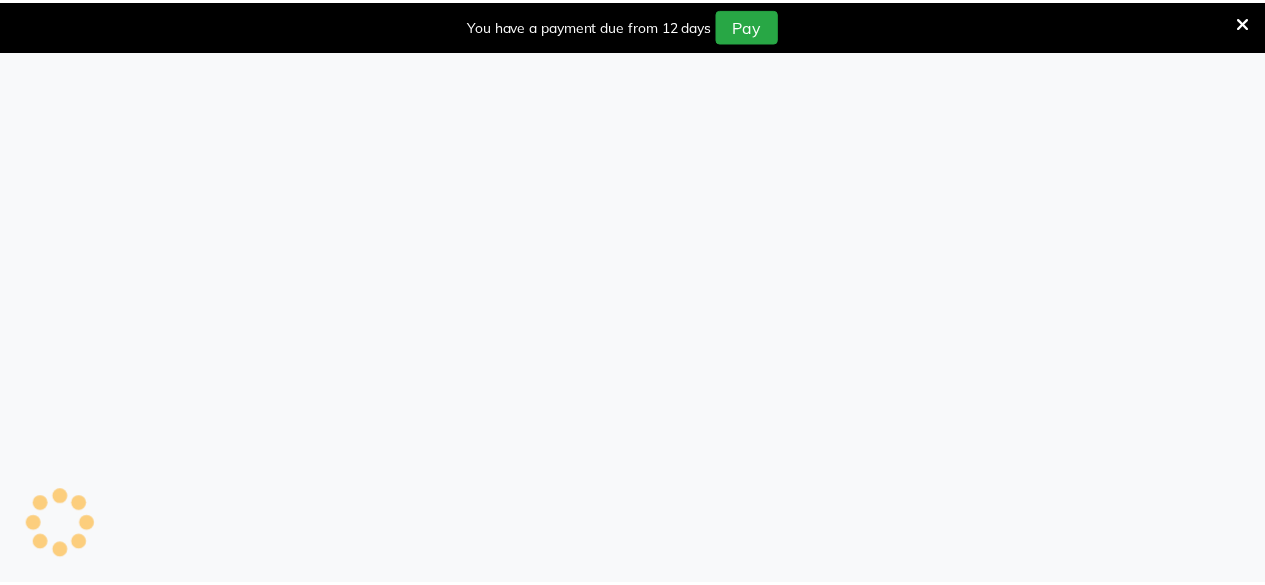 scroll, scrollTop: 0, scrollLeft: 0, axis: both 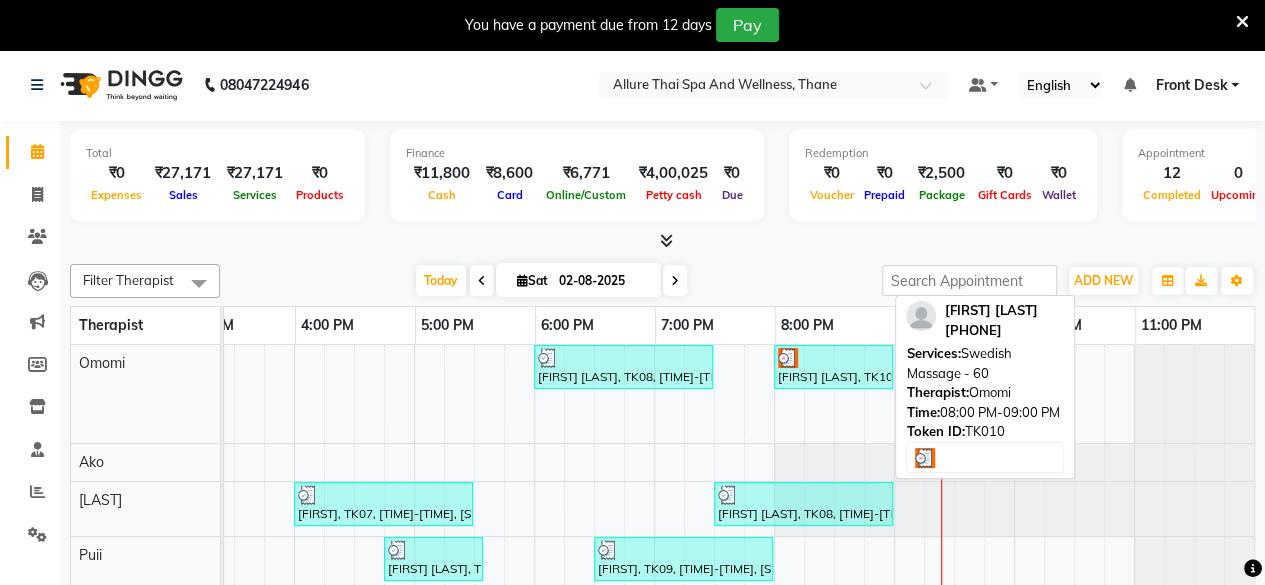 click at bounding box center (833, 358) 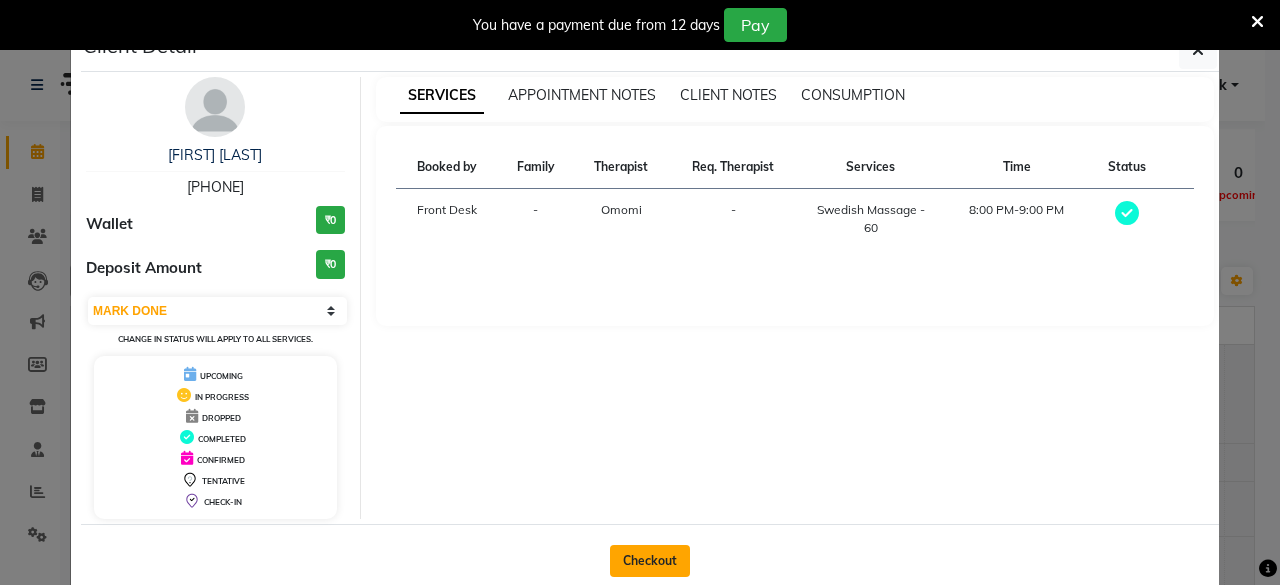 click on "Checkout" 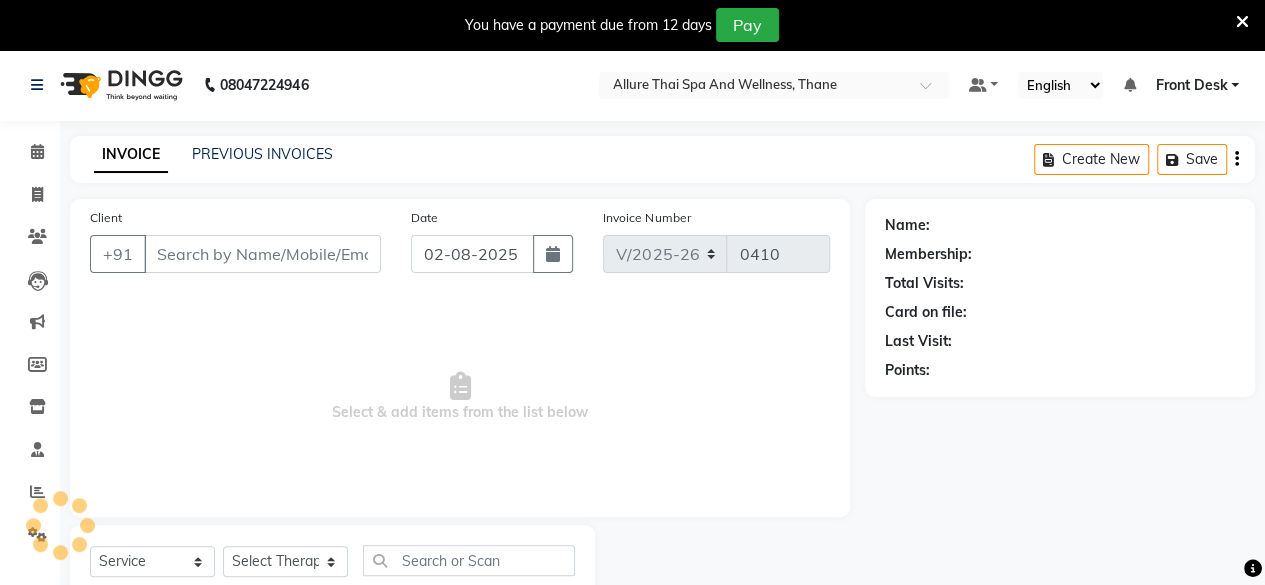 type on "9930888733" 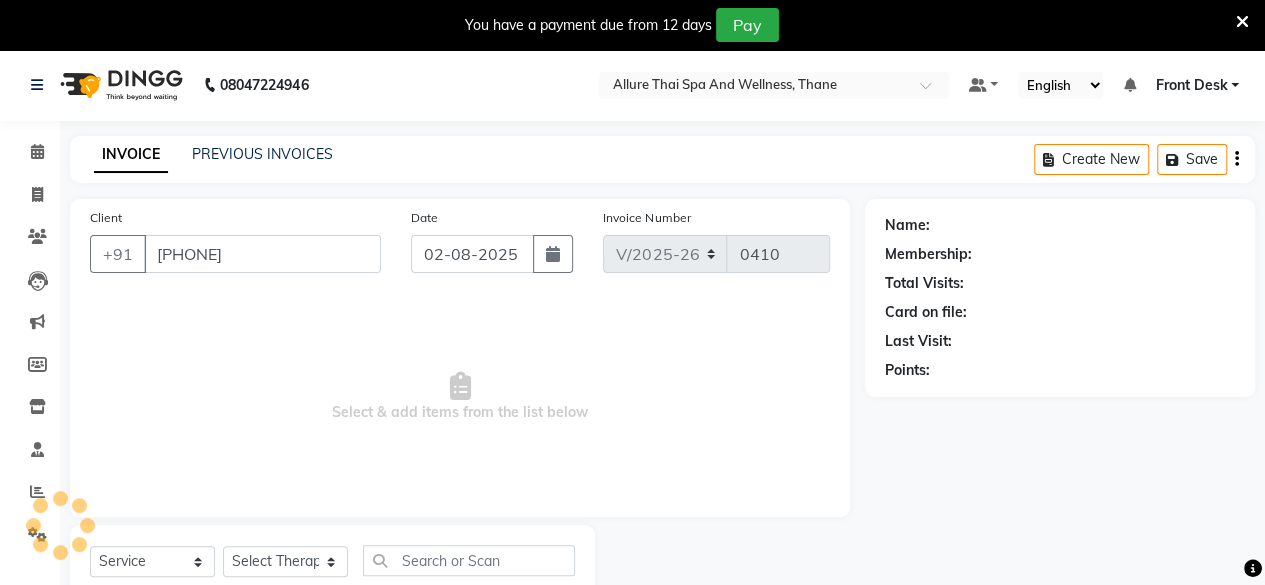 select on "84280" 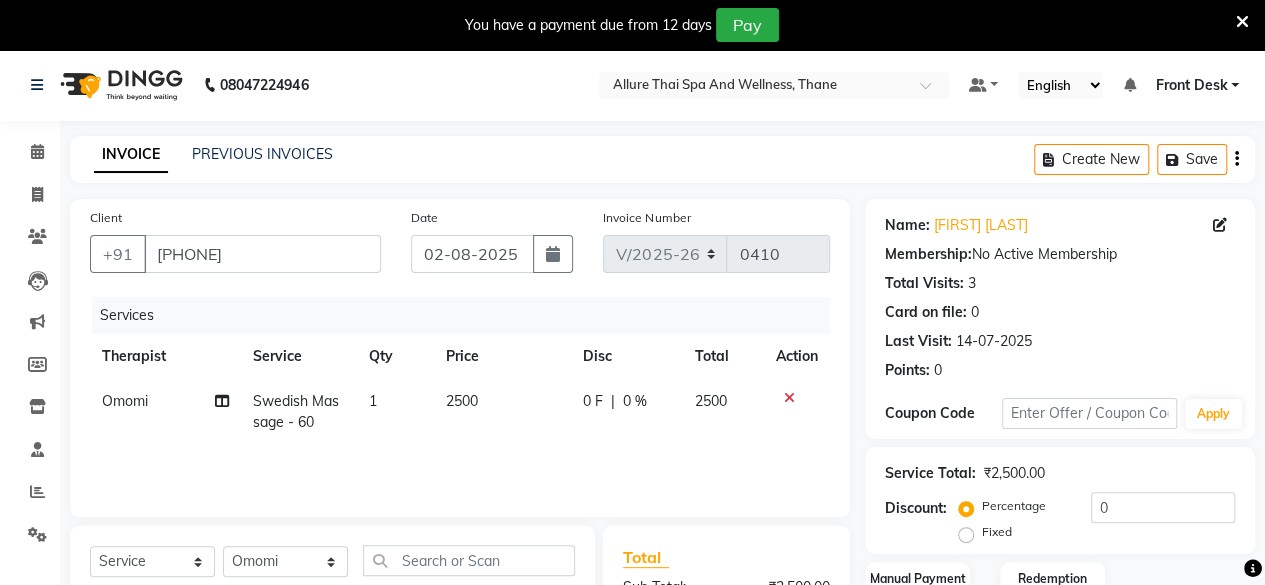 click on "Fixed" 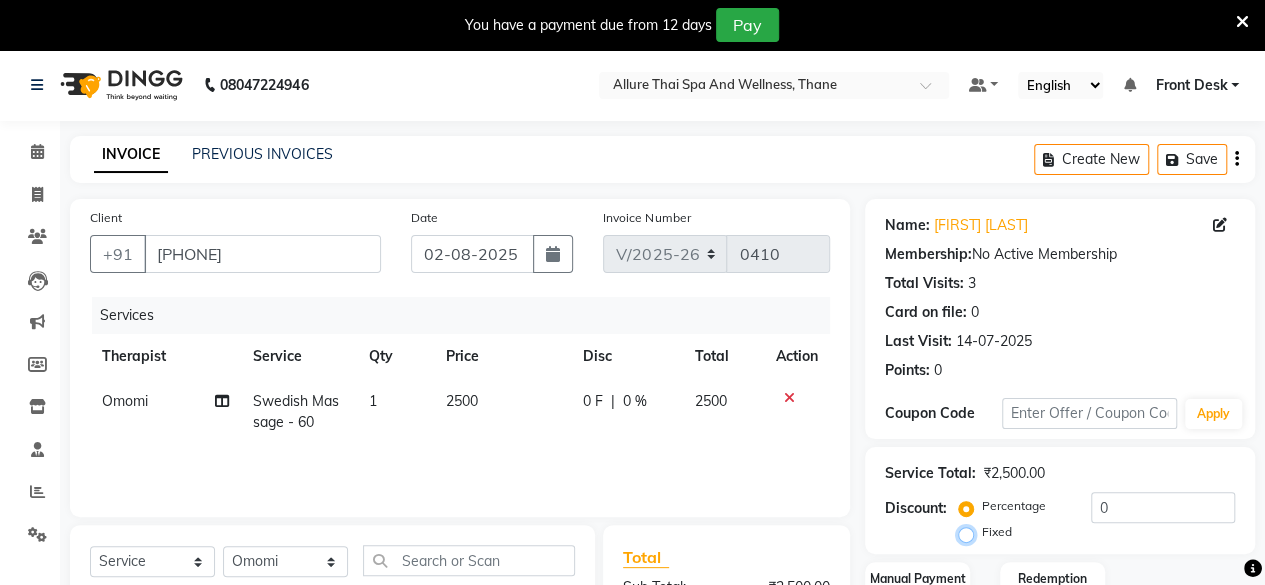 click on "Fixed" at bounding box center (970, 532) 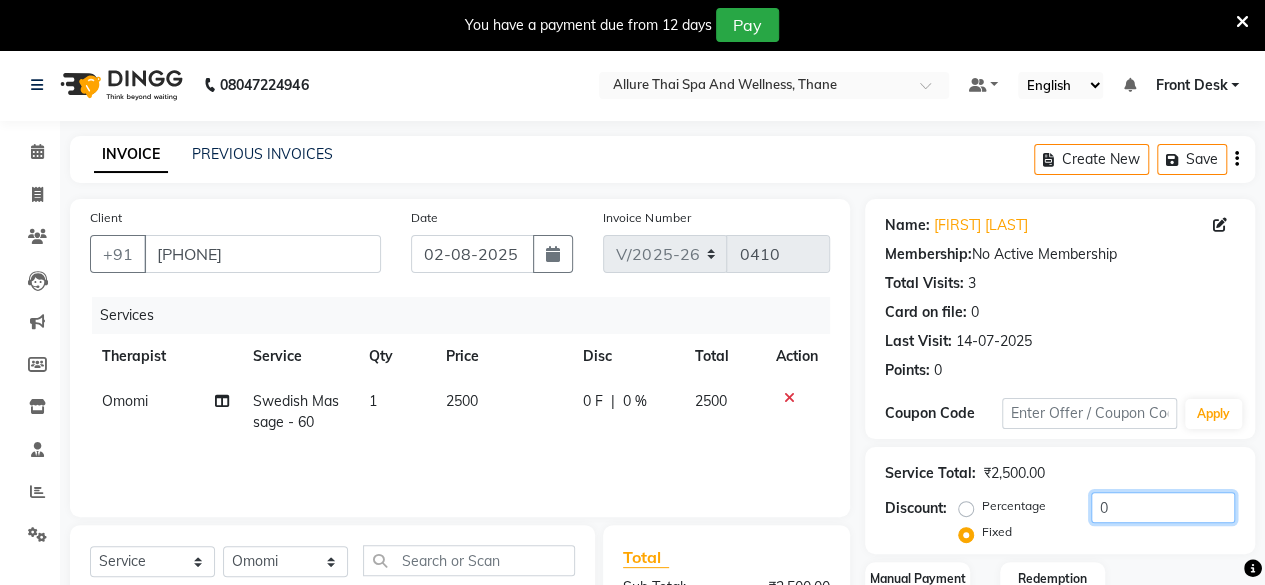 click on "0" 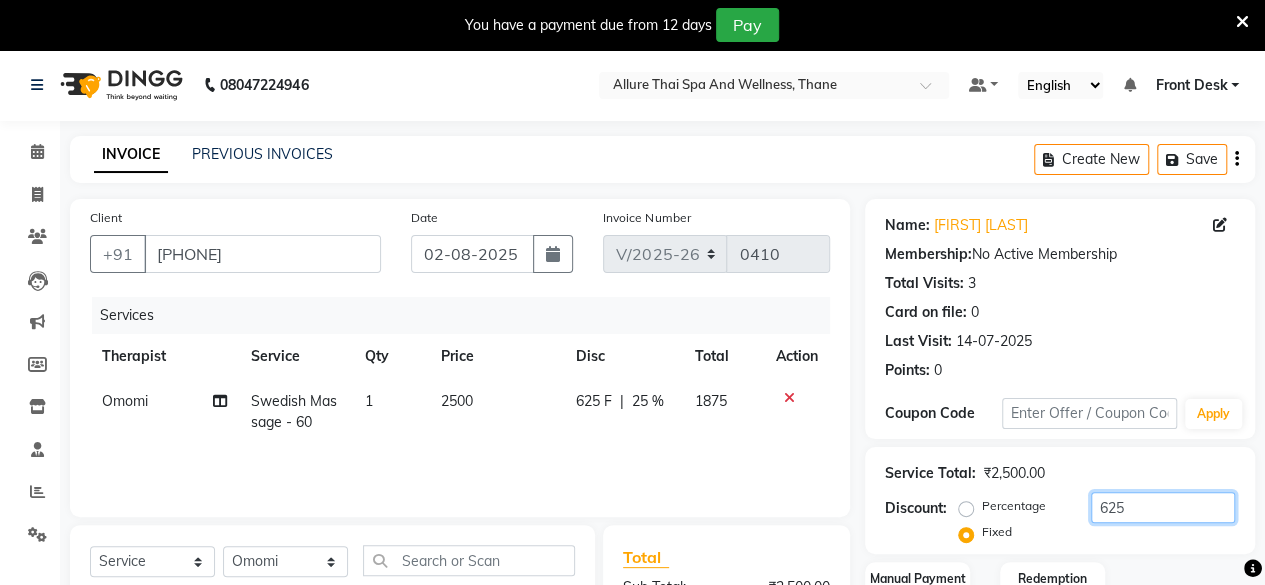 scroll, scrollTop: 264, scrollLeft: 0, axis: vertical 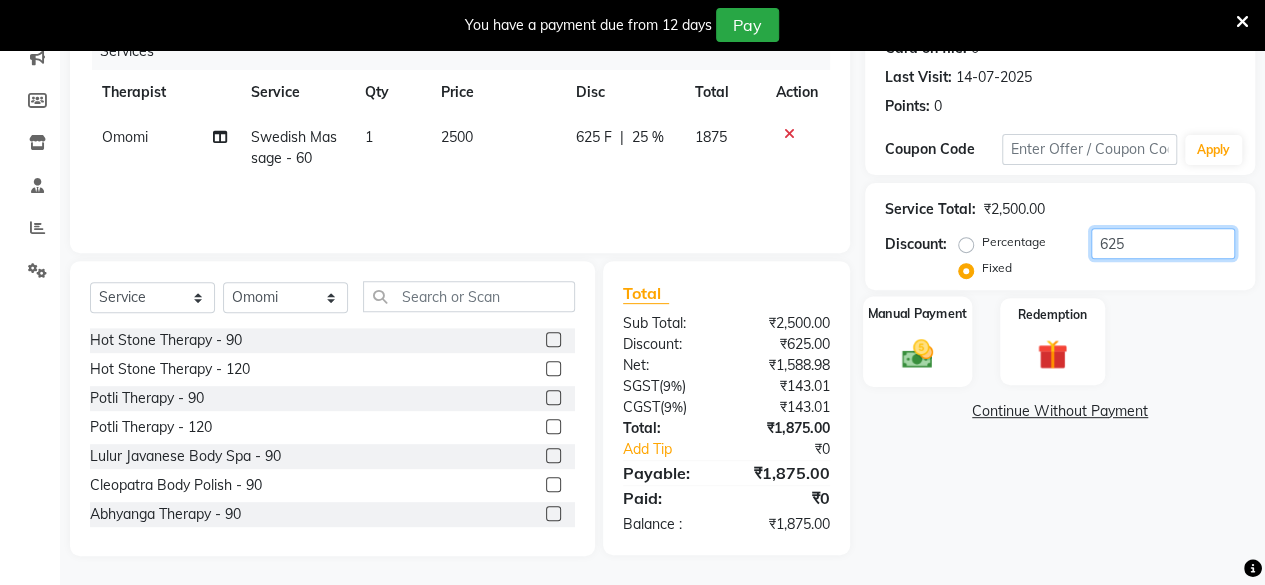 type on "625" 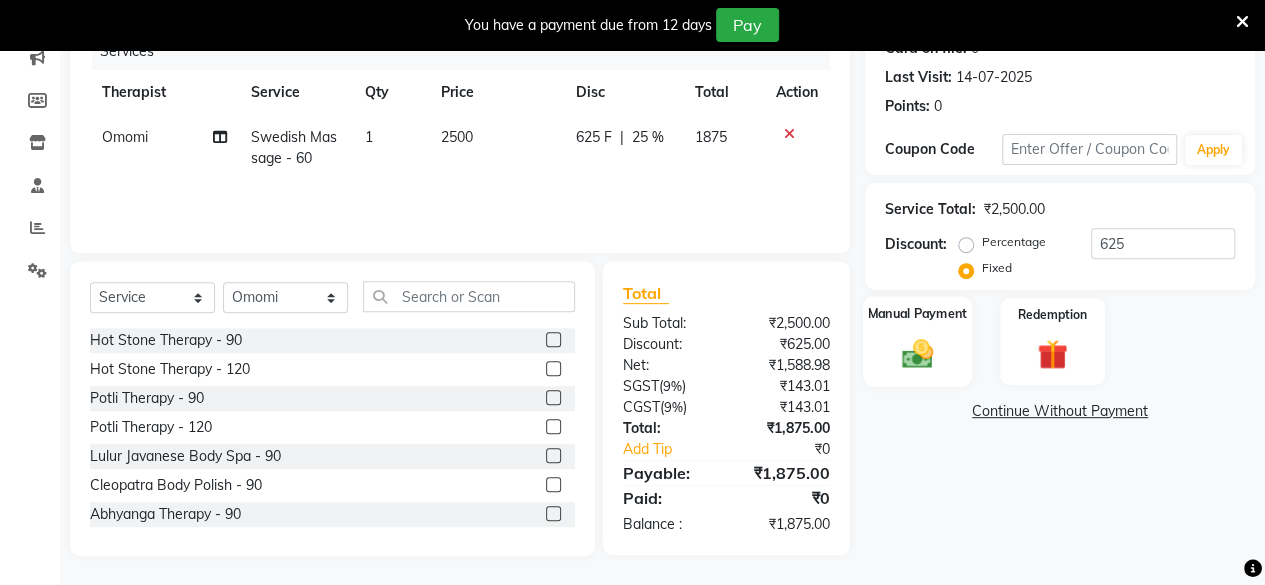 click 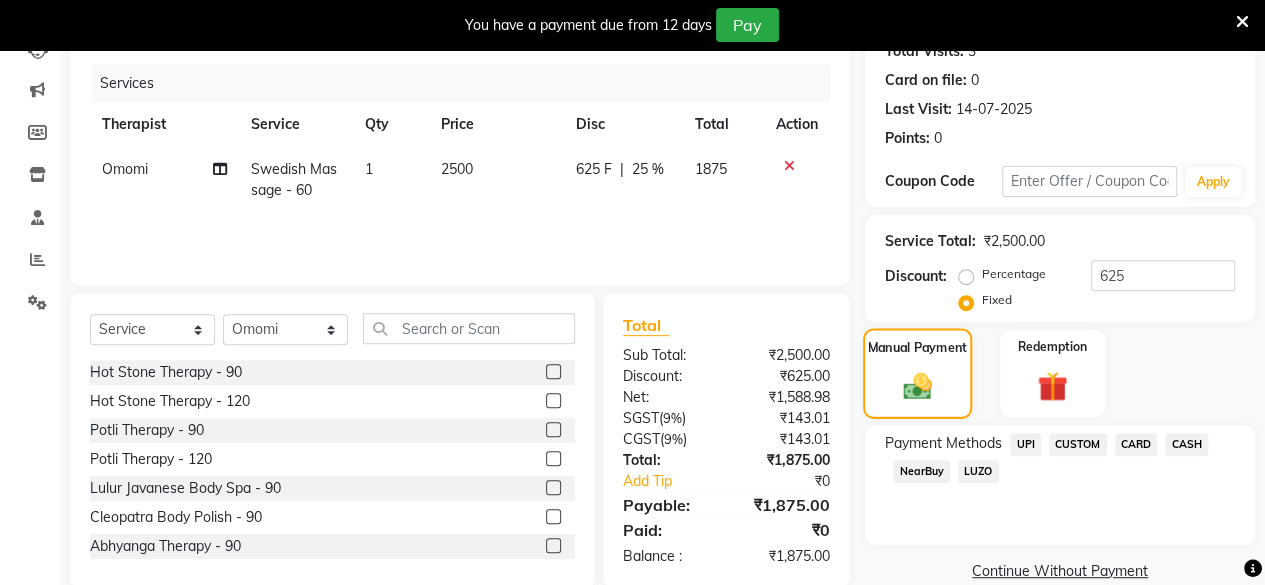 scroll, scrollTop: 264, scrollLeft: 0, axis: vertical 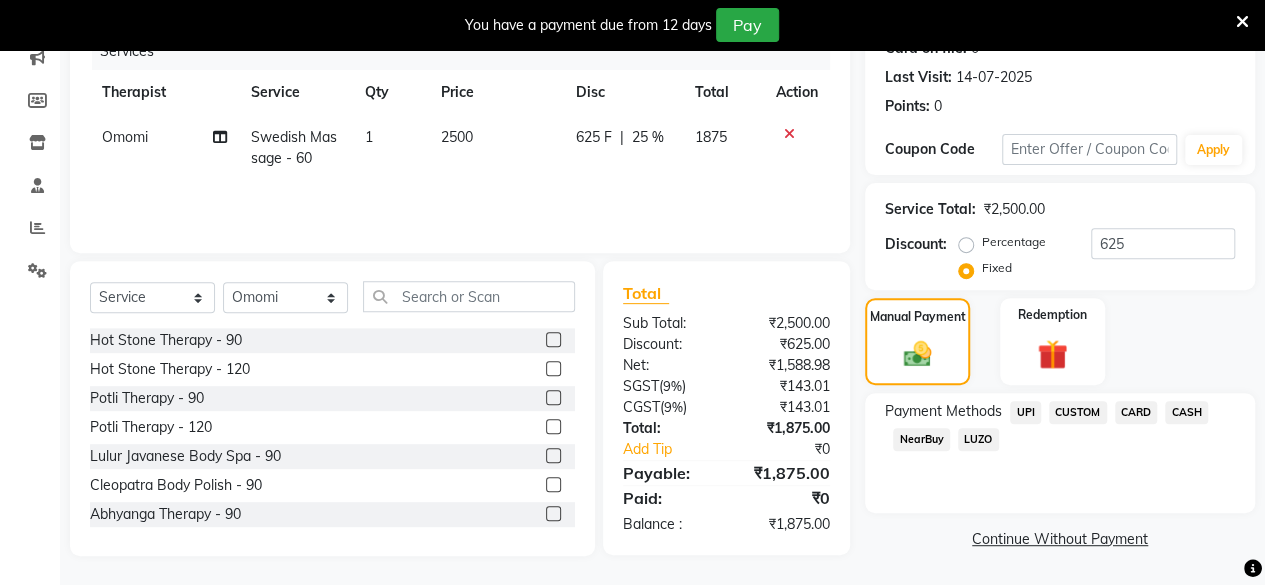 click on "UPI" 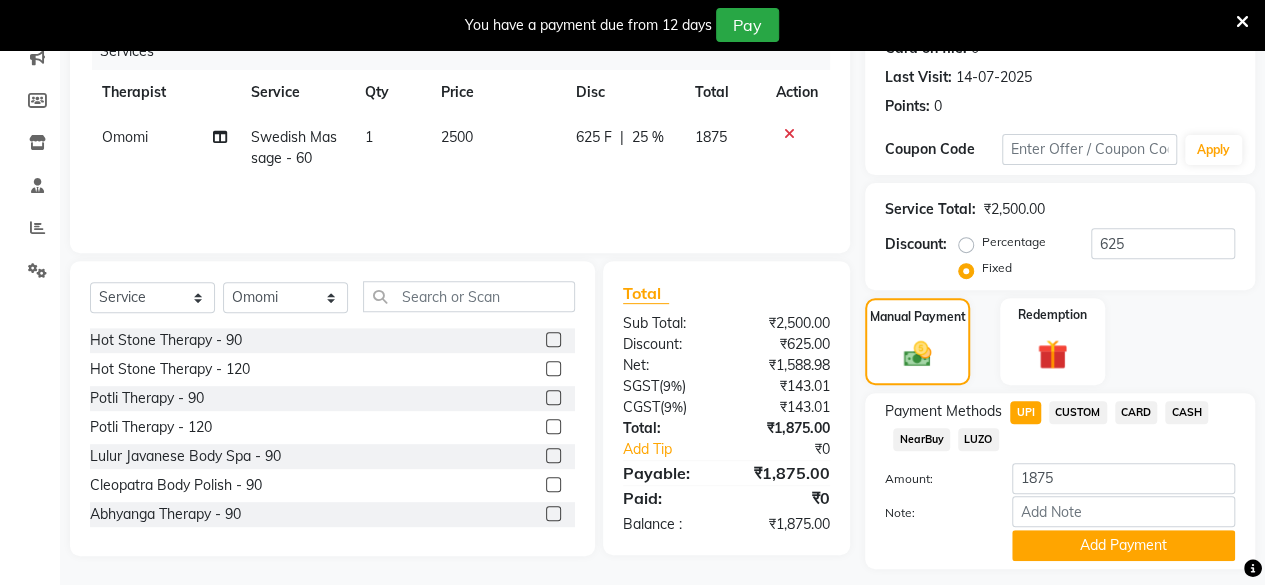 scroll, scrollTop: 318, scrollLeft: 0, axis: vertical 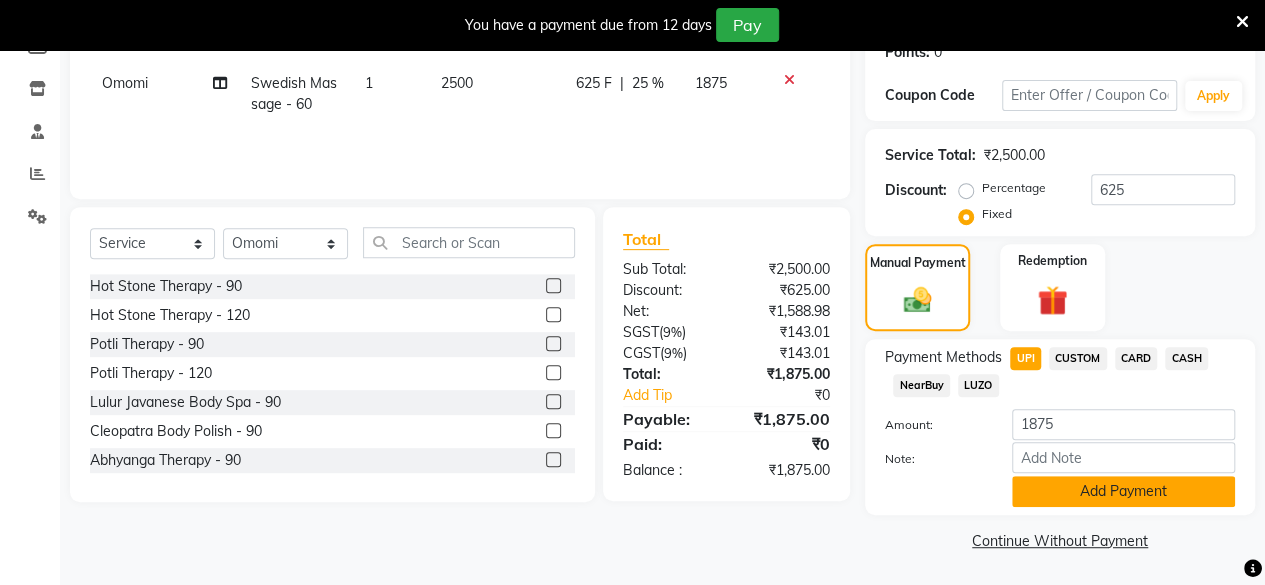 click on "Add Payment" 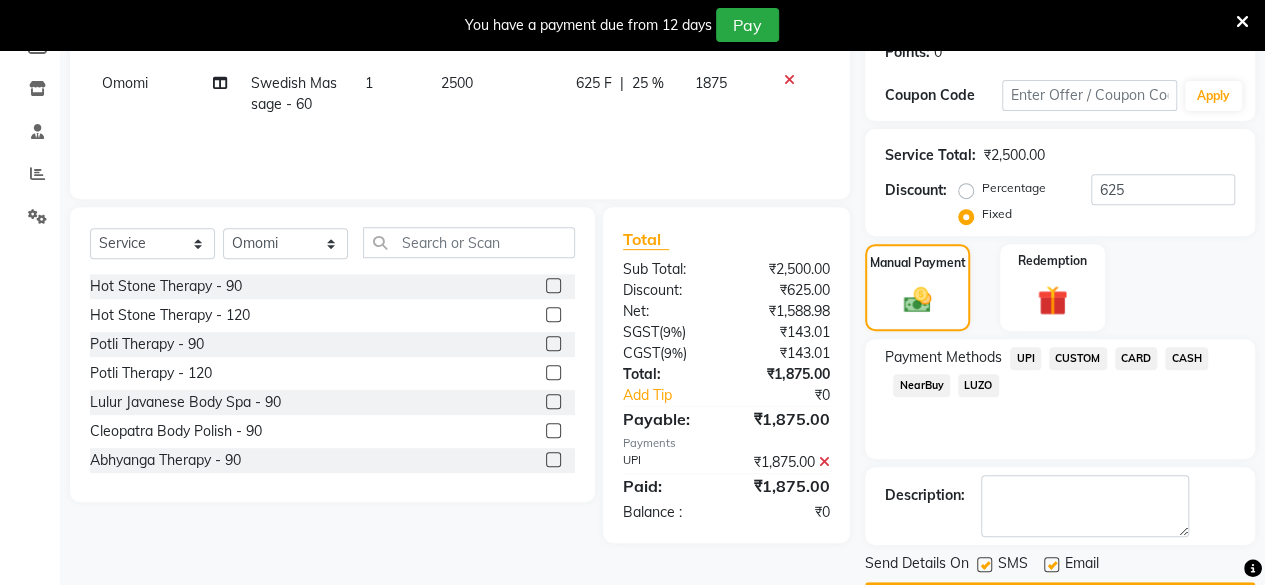 scroll, scrollTop: 374, scrollLeft: 0, axis: vertical 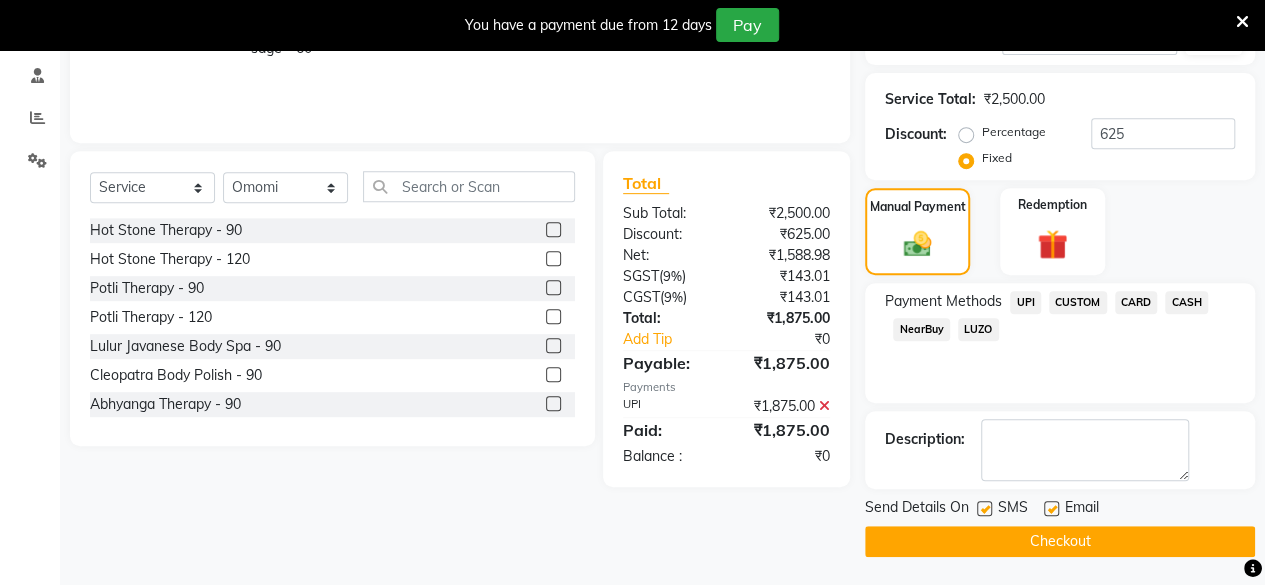 click 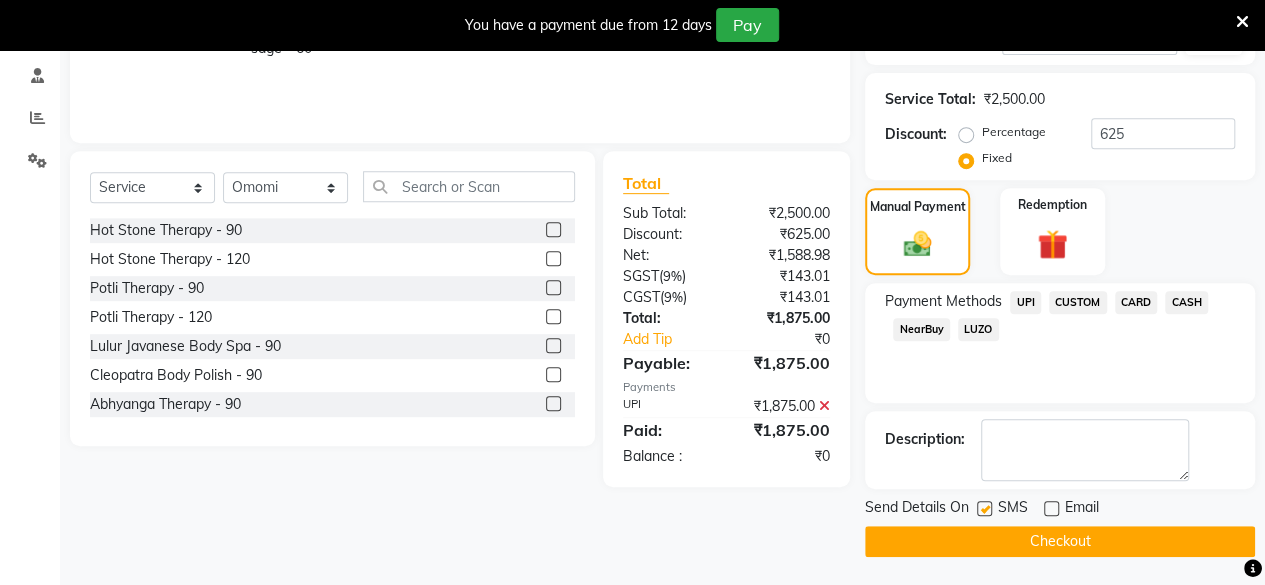 click 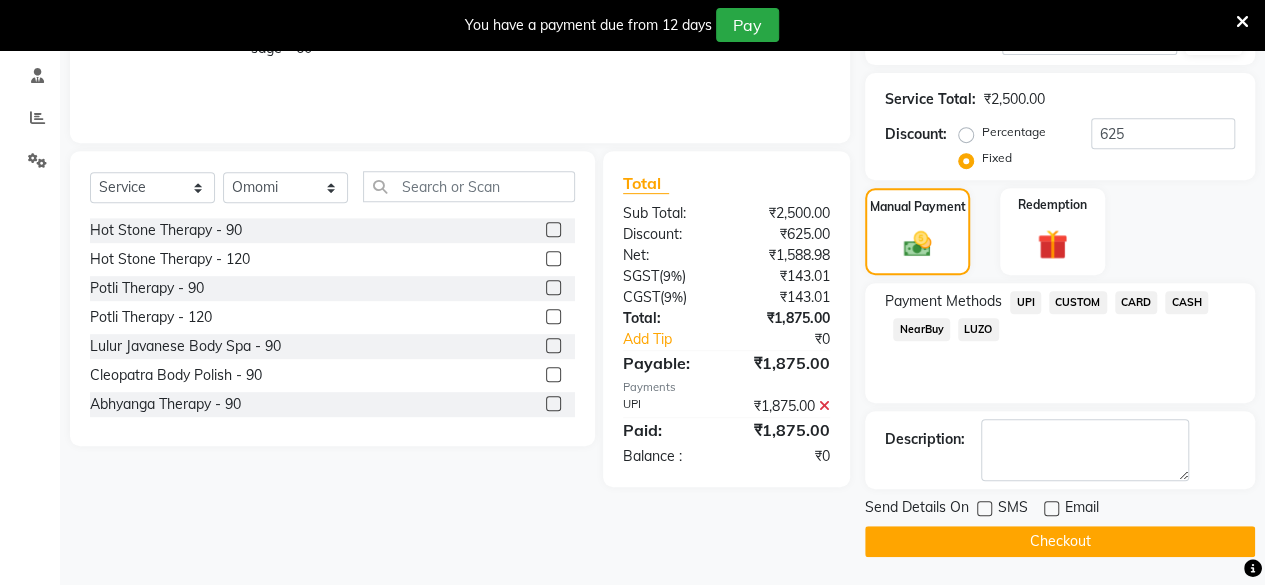 click on "Checkout" 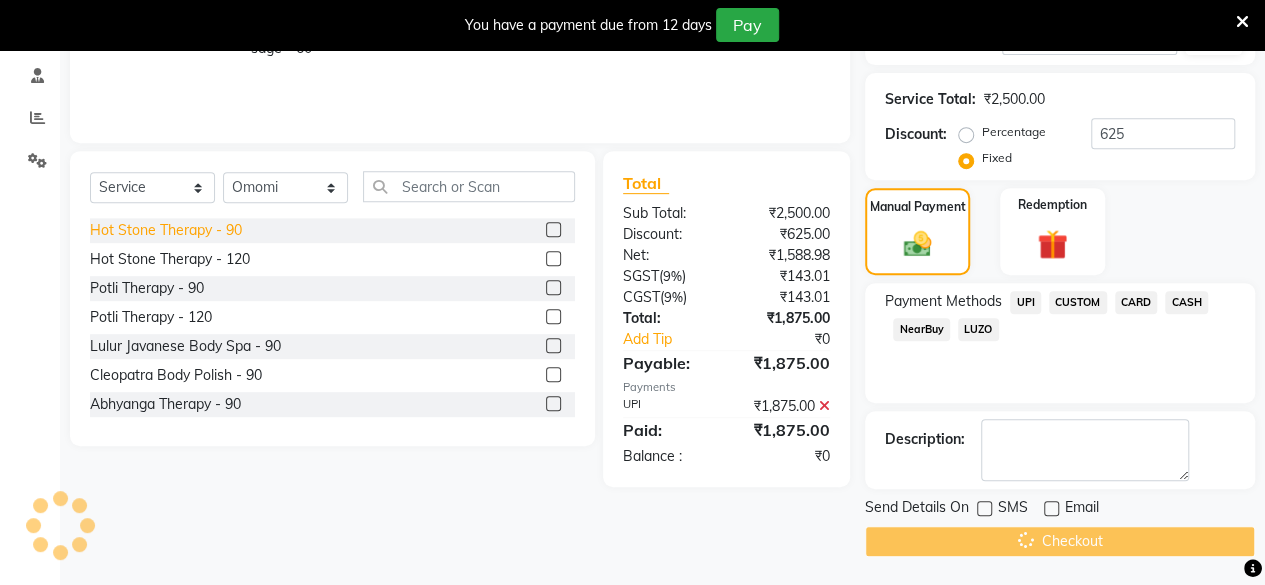 scroll, scrollTop: 0, scrollLeft: 0, axis: both 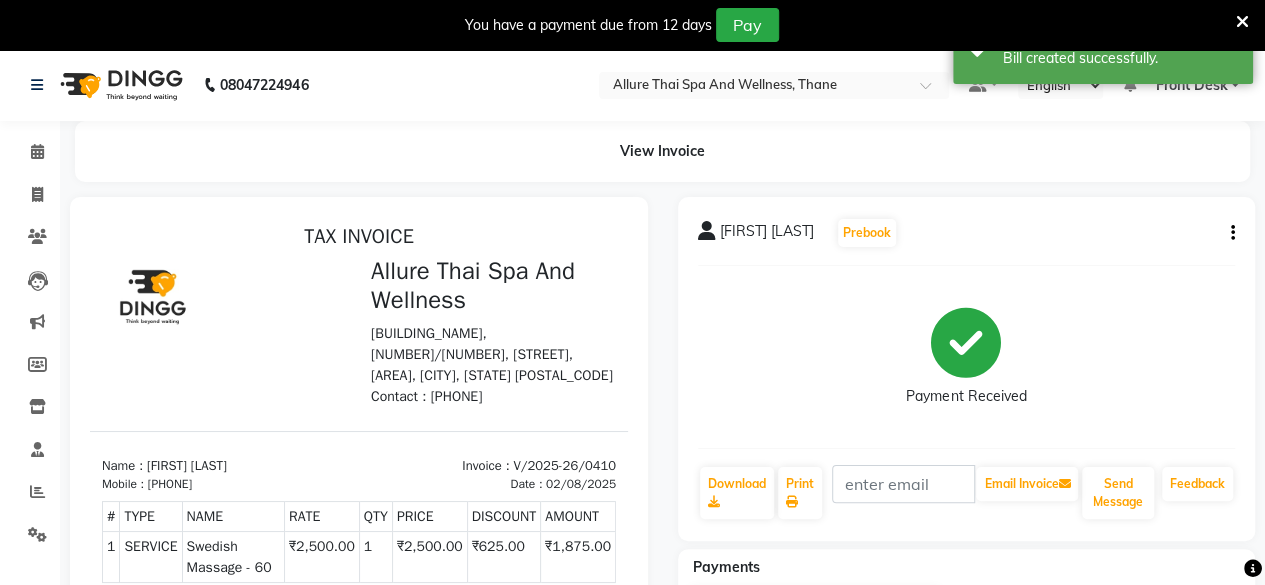 click on "Calendar" 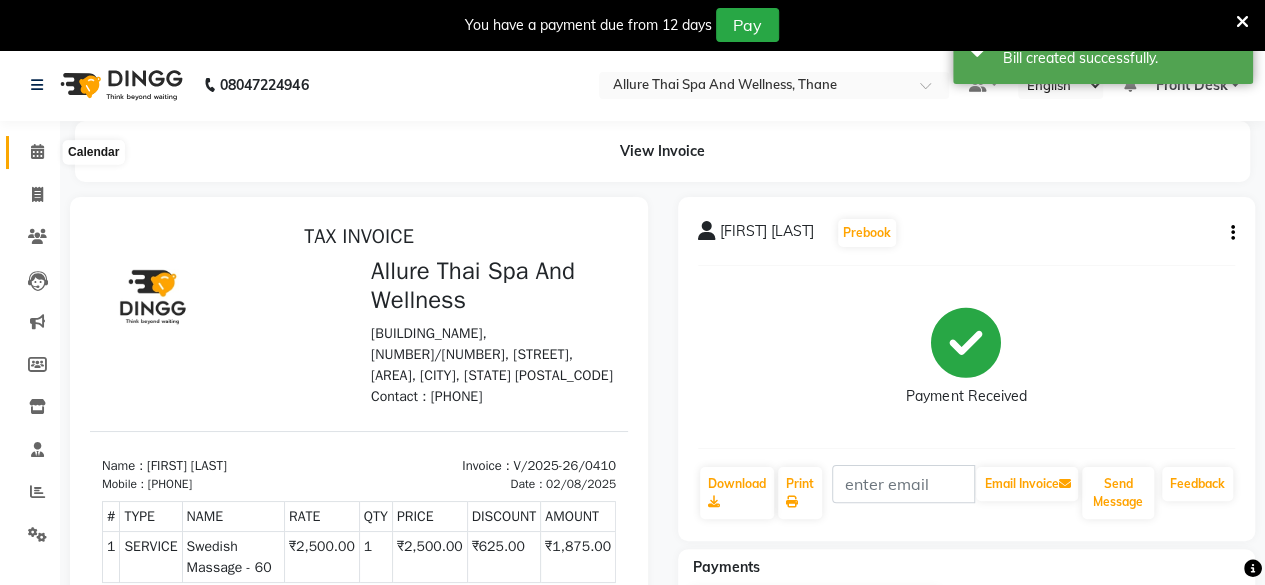 click 